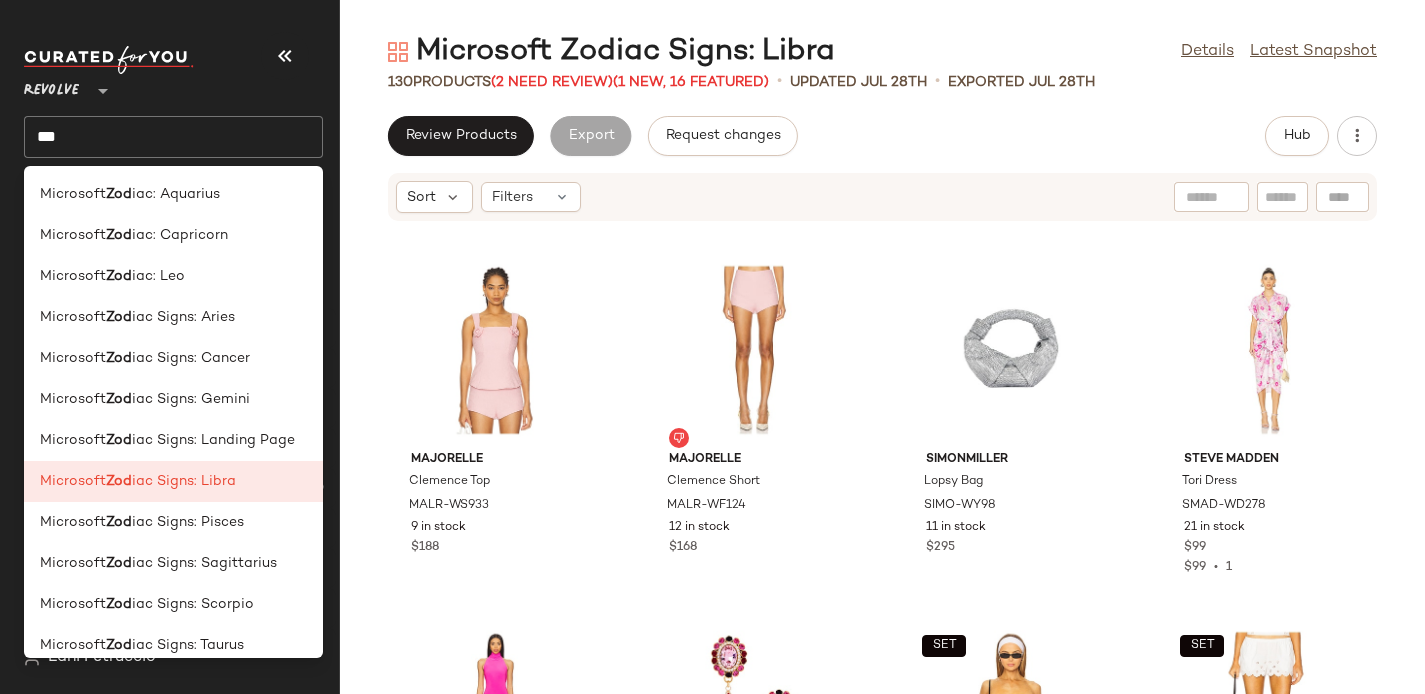 scroll, scrollTop: 0, scrollLeft: 0, axis: both 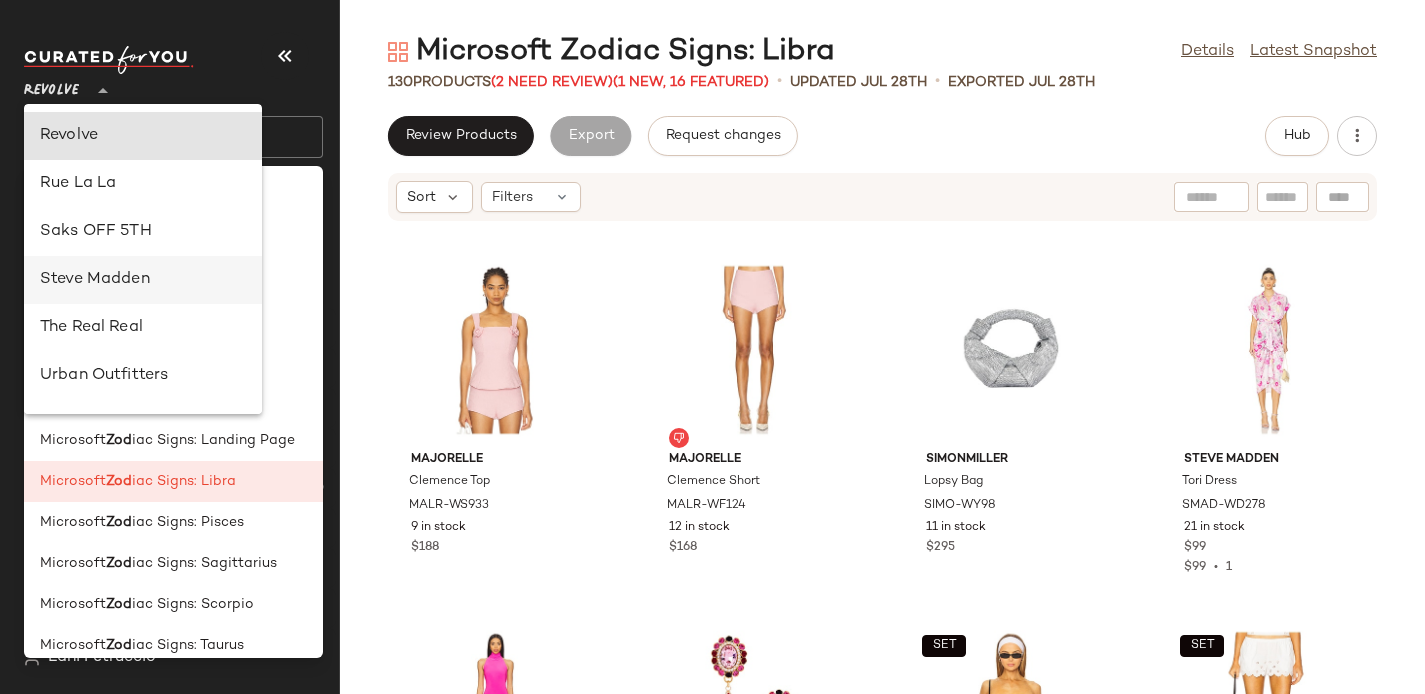 click on "Steve Madden" at bounding box center (143, 280) 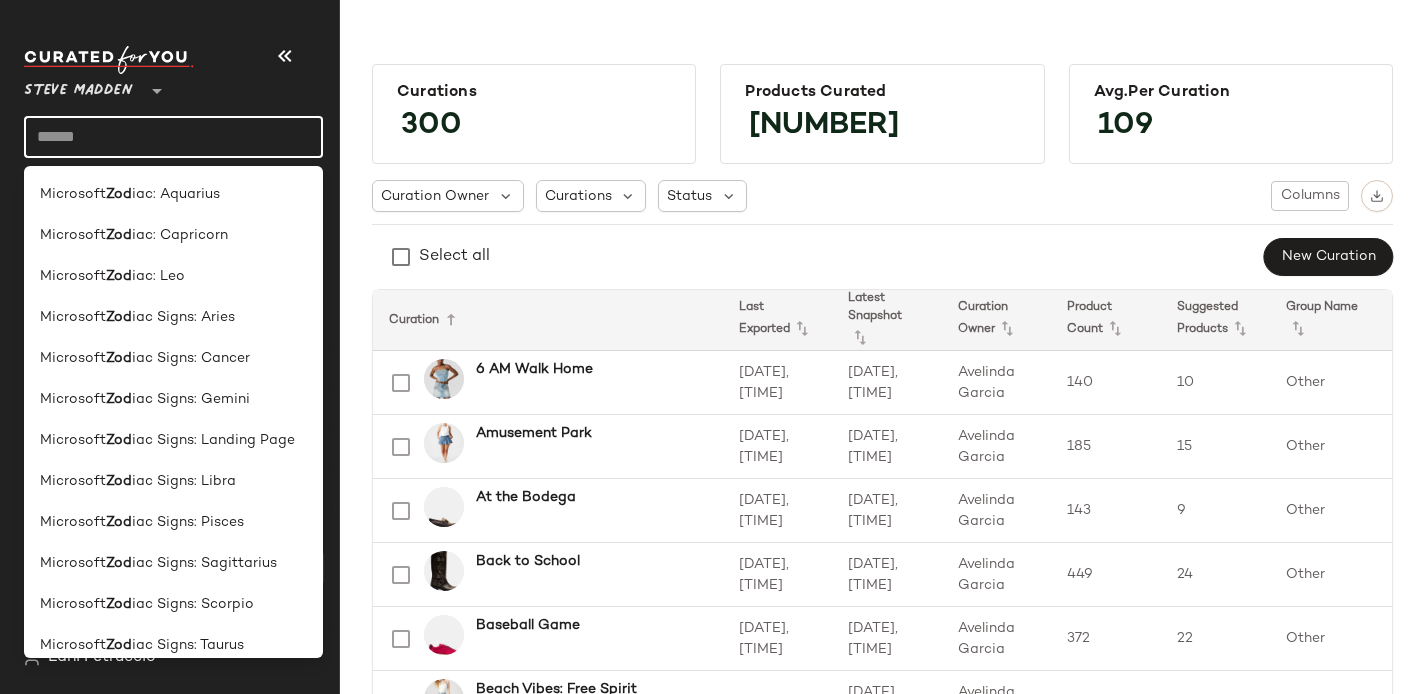 click 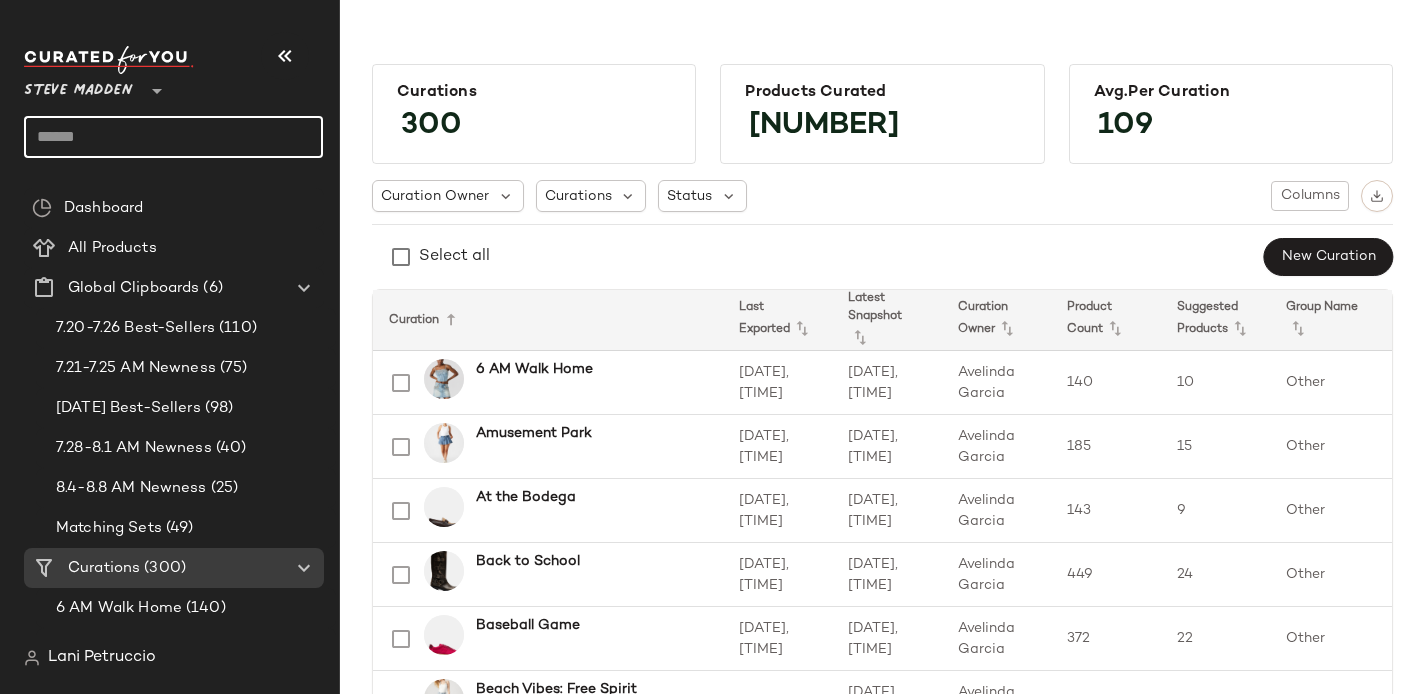 click 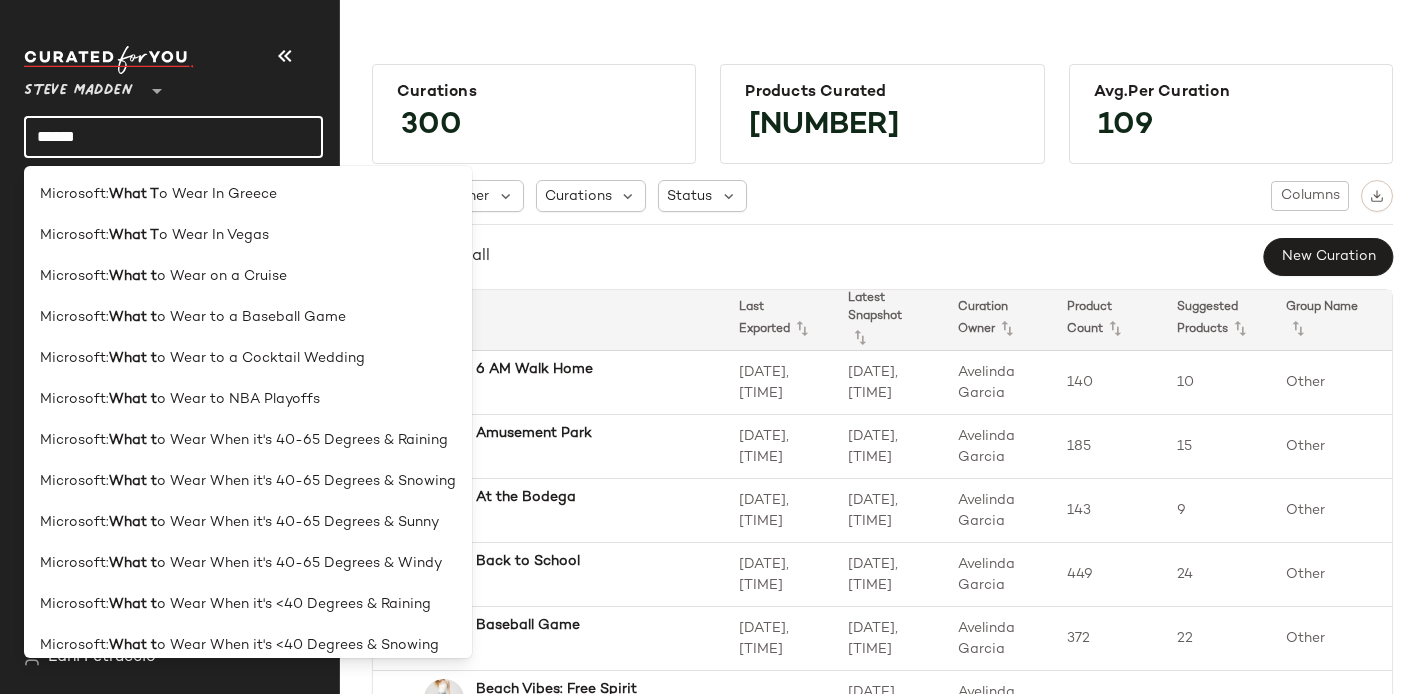 click on "******" 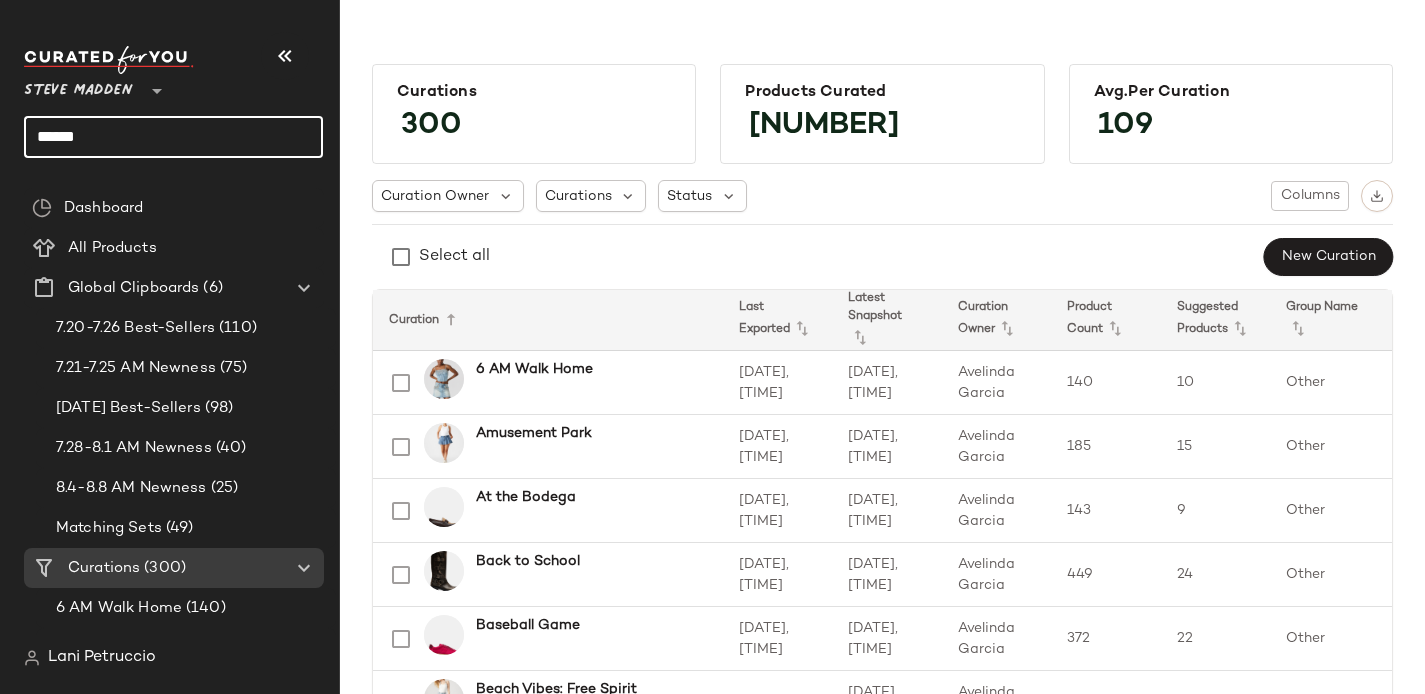 paste 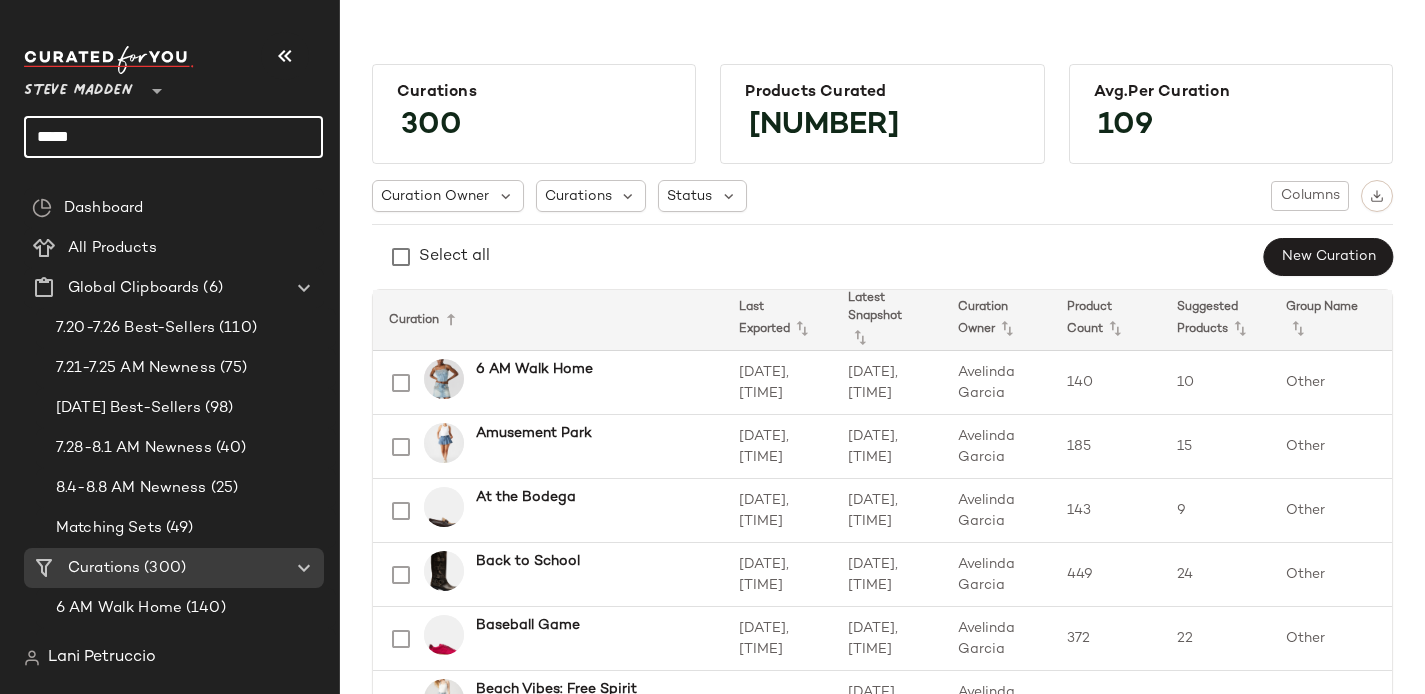 click on "*****" 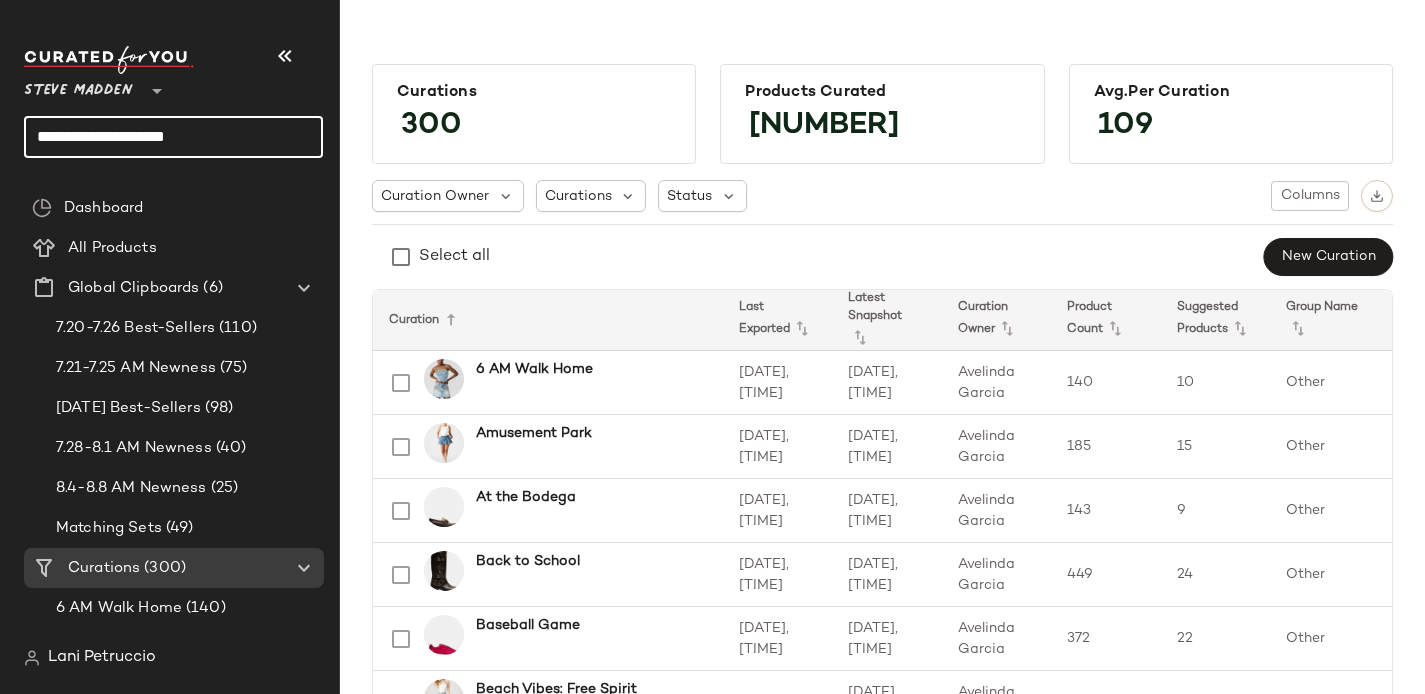 click on "**********" 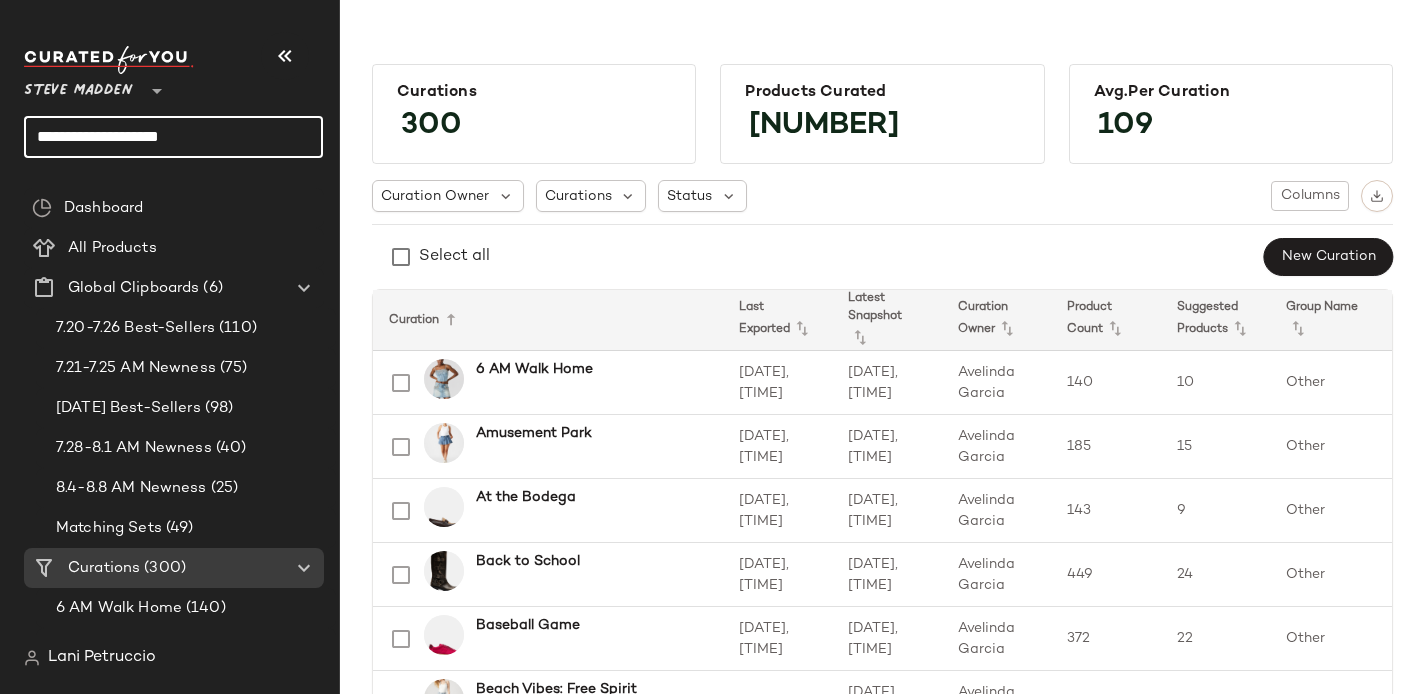 type on "**********" 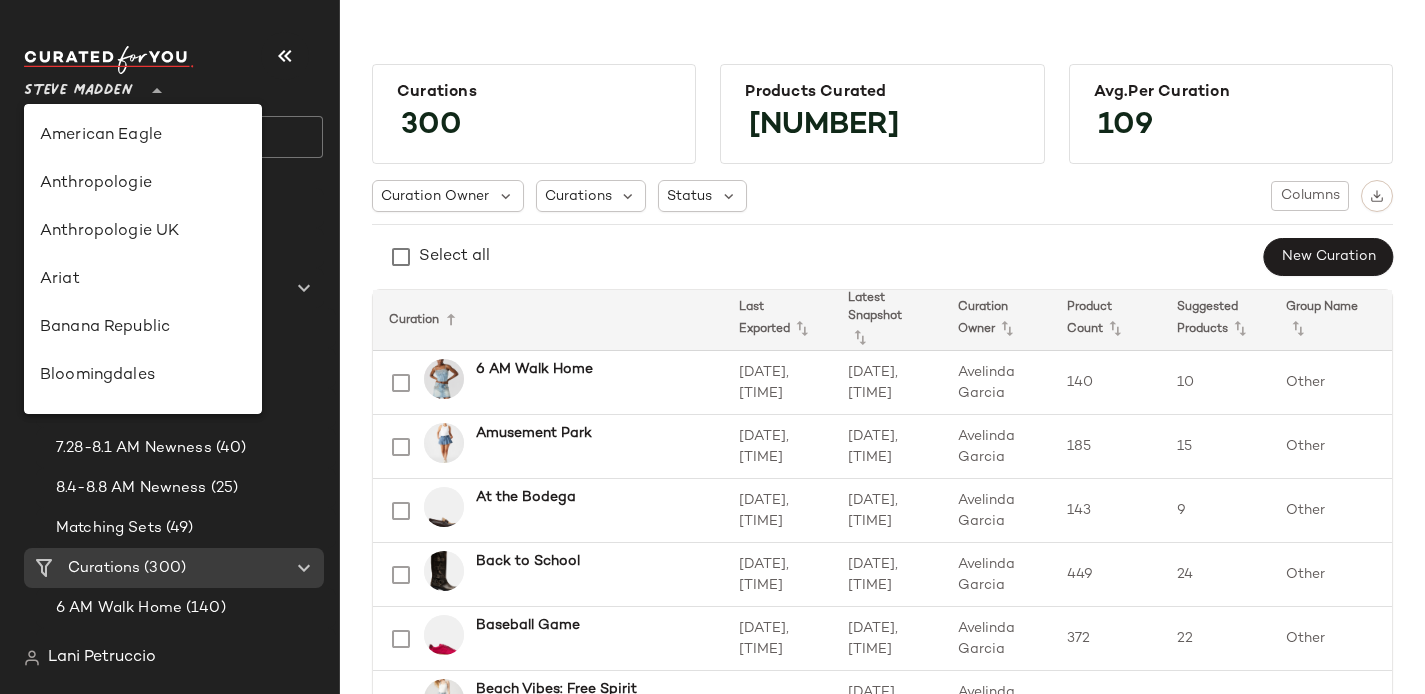 click on "Steve Madden" at bounding box center [78, 86] 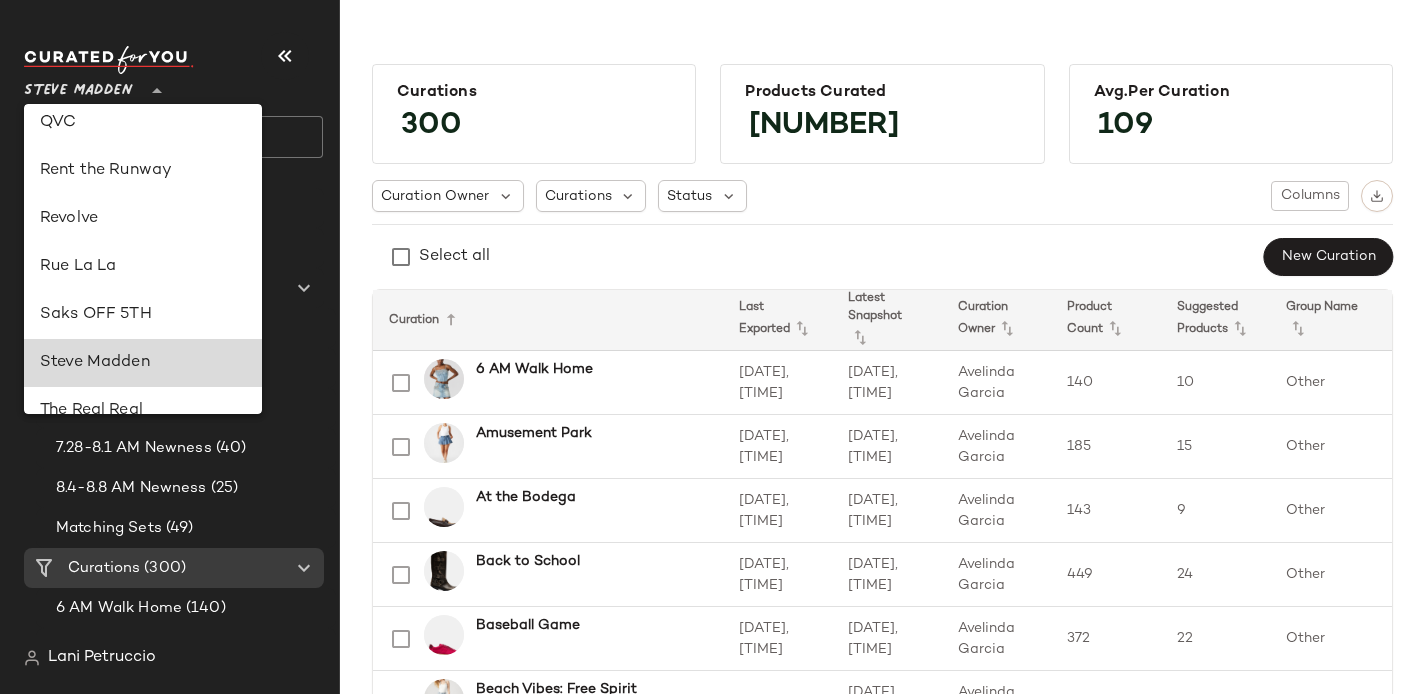 scroll, scrollTop: 897, scrollLeft: 0, axis: vertical 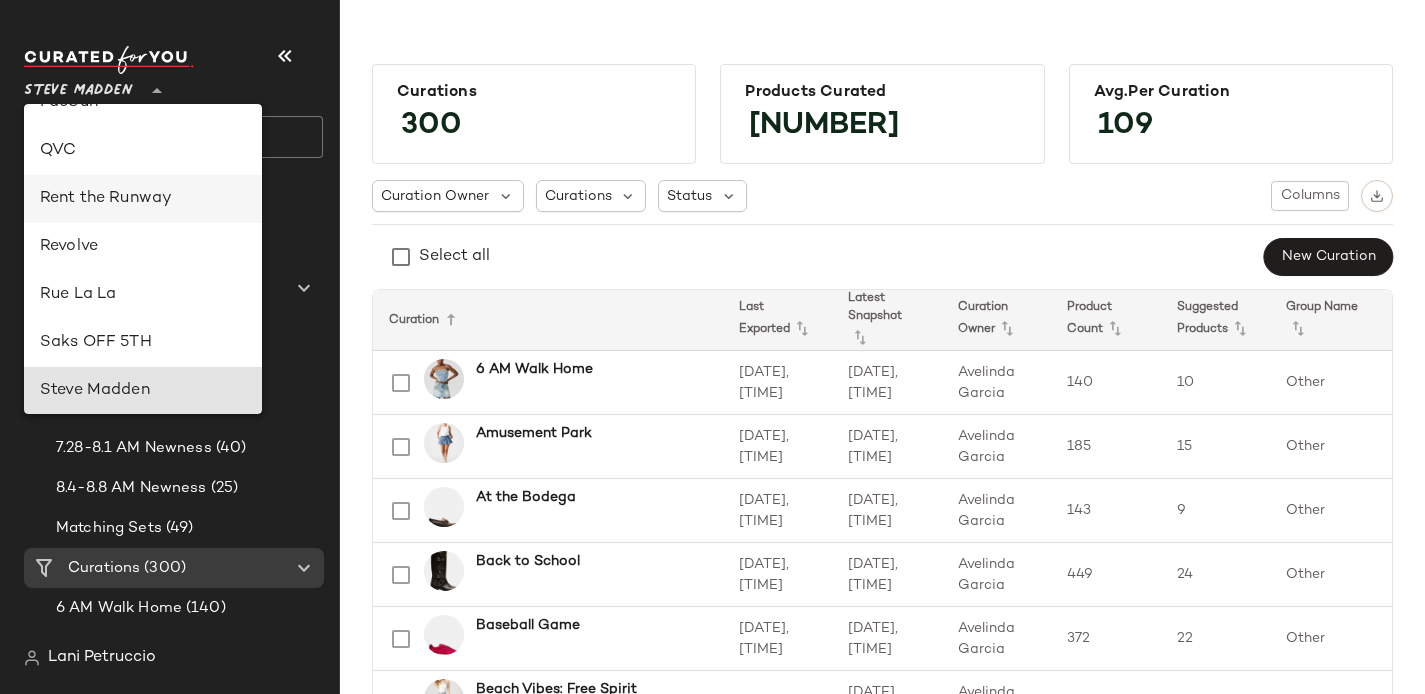 click on "Rent the Runway" at bounding box center [143, 199] 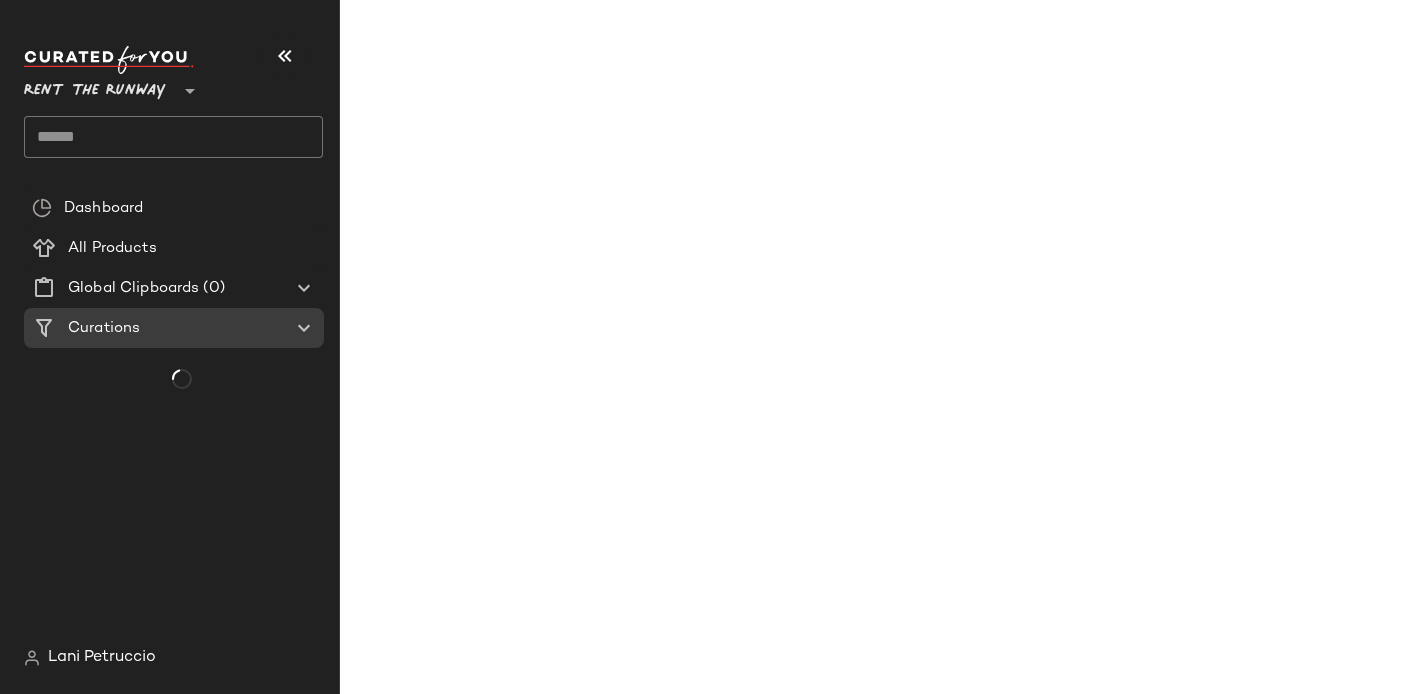 click 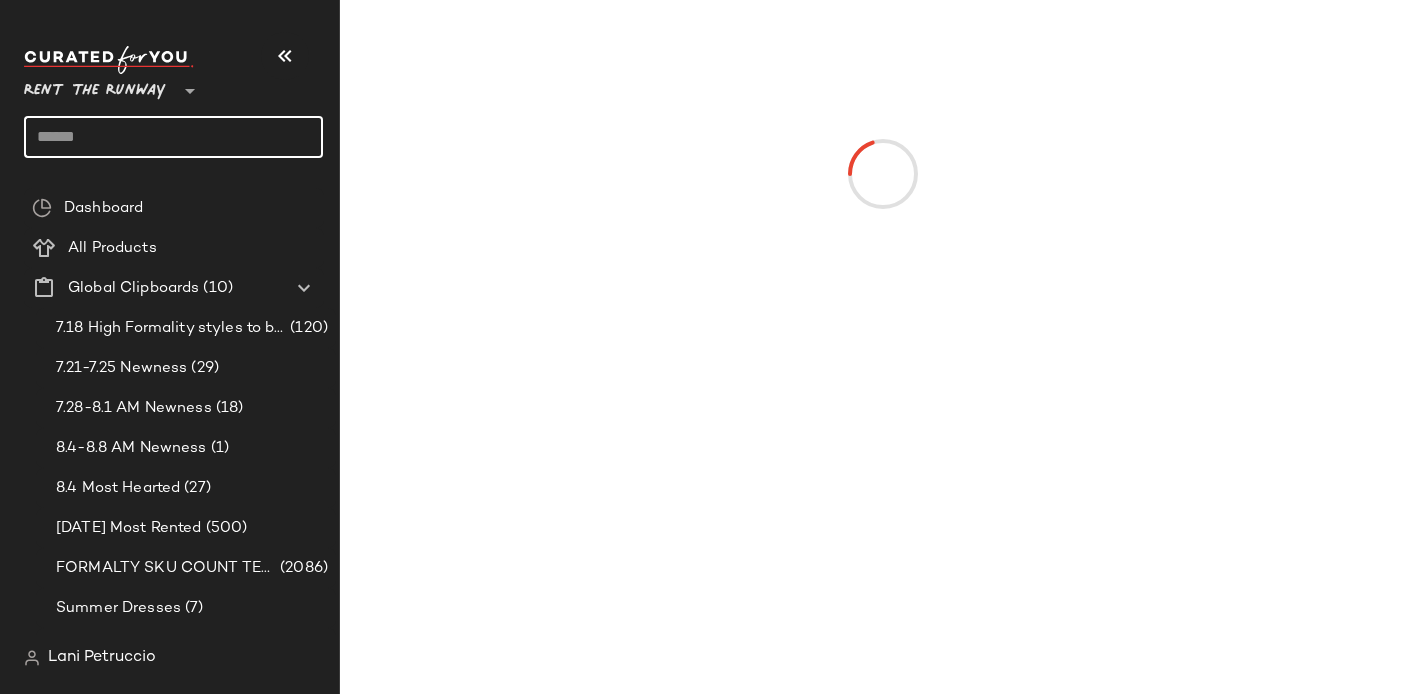 paste on "*****" 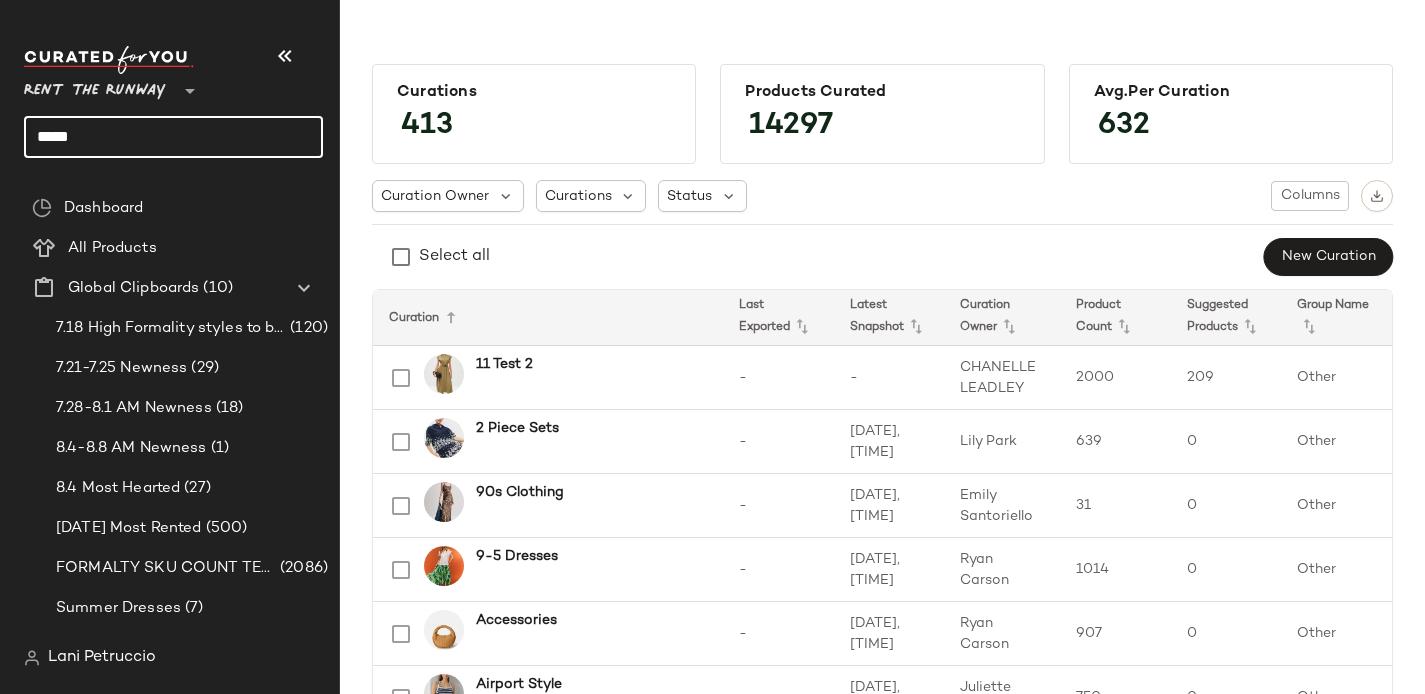 click on "*****" 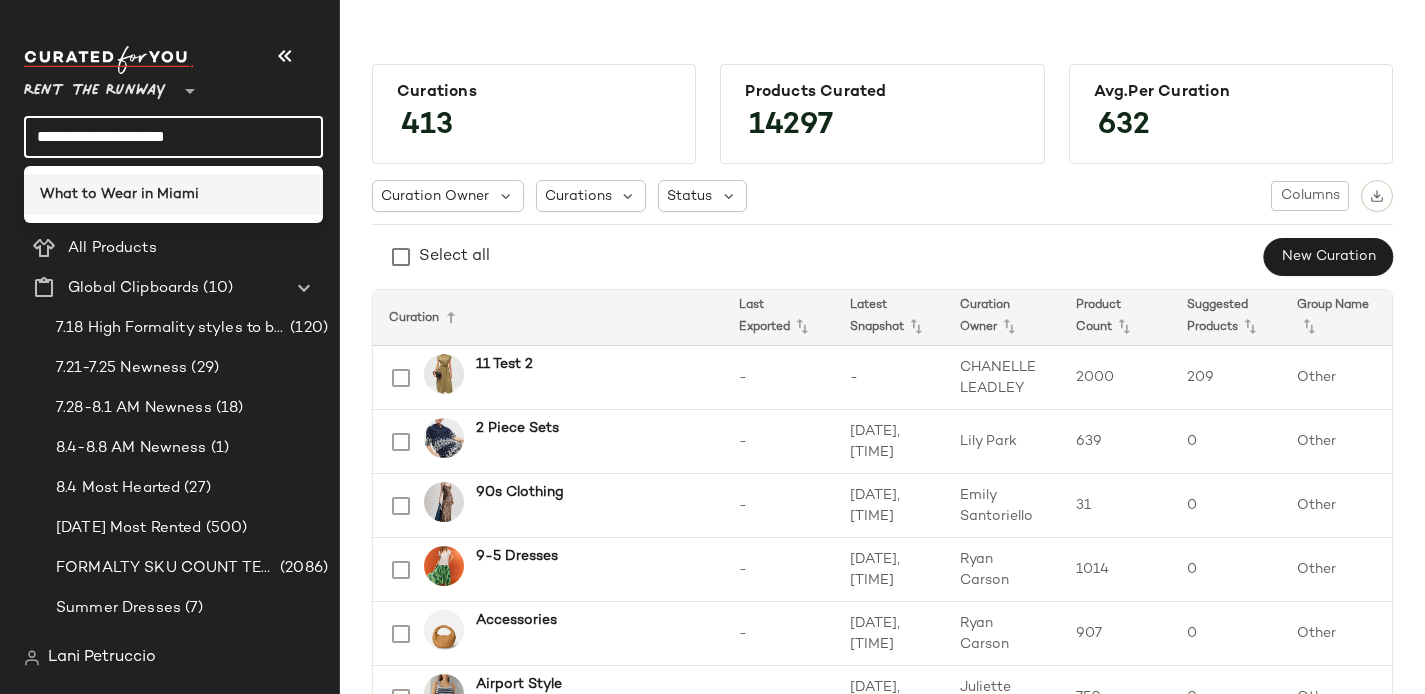 click on "What to Wear in Miami" at bounding box center (119, 194) 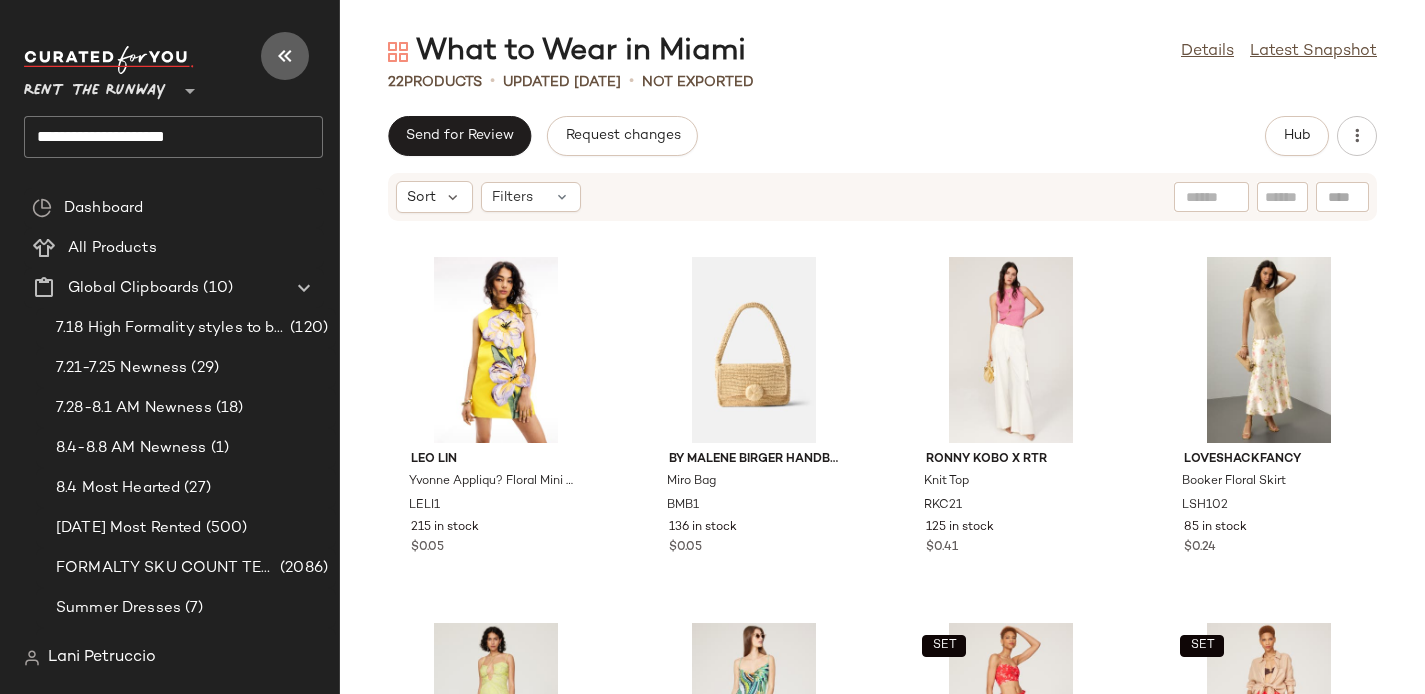 click at bounding box center [285, 56] 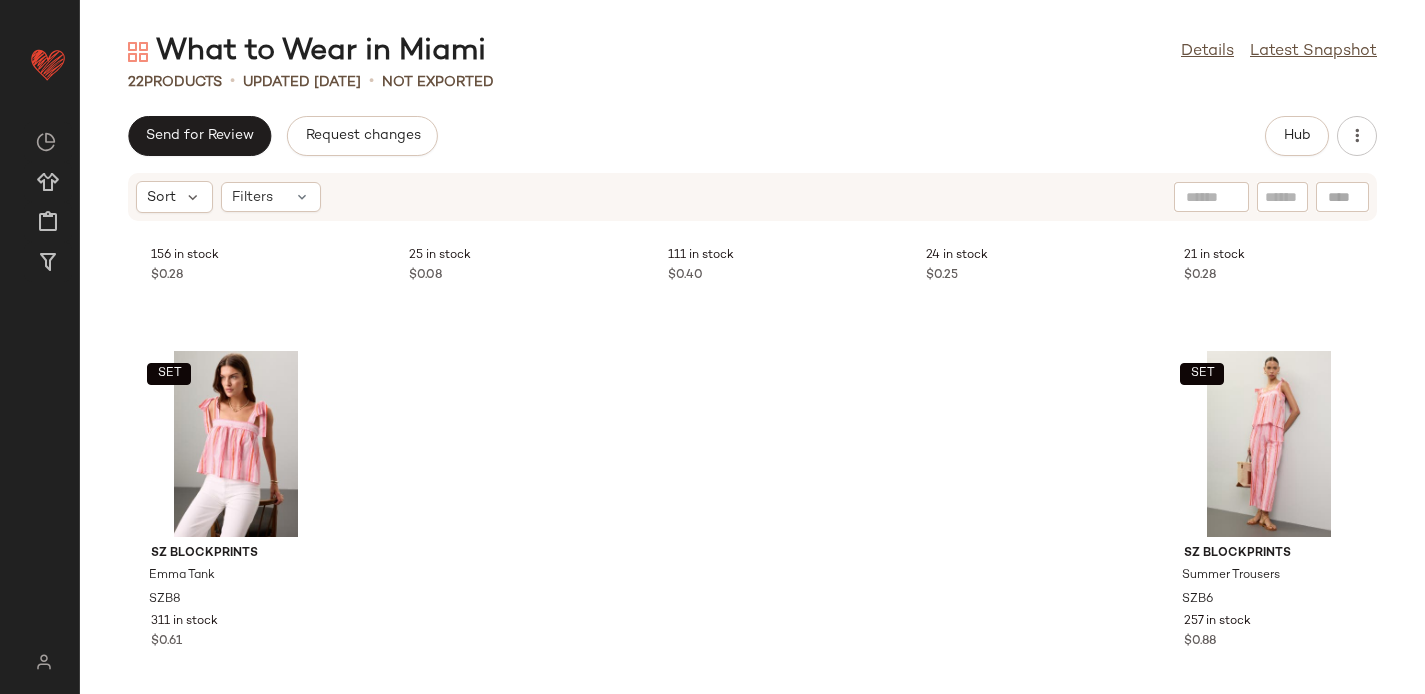 scroll, scrollTop: 0, scrollLeft: 0, axis: both 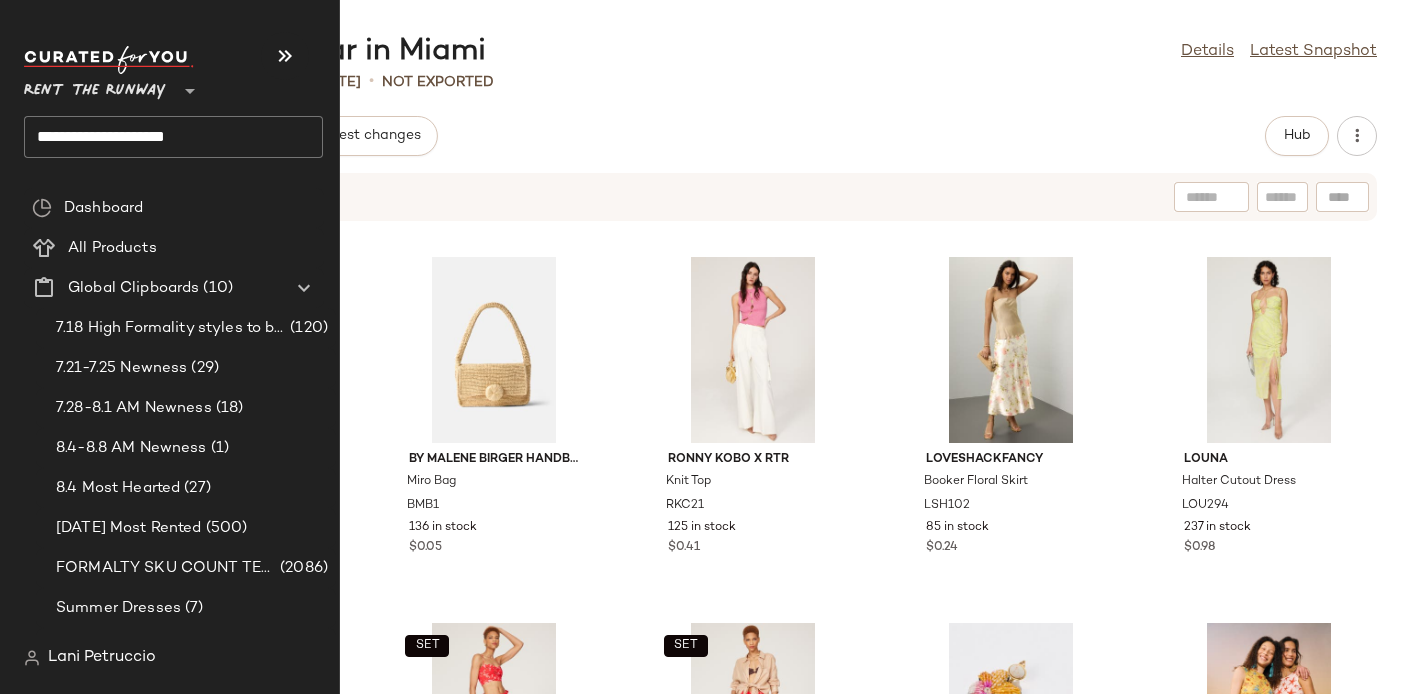 click on "**********" 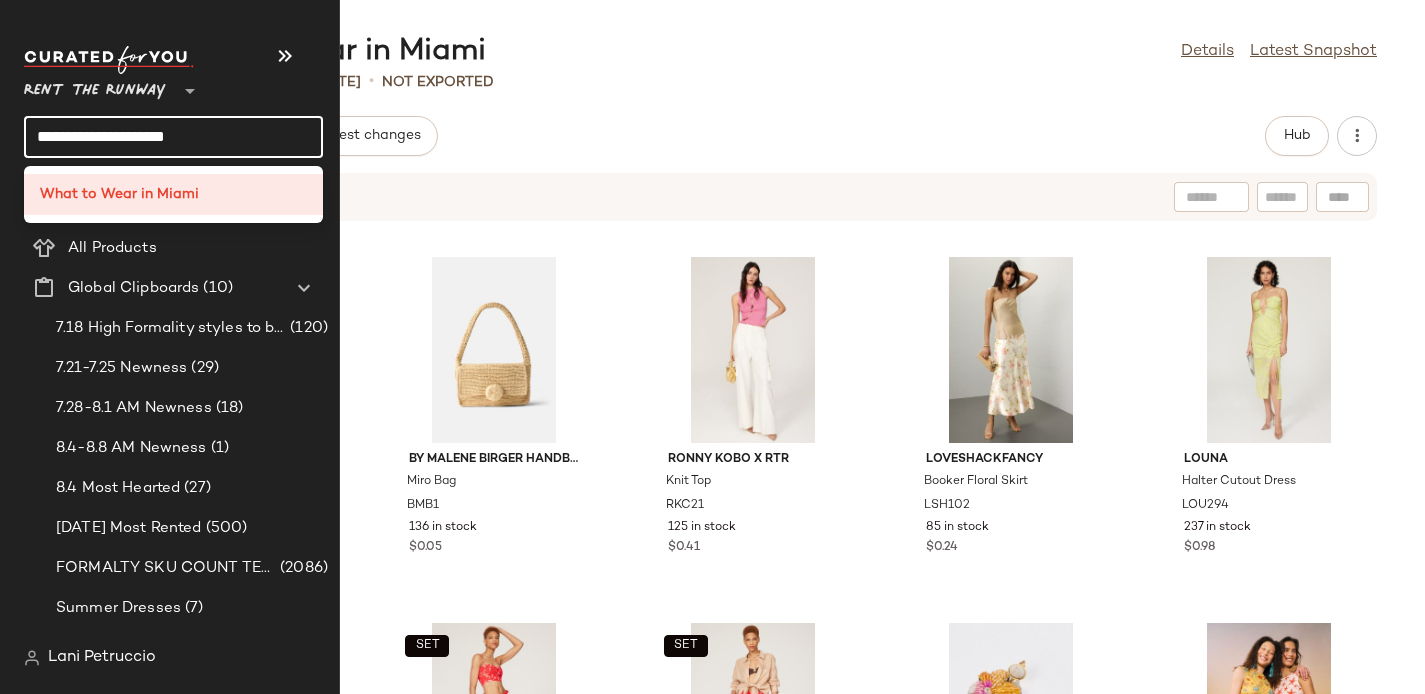 click on "**********" 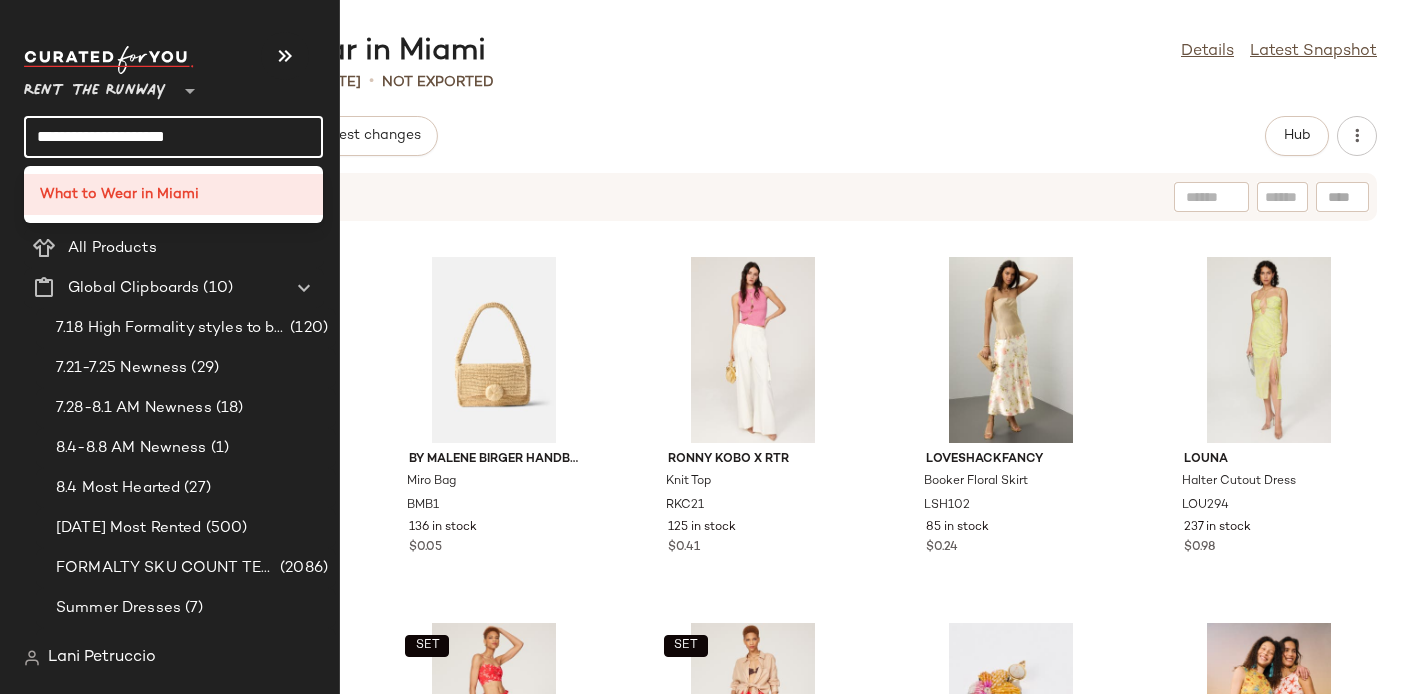 click on "**********" 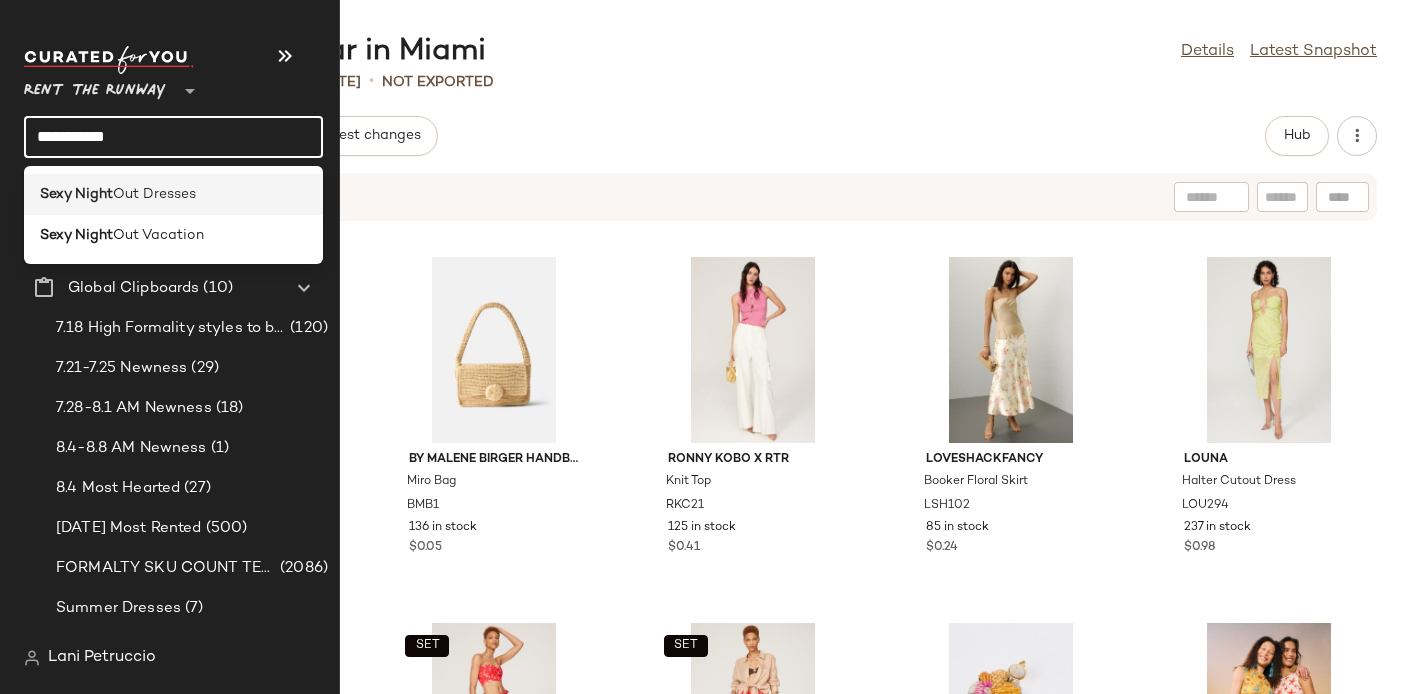 click on "Sexy Night" at bounding box center (76, 194) 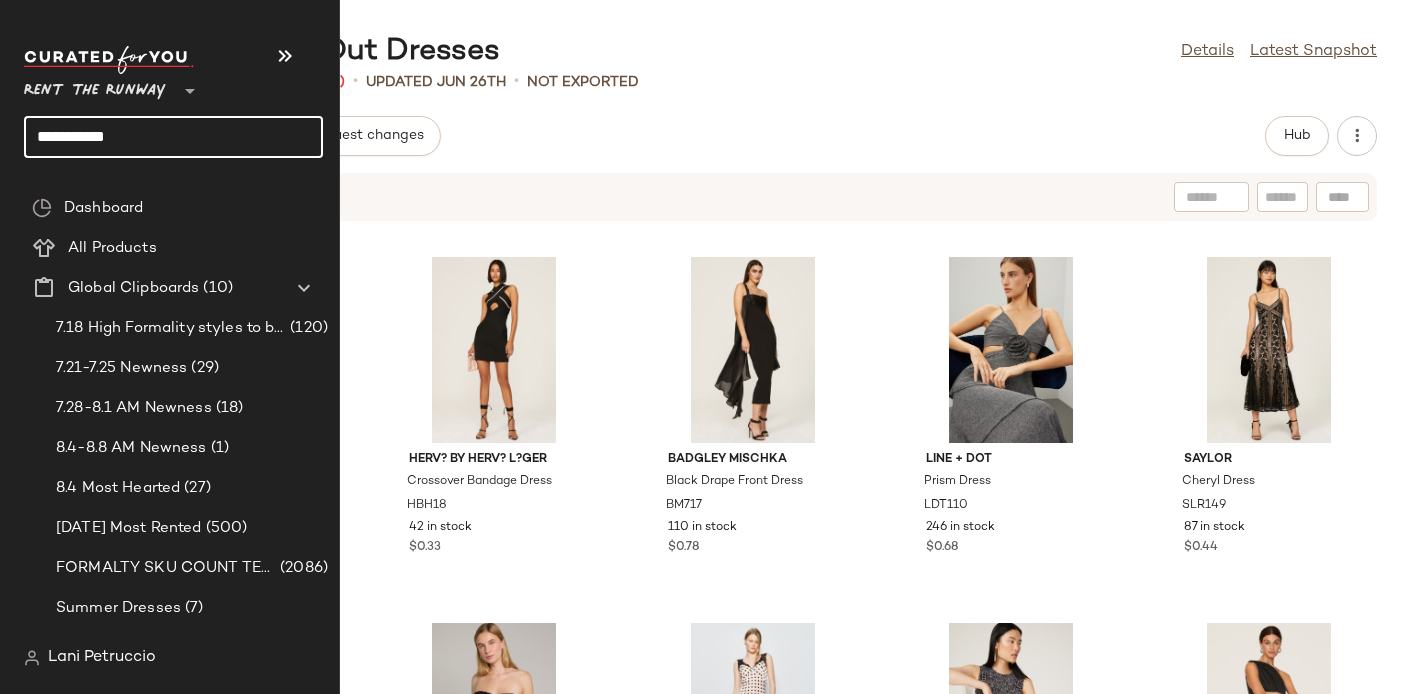 click on "**********" 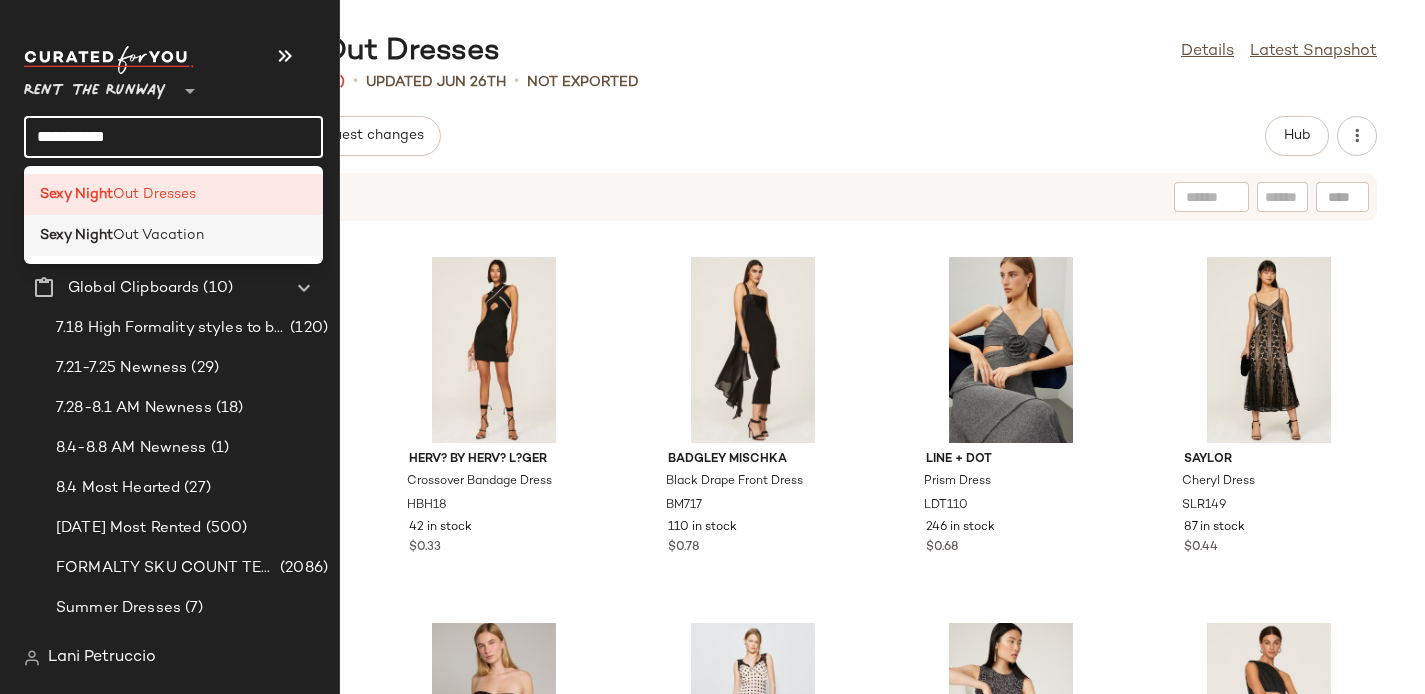 click on "Out Vacation" at bounding box center [158, 235] 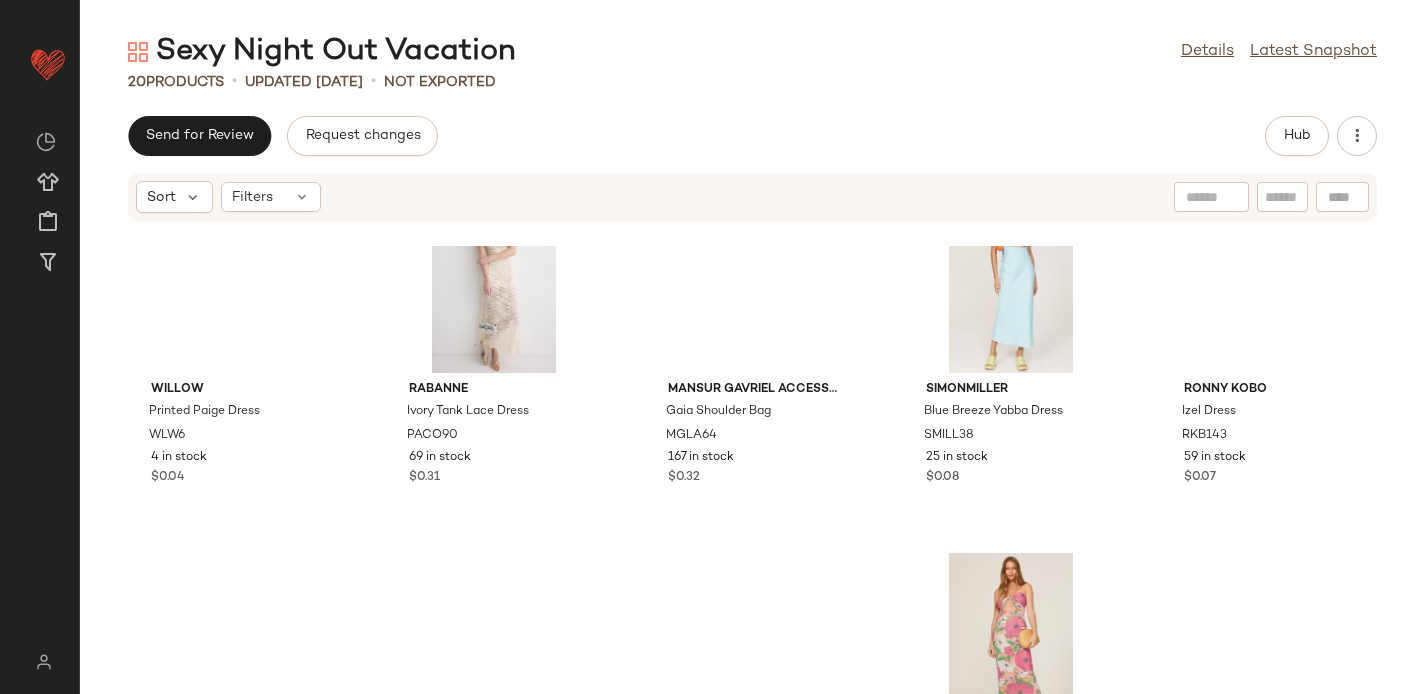scroll, scrollTop: 0, scrollLeft: 0, axis: both 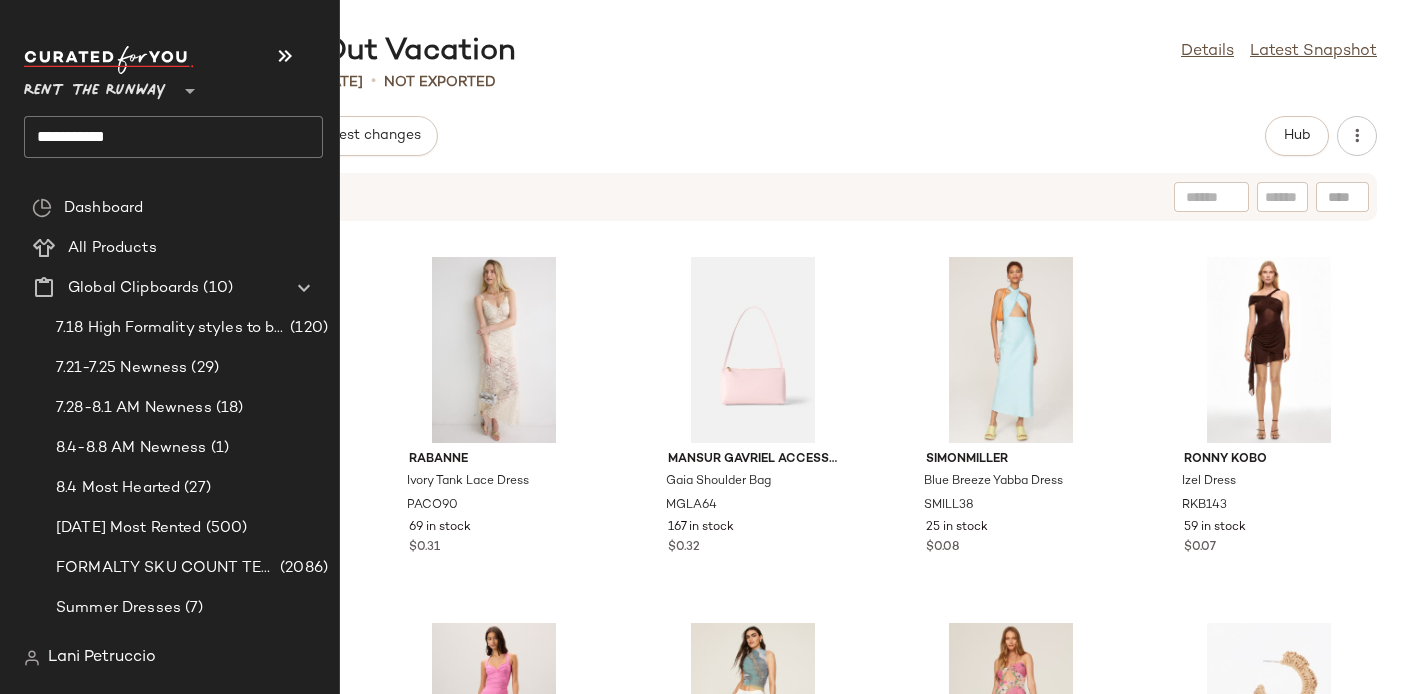 click on "**********" 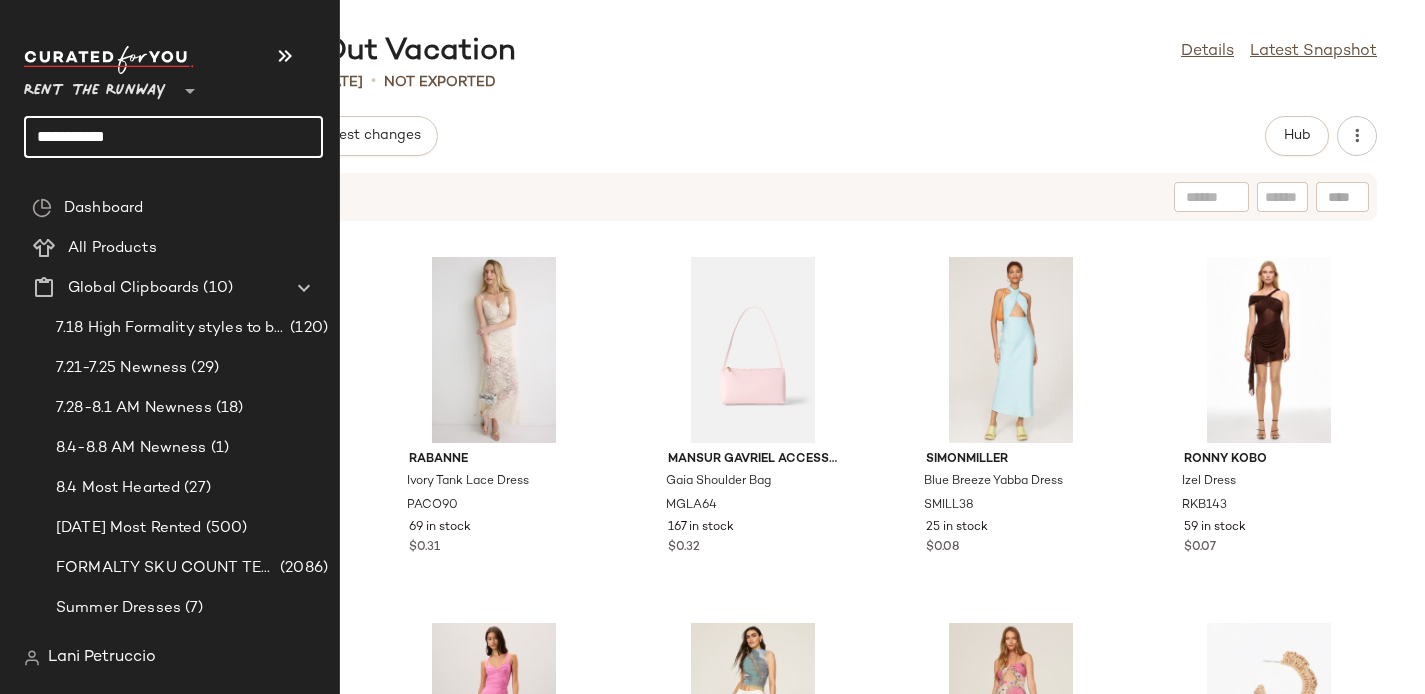 click on "**********" 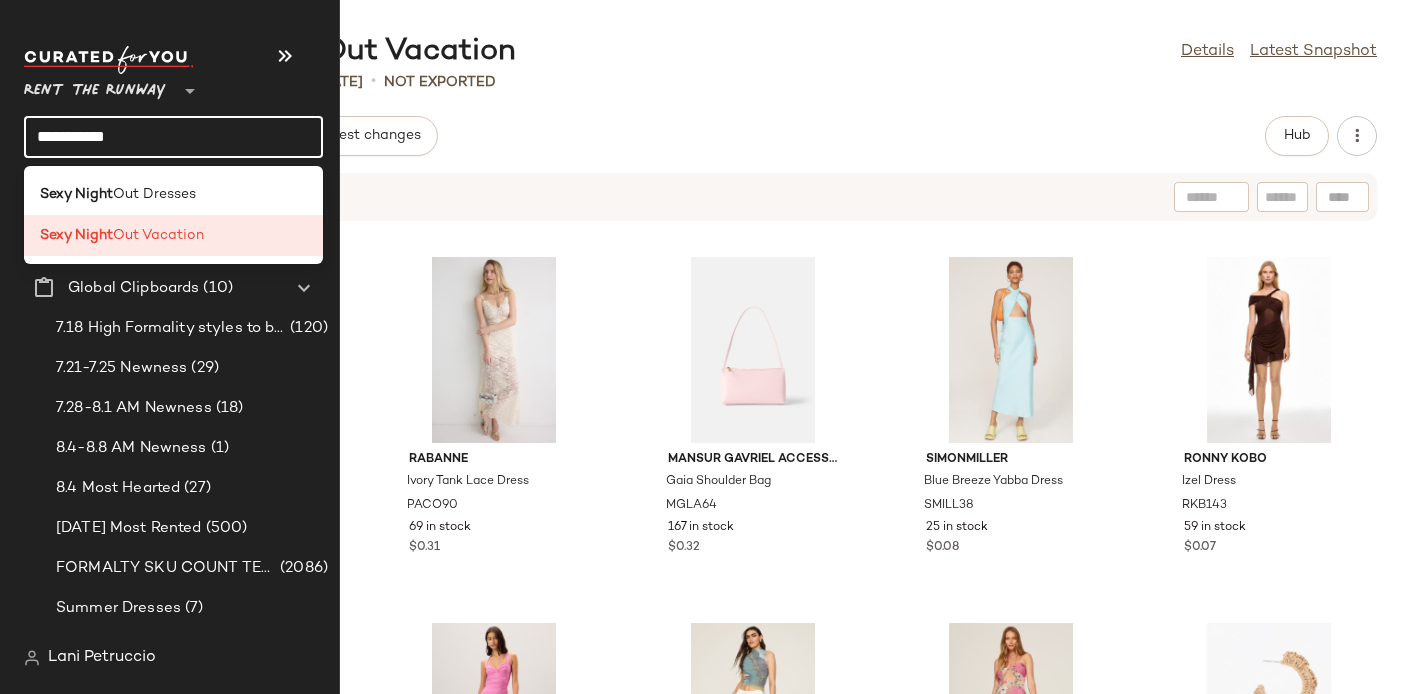click on "**********" 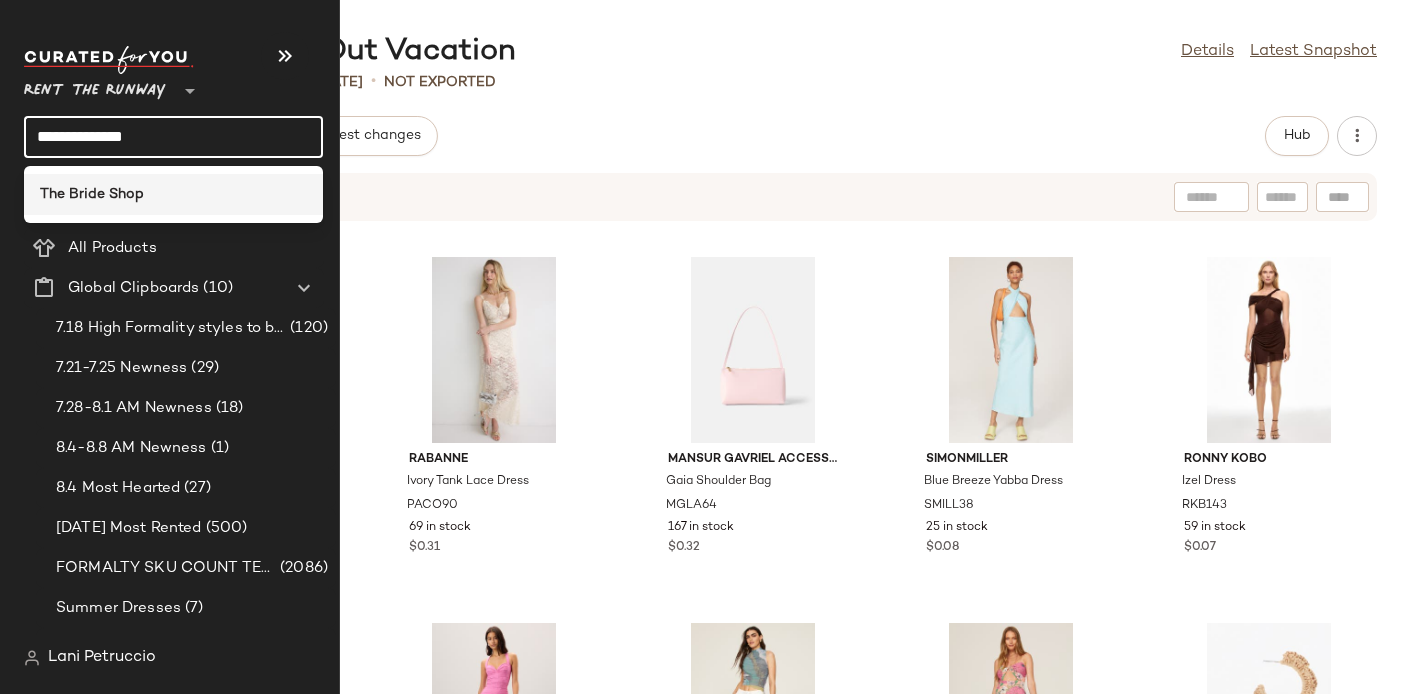 click on "The Bride Shop" 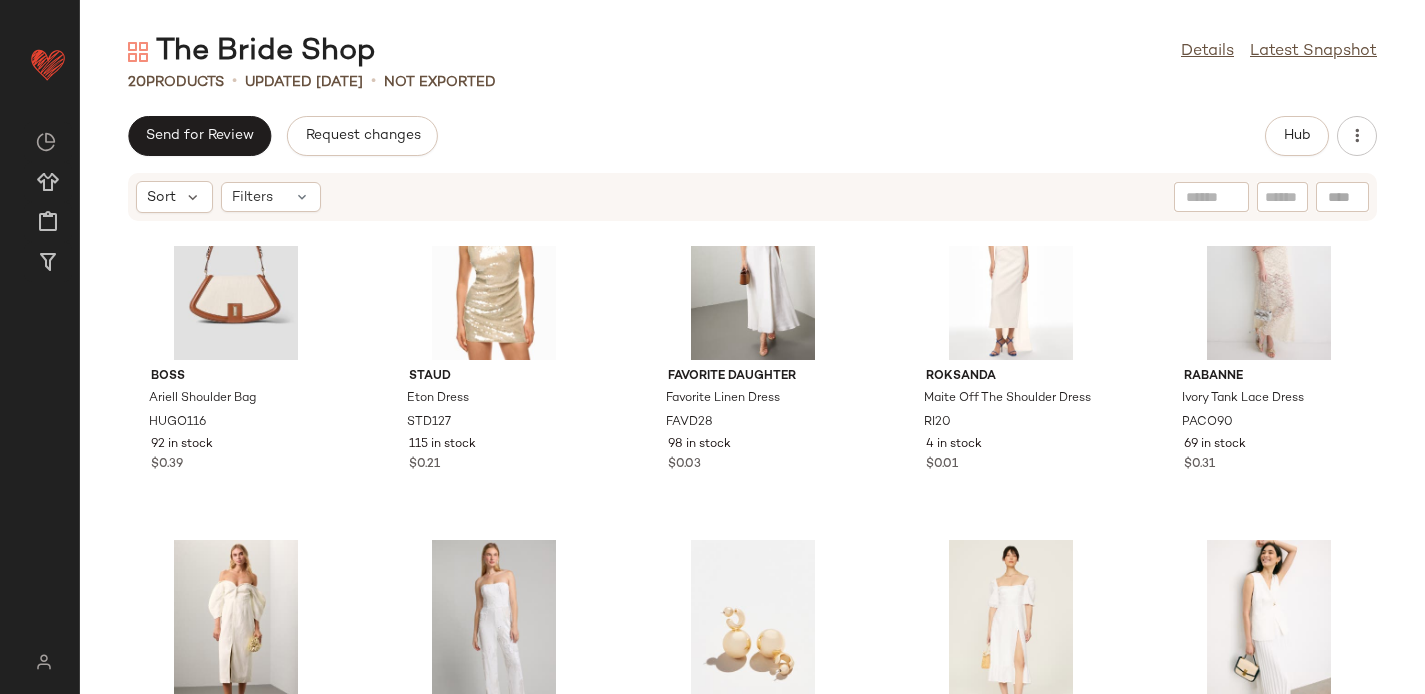 scroll, scrollTop: 1020, scrollLeft: 0, axis: vertical 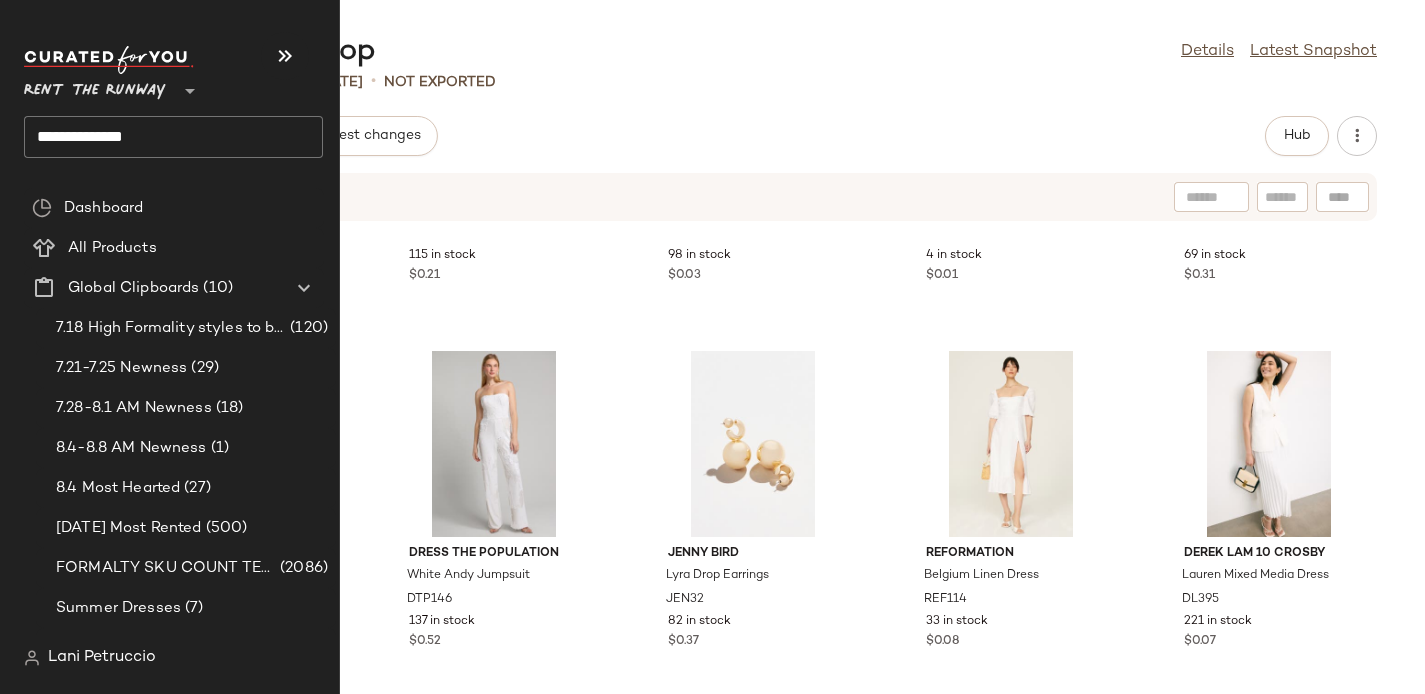 click on "**********" 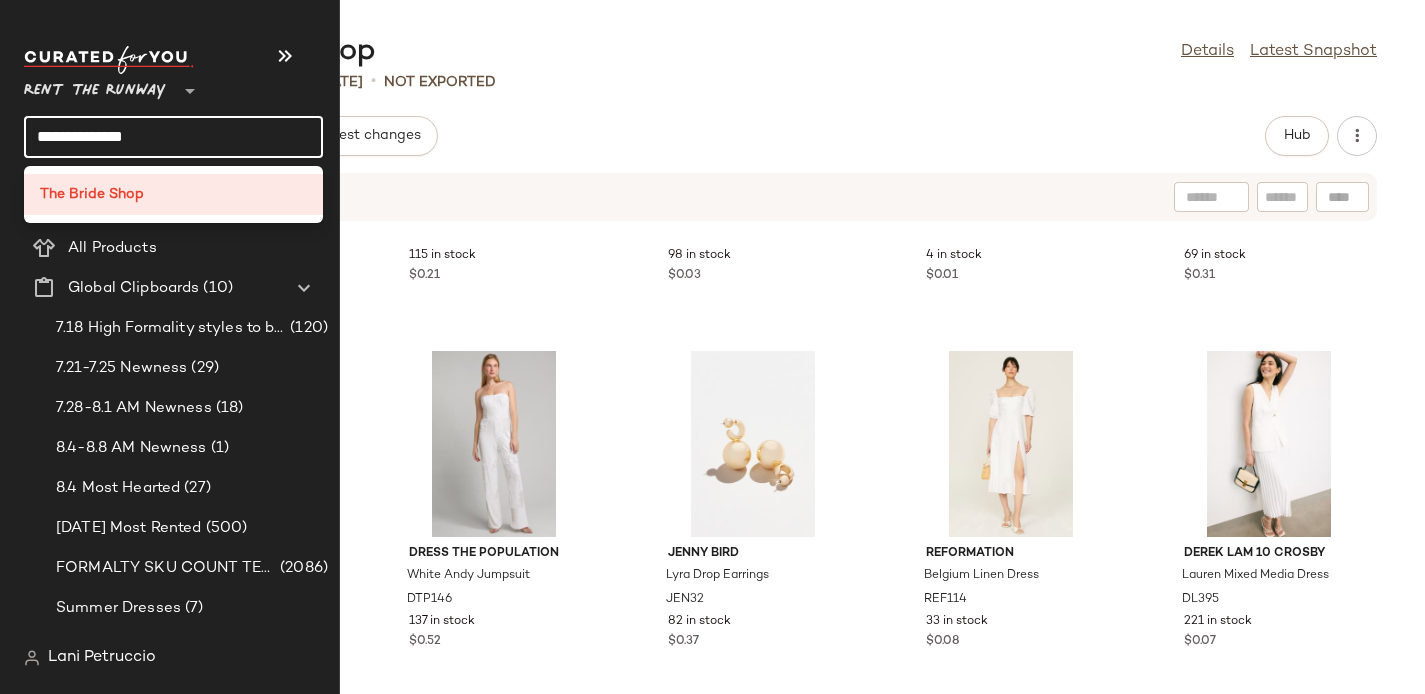 click on "**********" 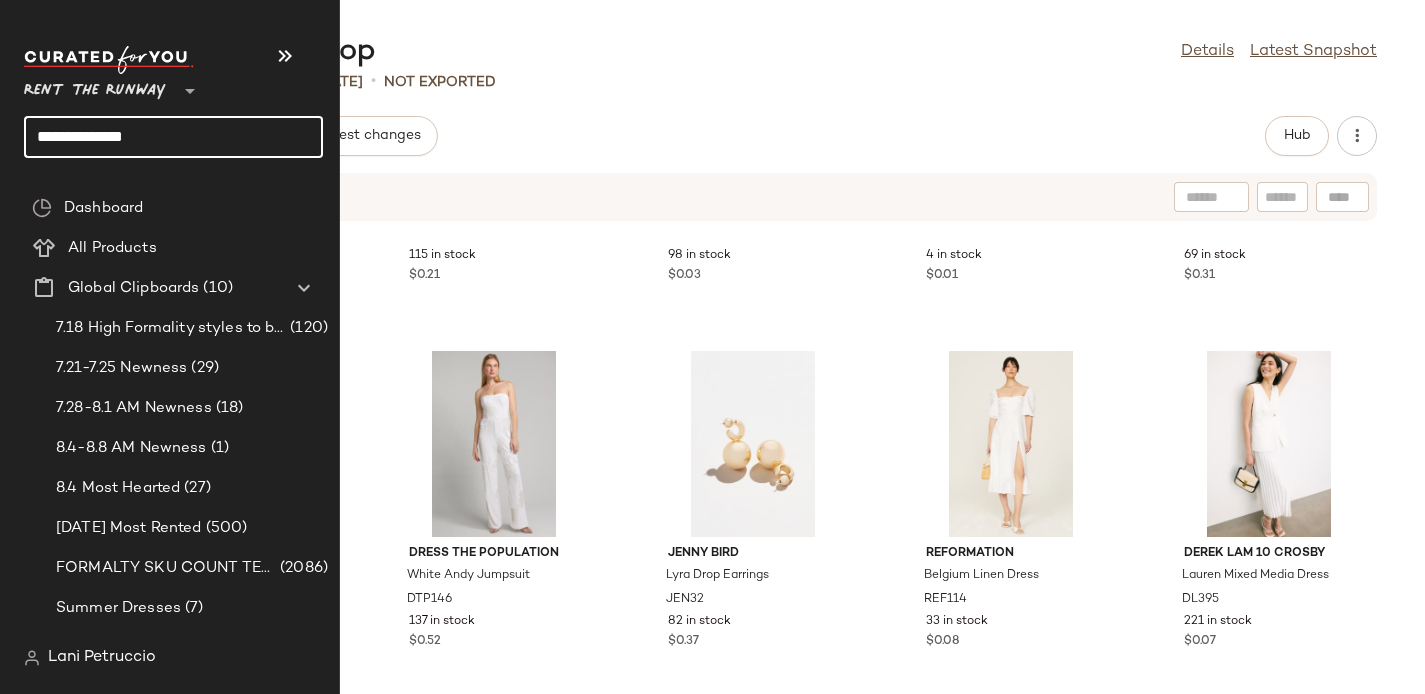 click on "**********" 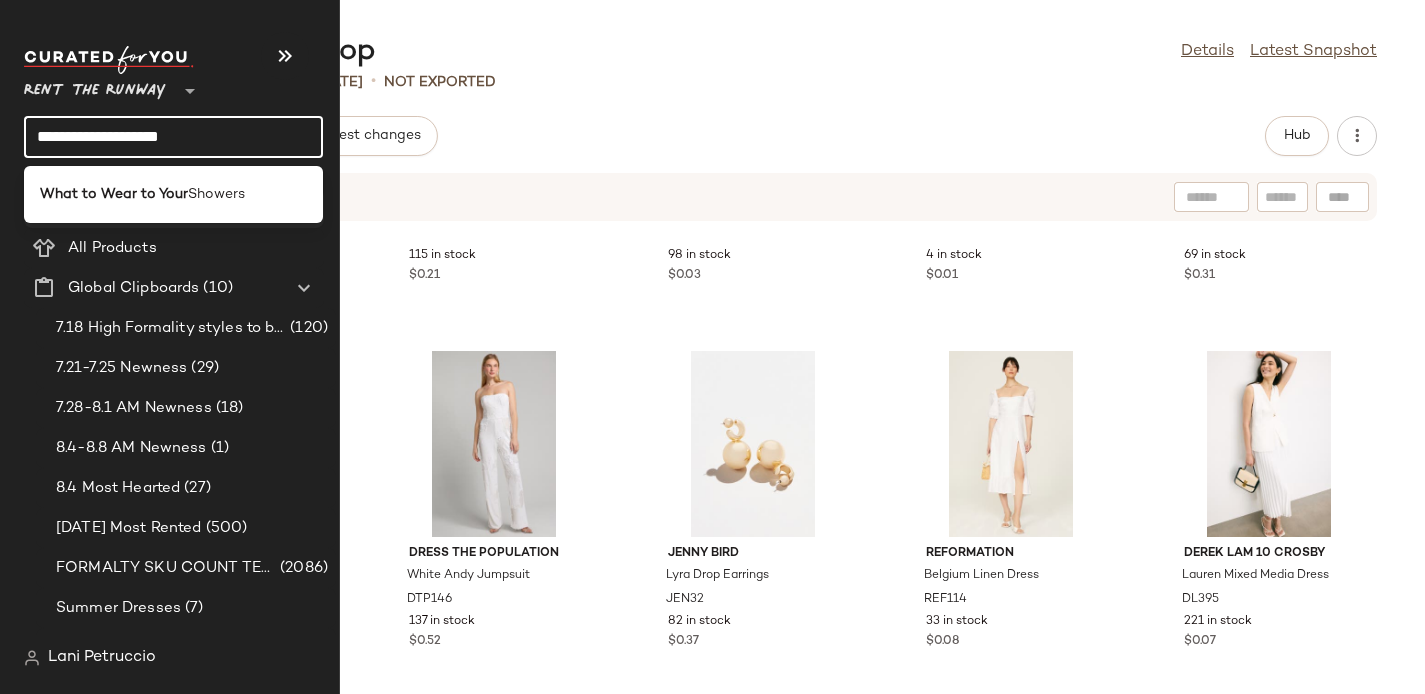 click on "What to Wear to Your" at bounding box center [114, 194] 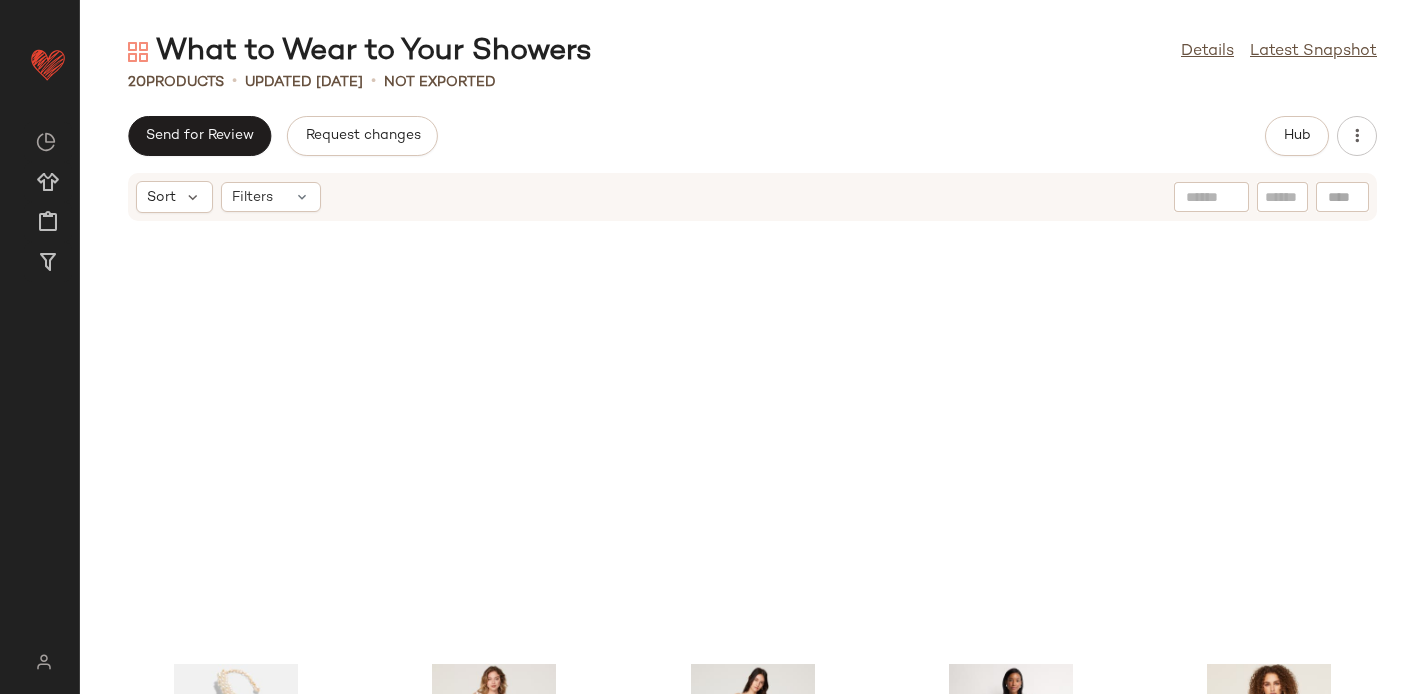 scroll, scrollTop: 0, scrollLeft: 0, axis: both 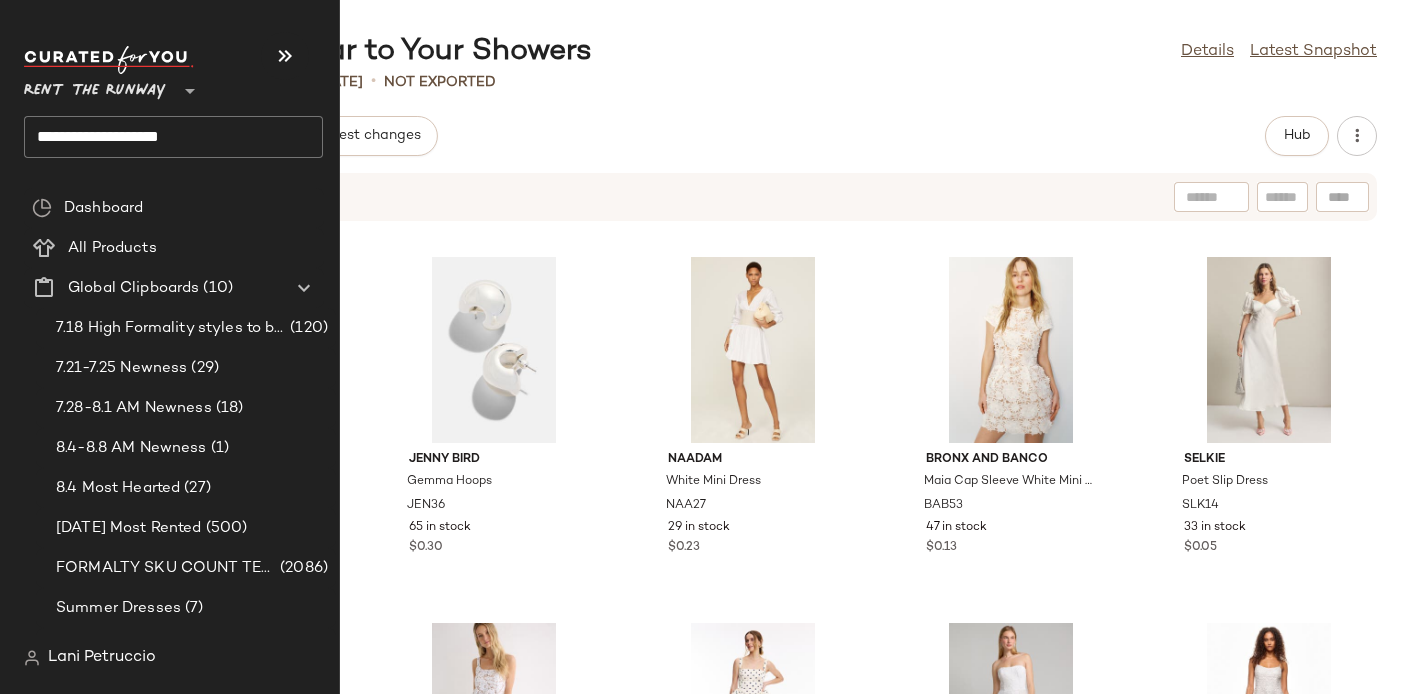 click on "**********" 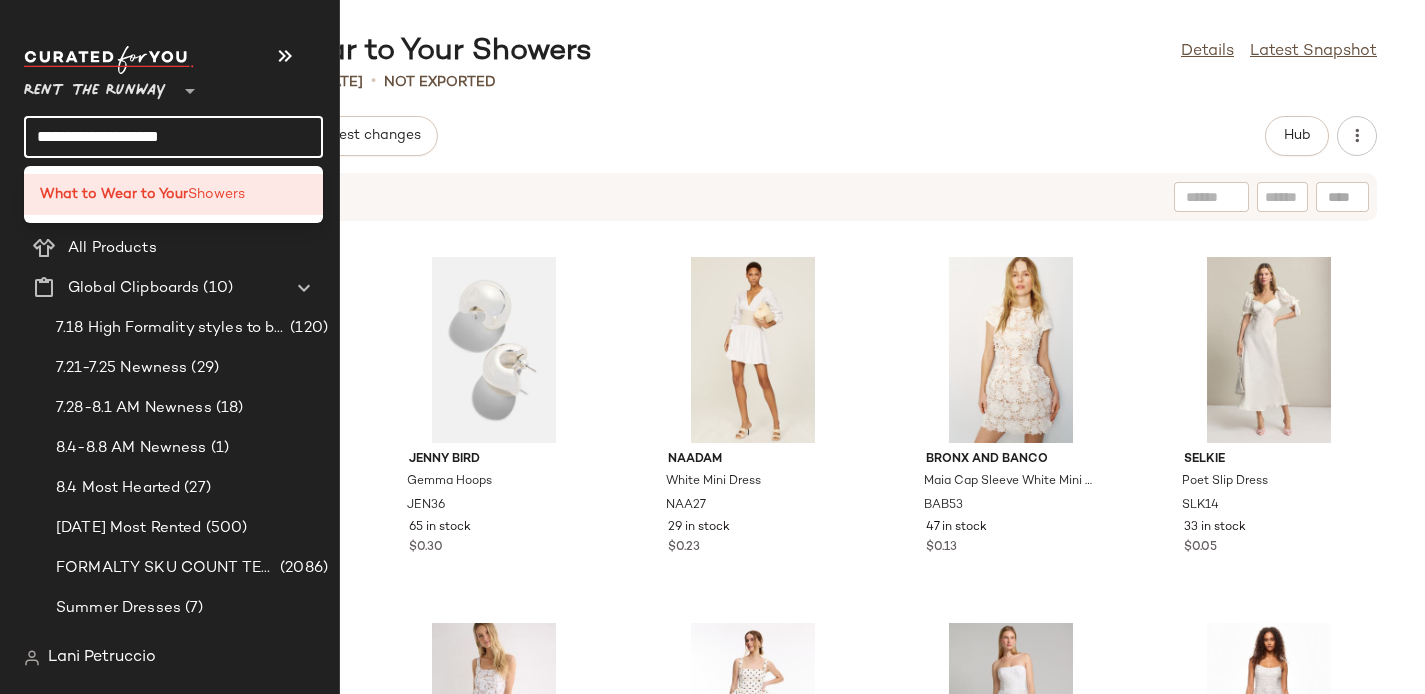 click on "**********" 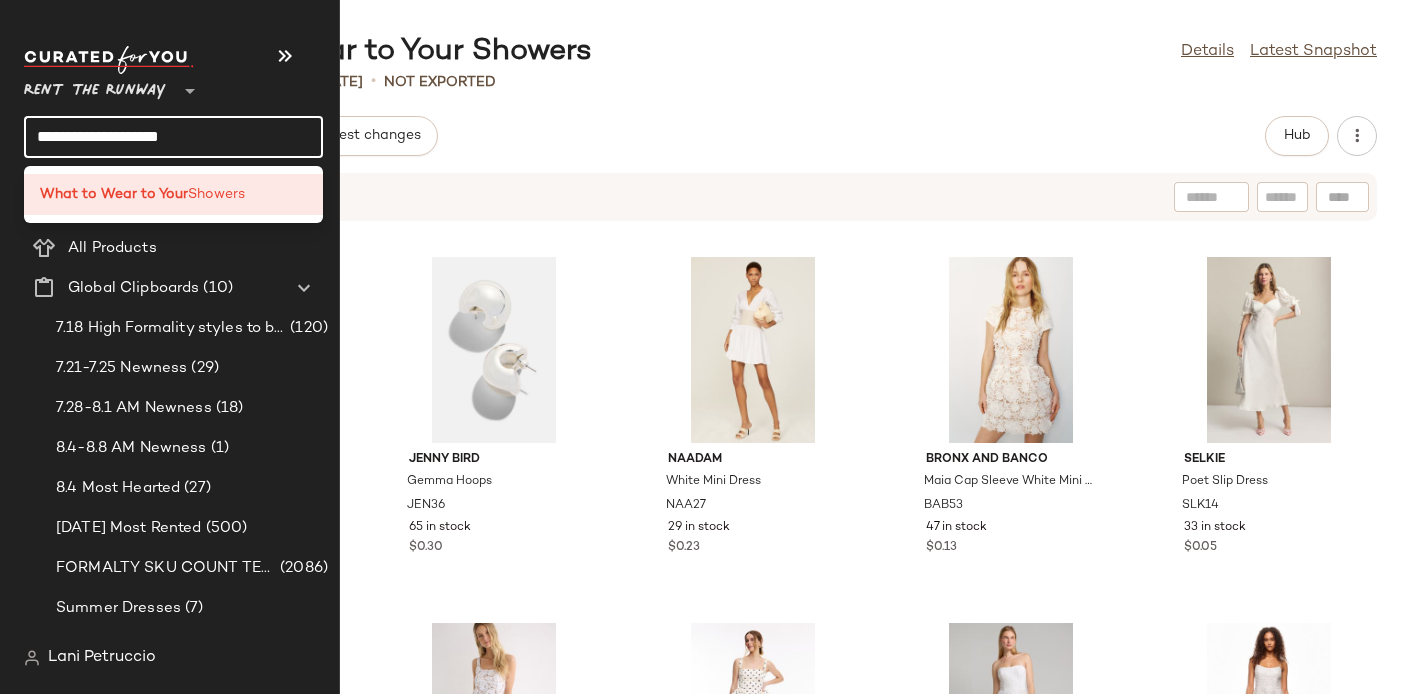 click on "**********" 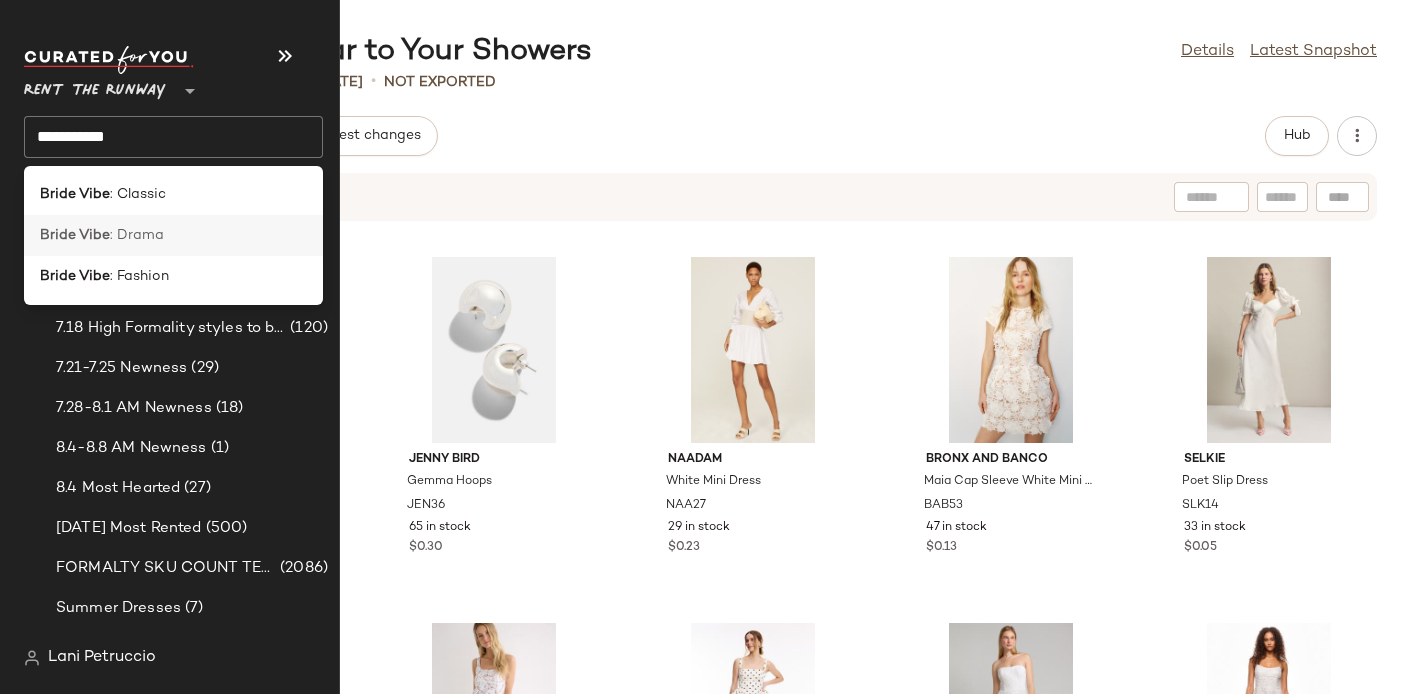click on ": Drama" at bounding box center [137, 235] 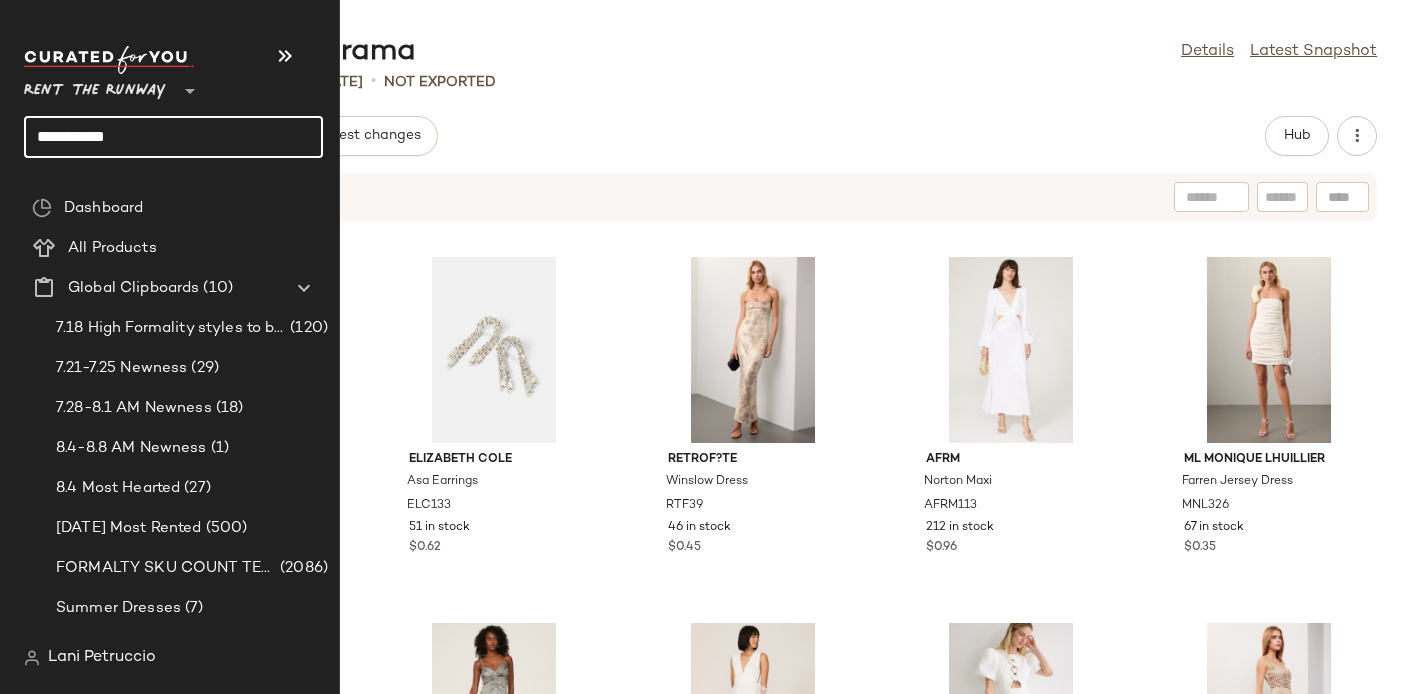 click on "**********" 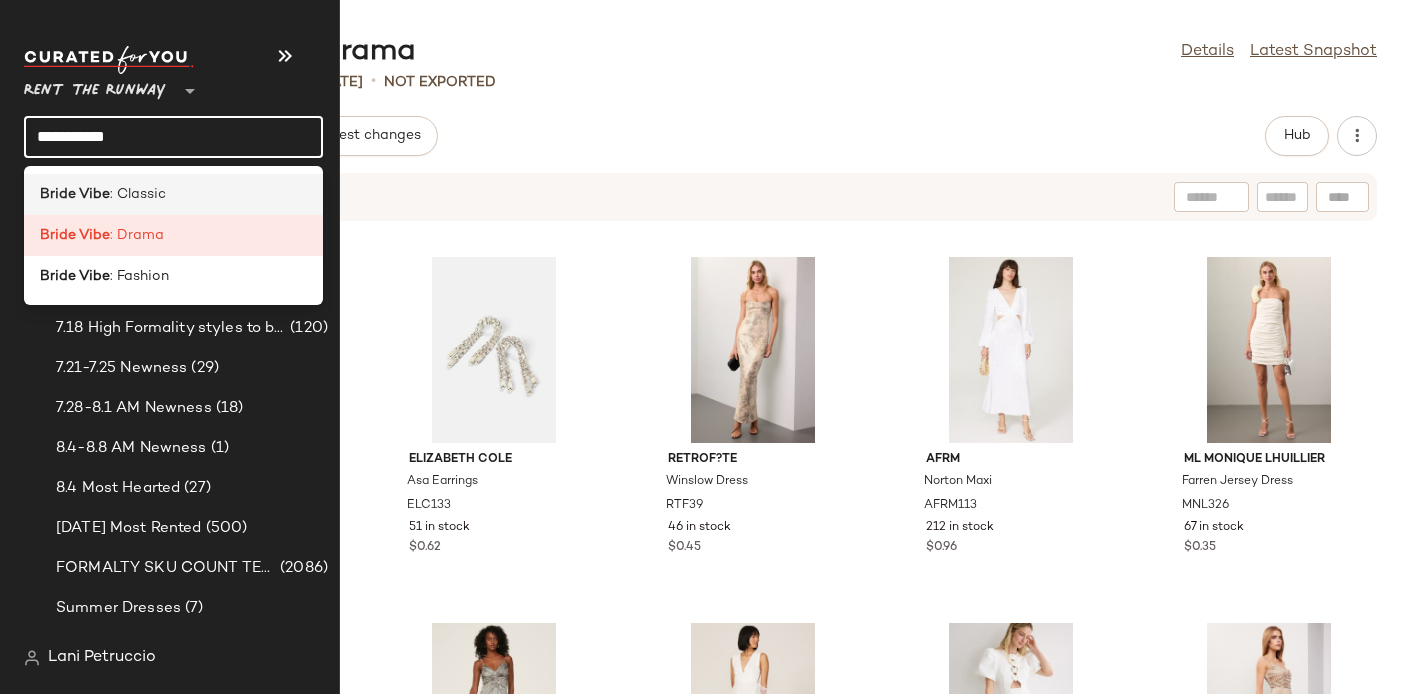 click on ": Classic" at bounding box center [138, 194] 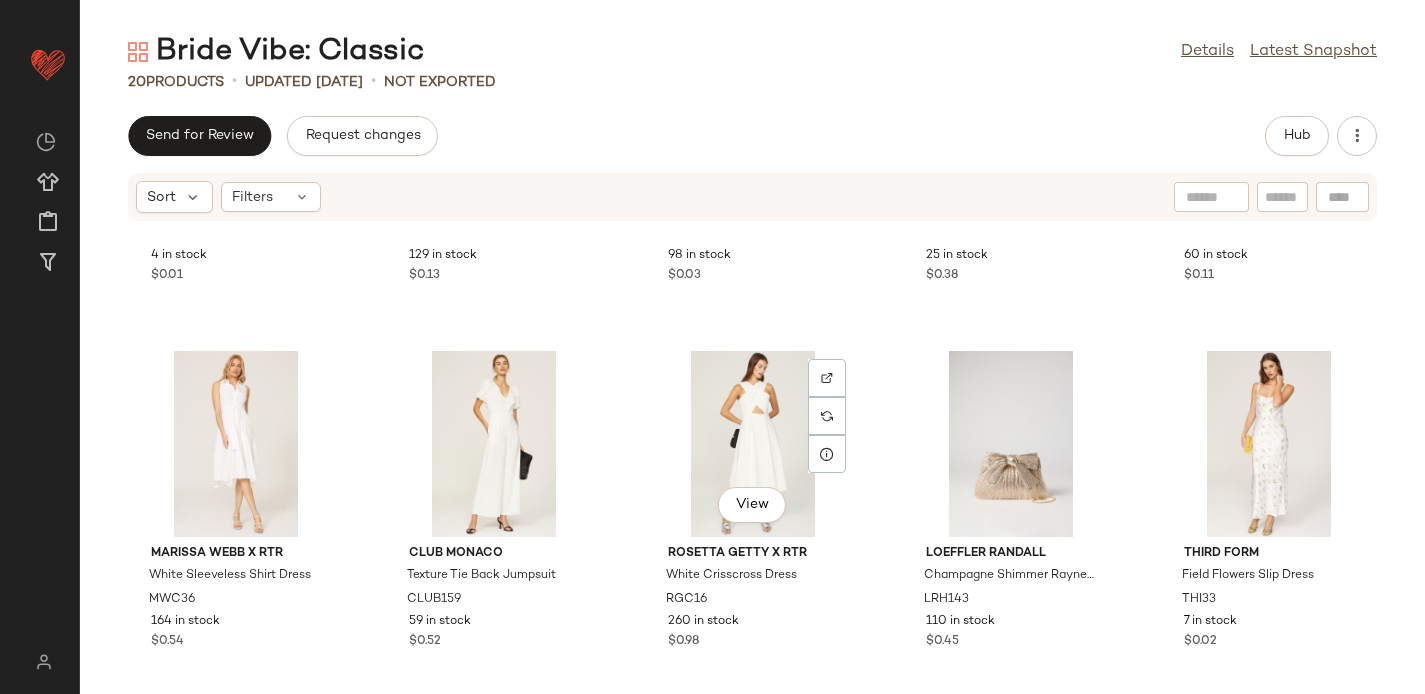 scroll, scrollTop: 0, scrollLeft: 0, axis: both 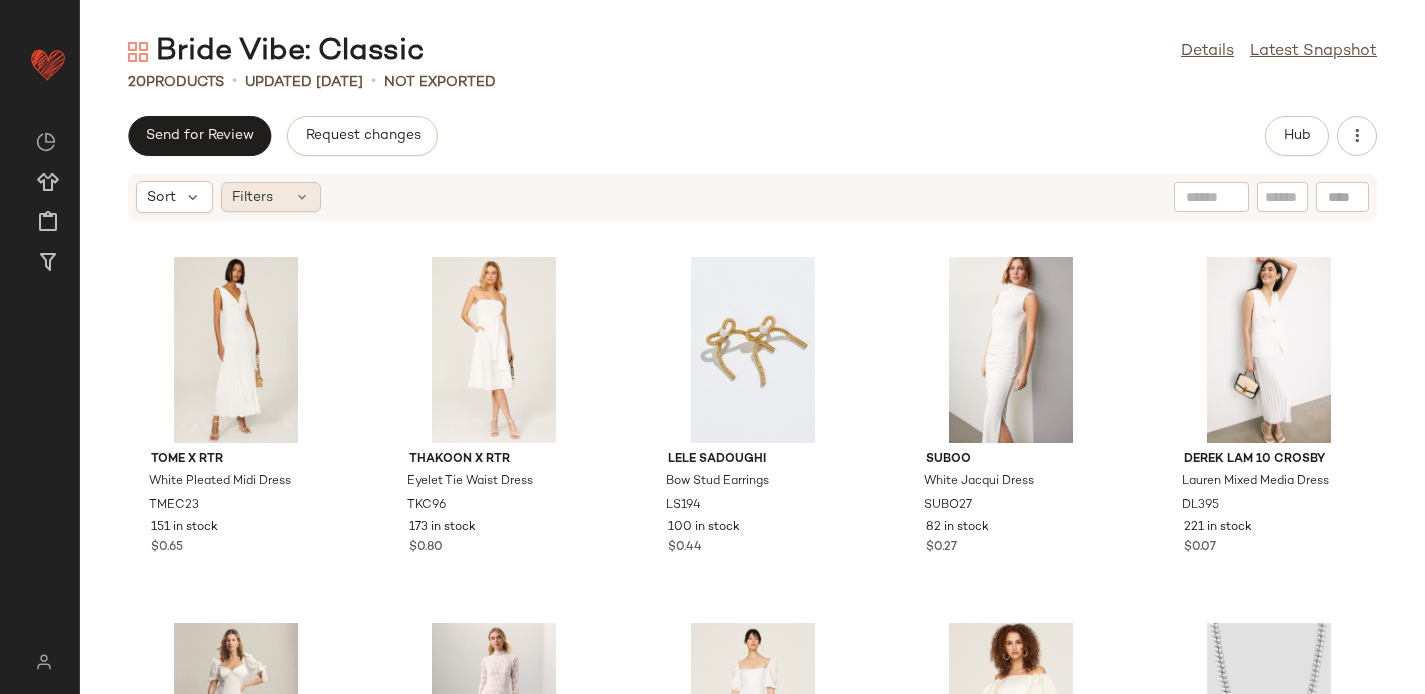 click on "Filters" 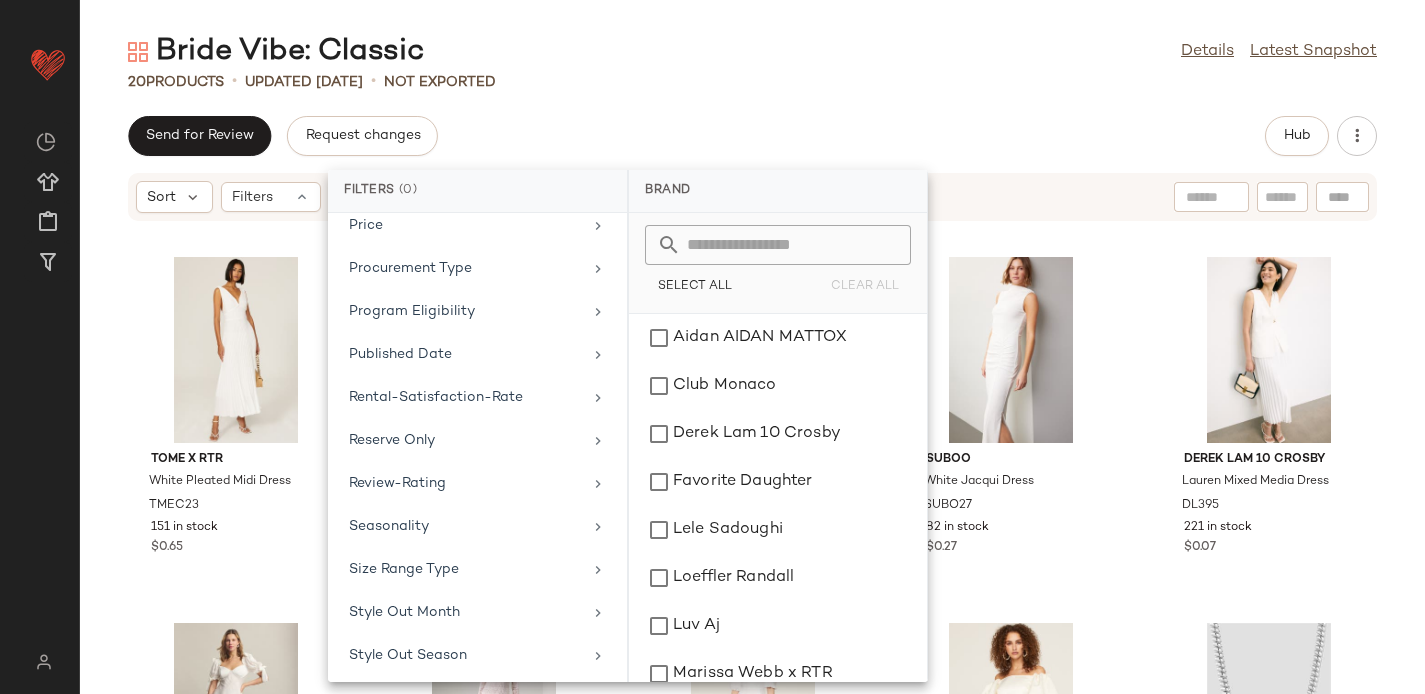 scroll, scrollTop: 1826, scrollLeft: 0, axis: vertical 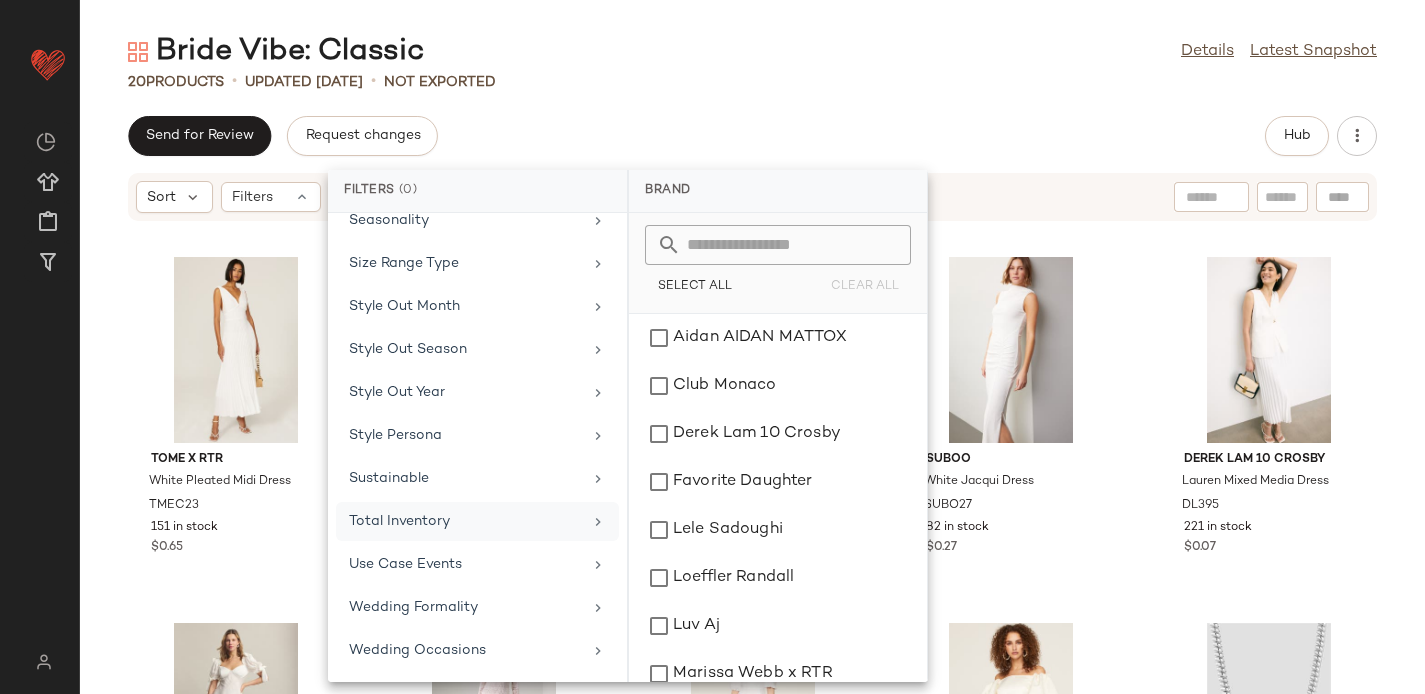 click on "Total Inventory" at bounding box center [465, 521] 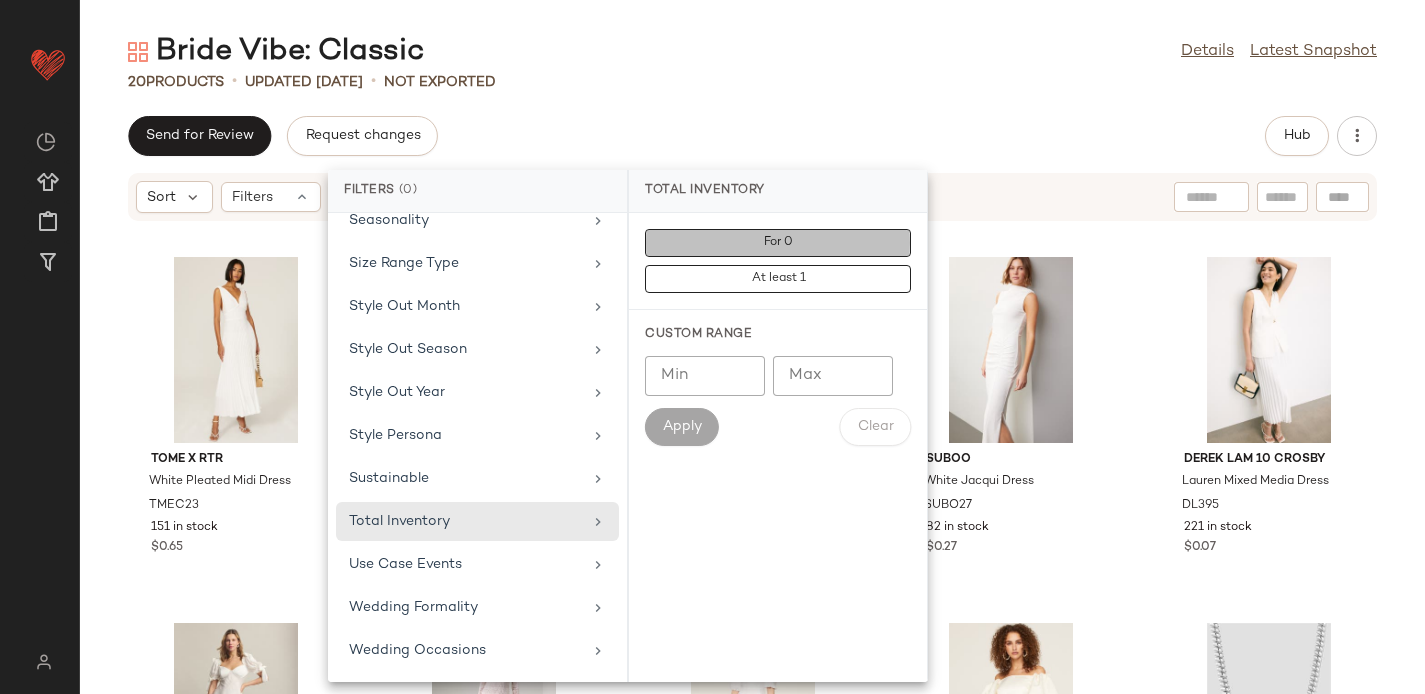 click on "For 0" 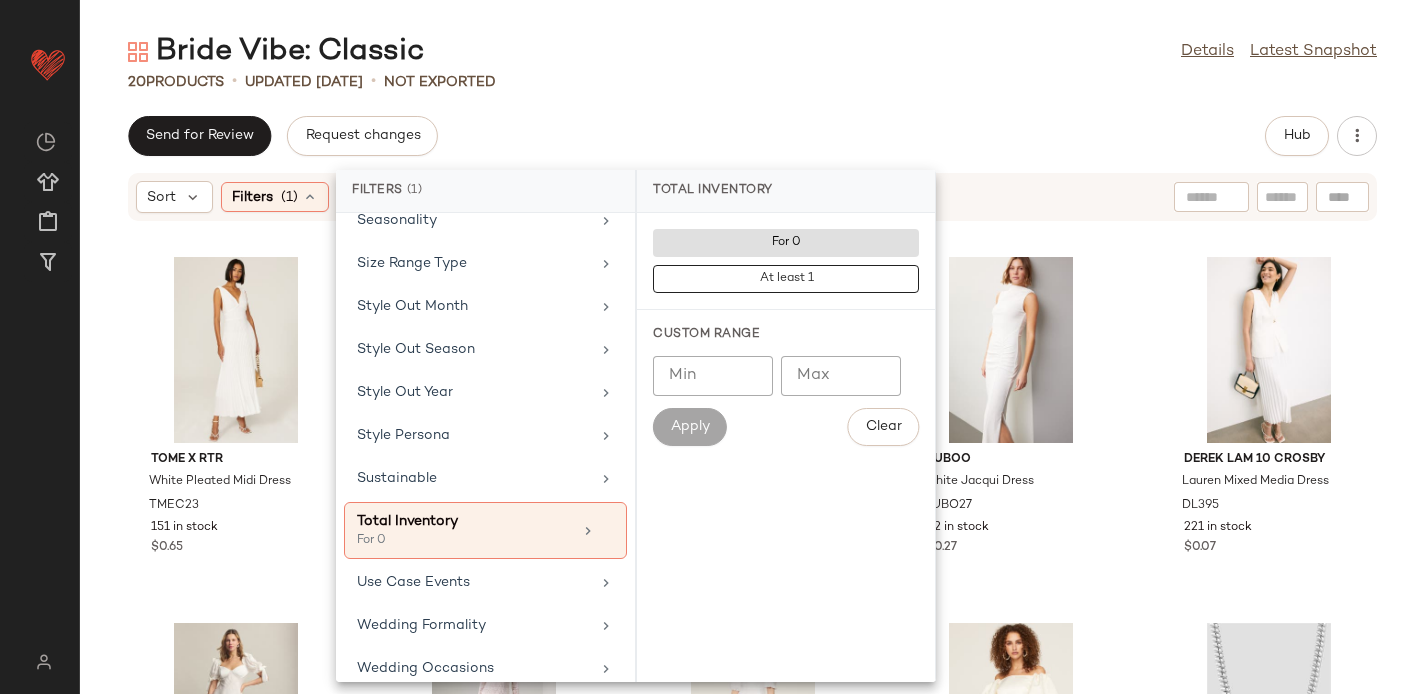 click on "Send for Review   Request changes   Hub" 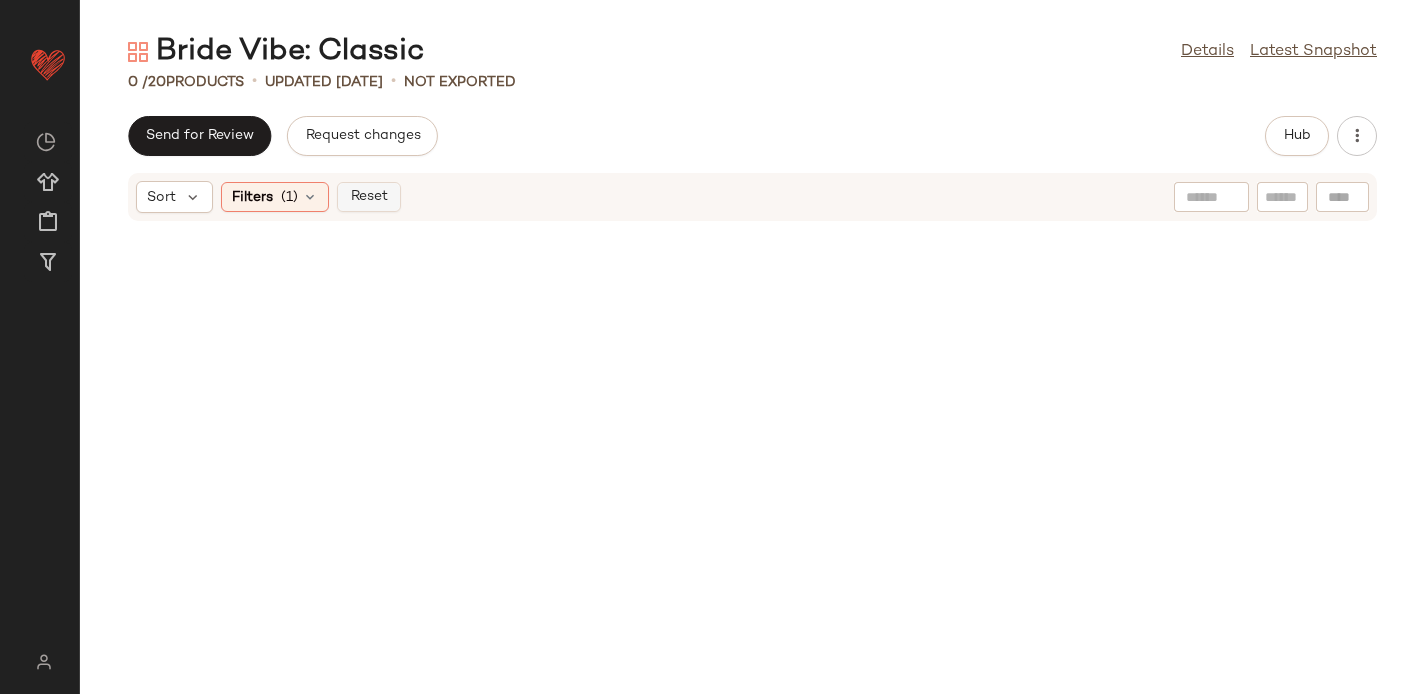 click on "Reset" 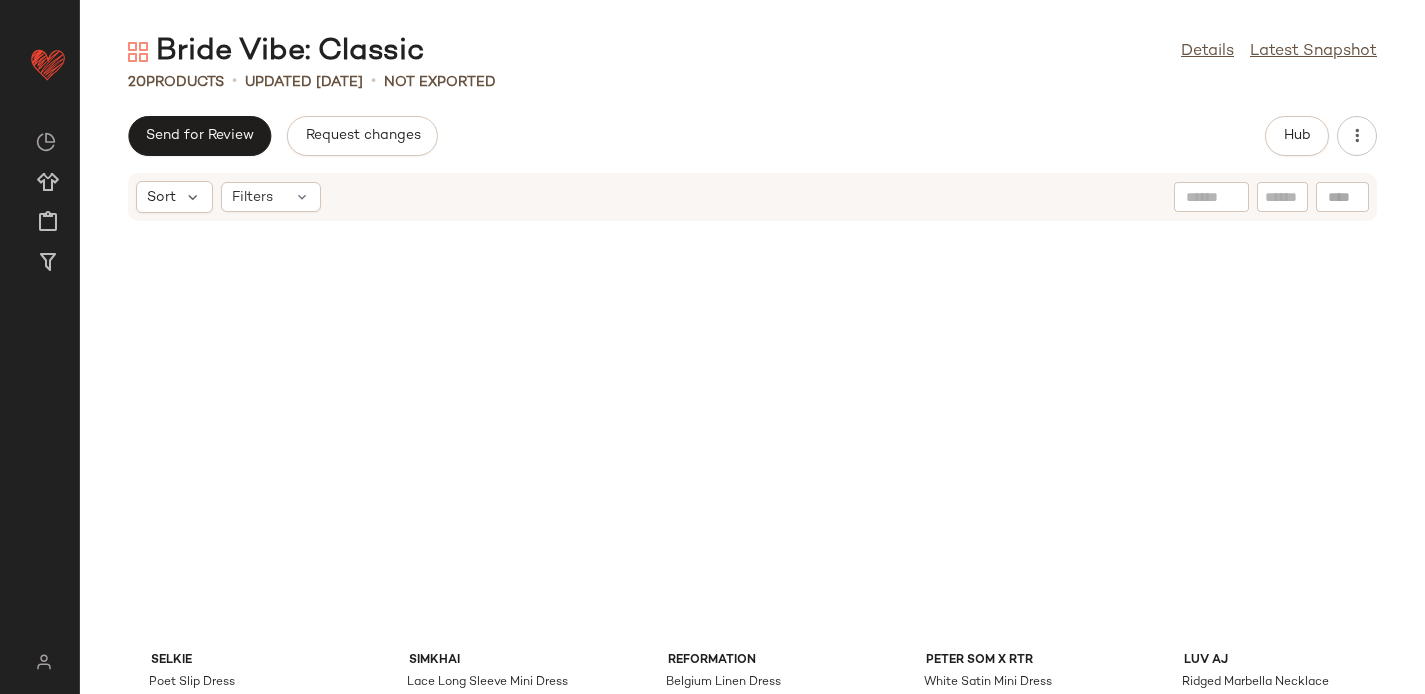scroll, scrollTop: 0, scrollLeft: 0, axis: both 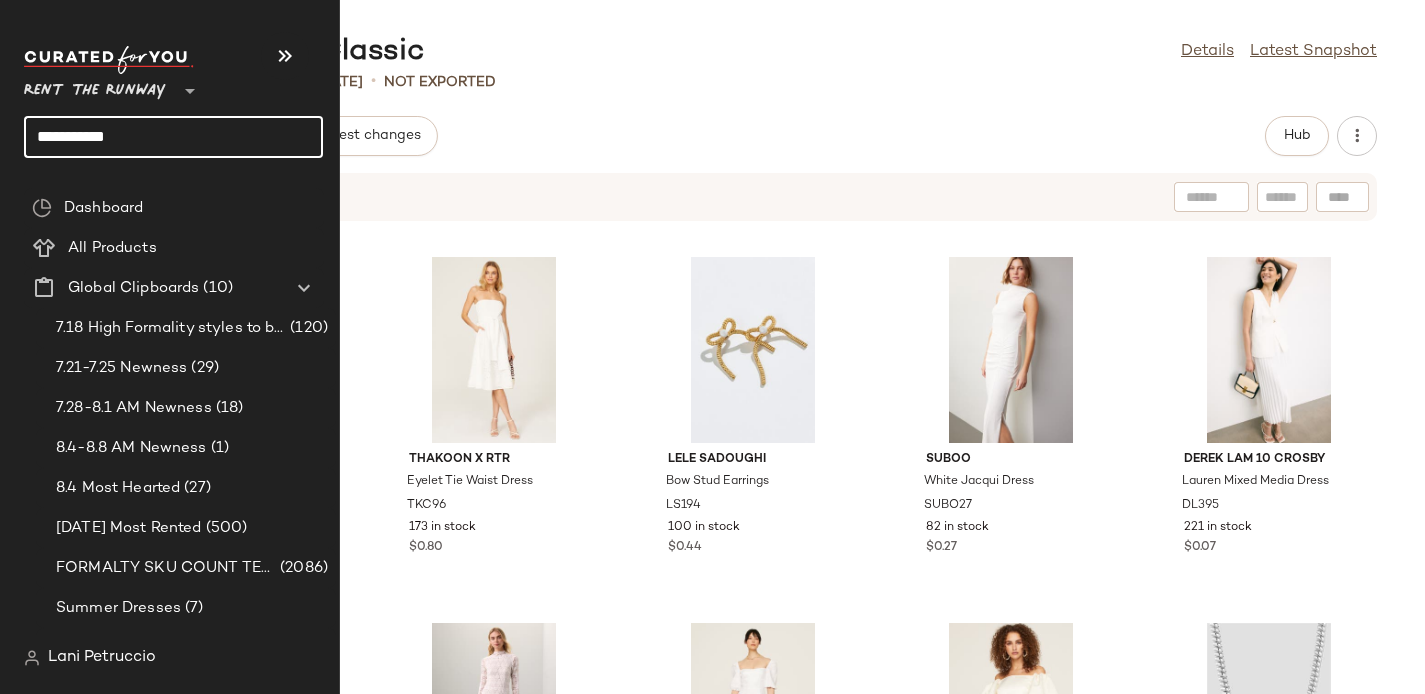 click on "**********" 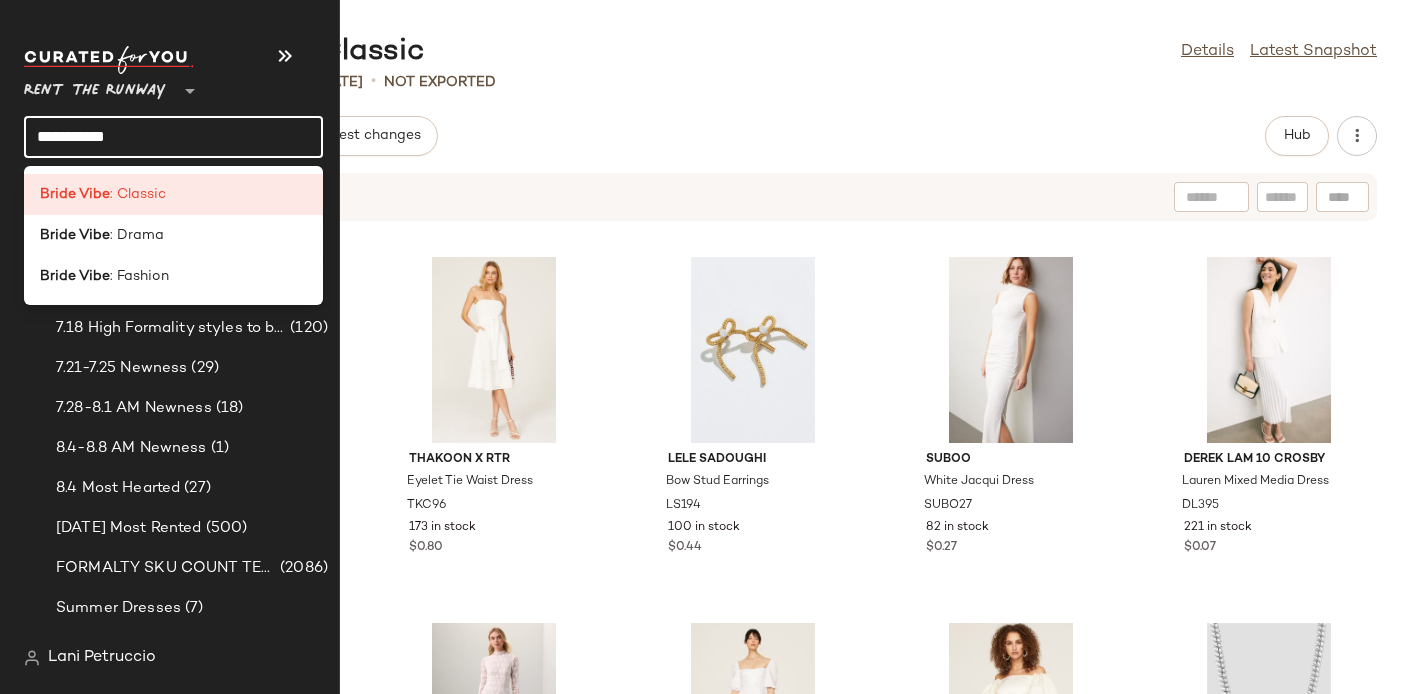 click on "**********" 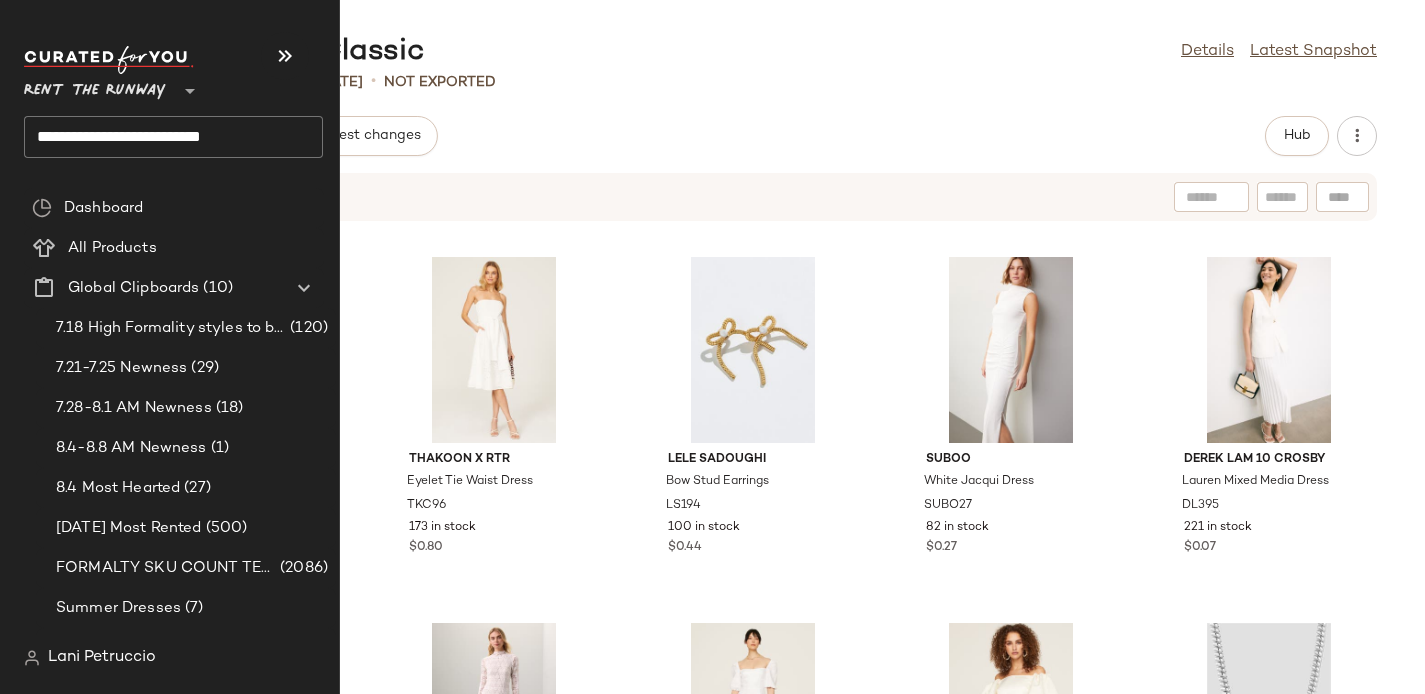 click on "**********" 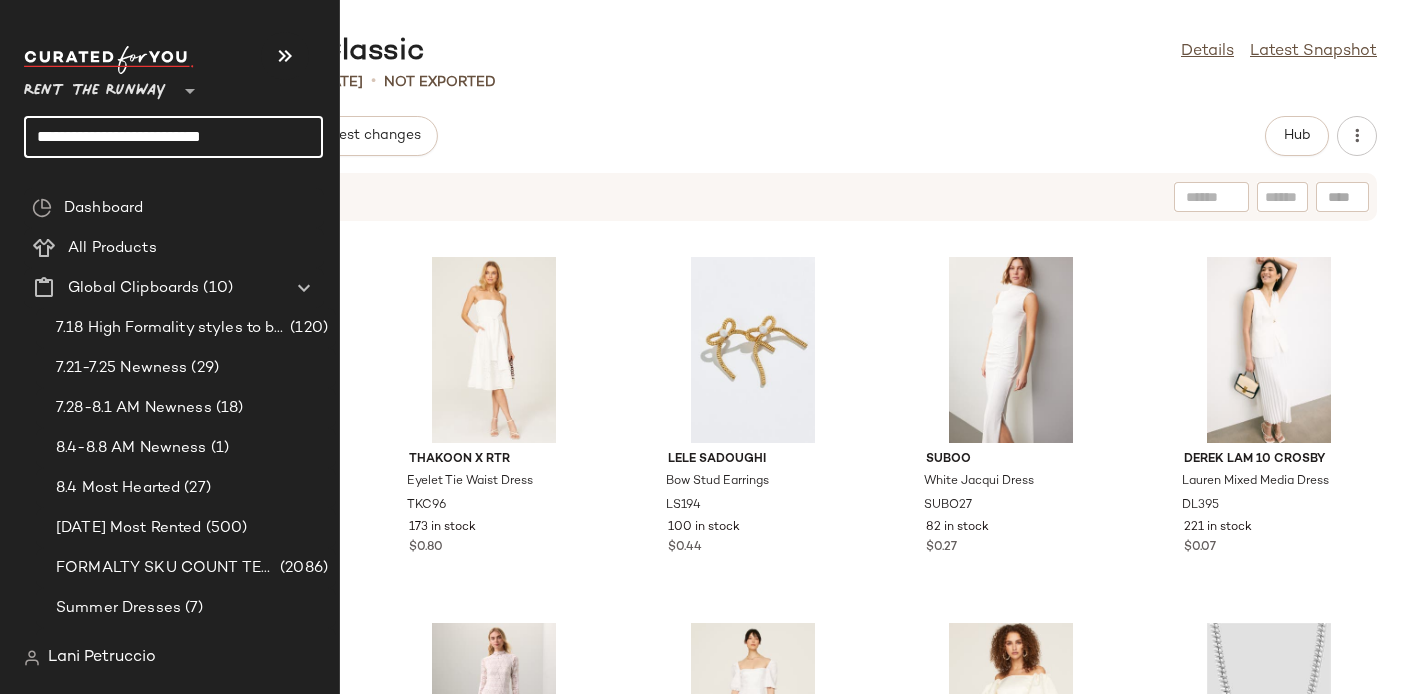 click on "**********" 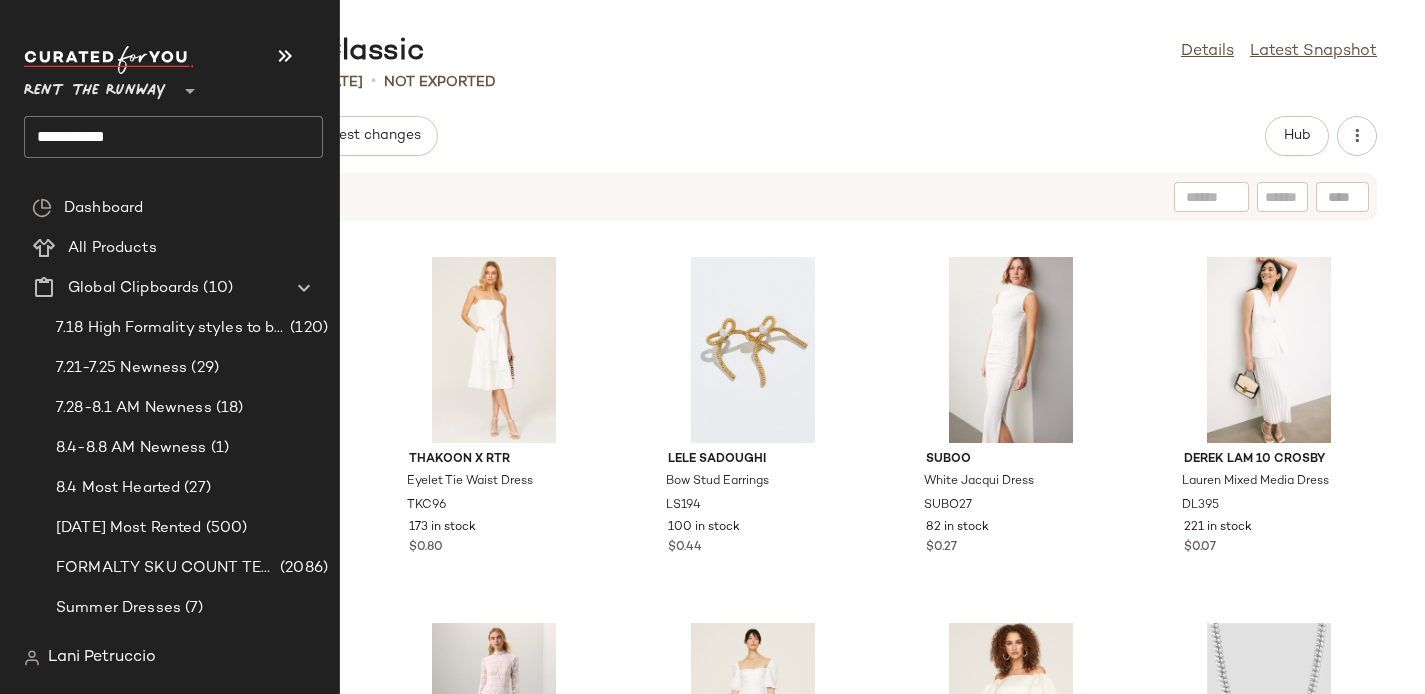 click on "**********" 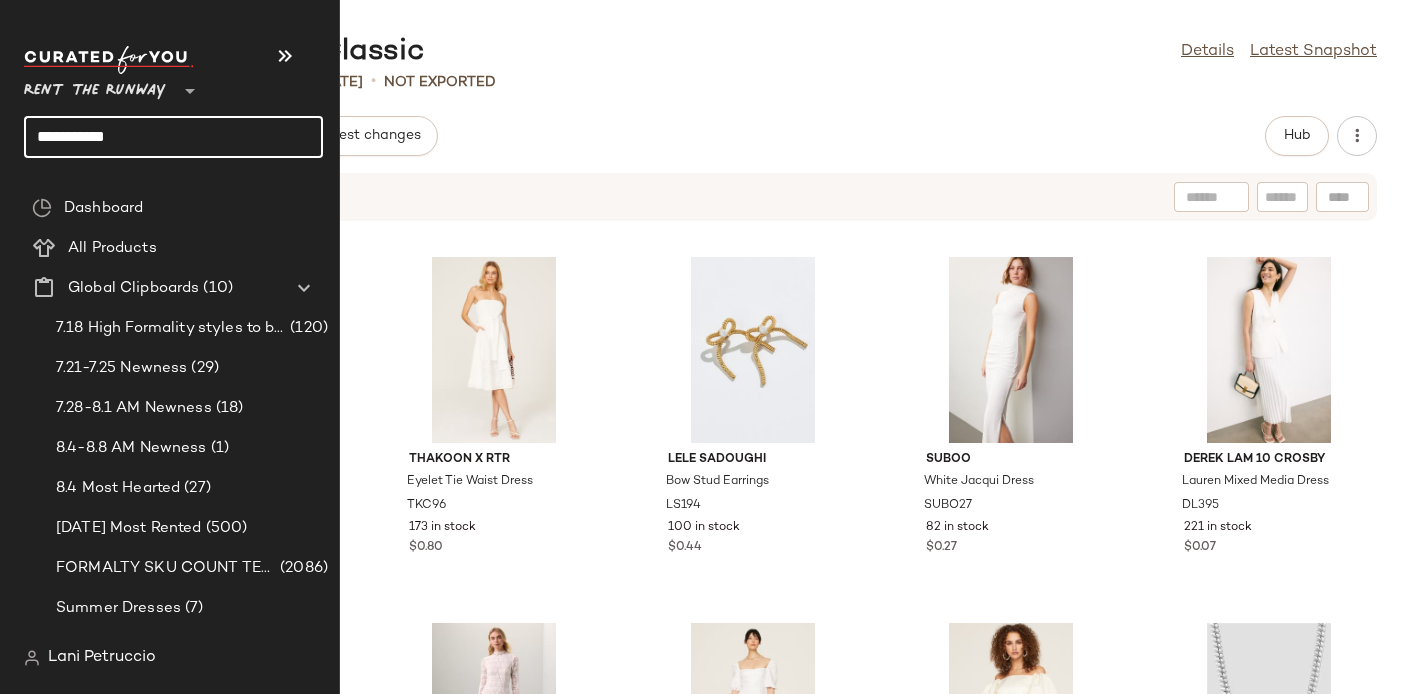 click on "**********" 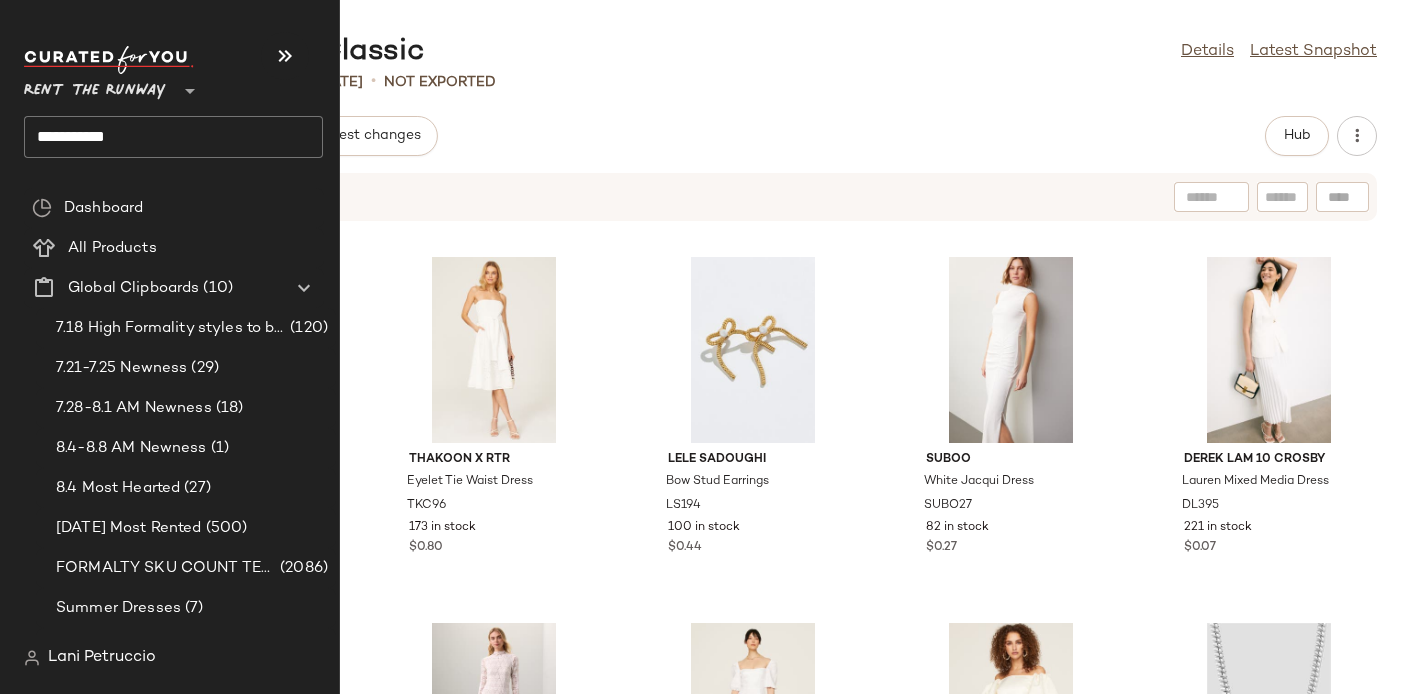 click on "**********" 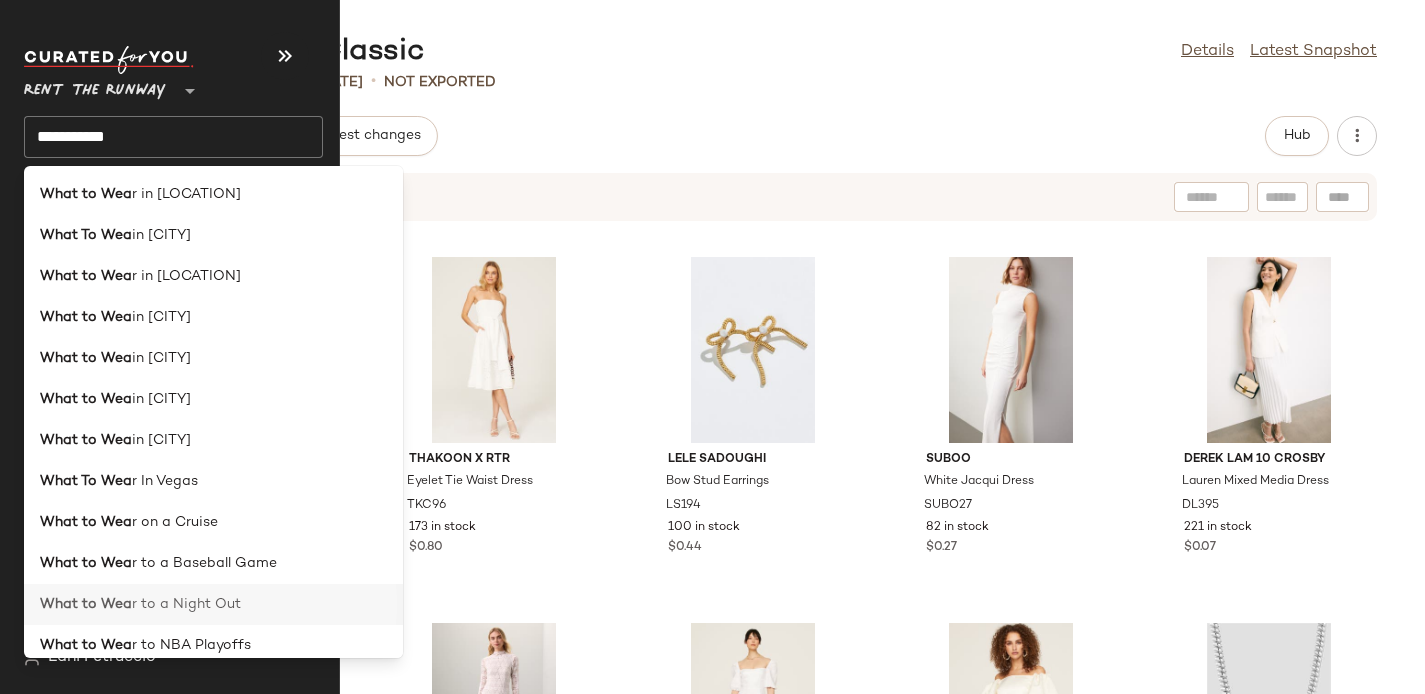 click on "What to Wea r to a Night Out" 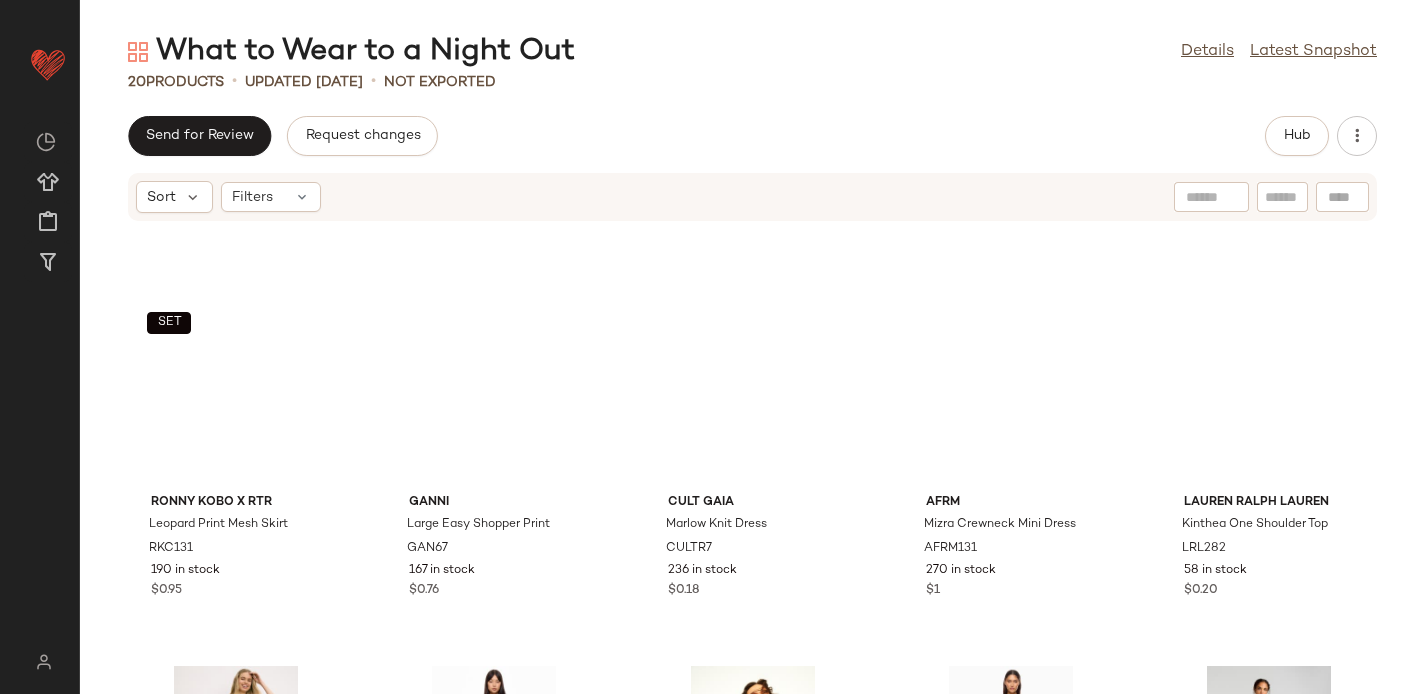scroll, scrollTop: 0, scrollLeft: 0, axis: both 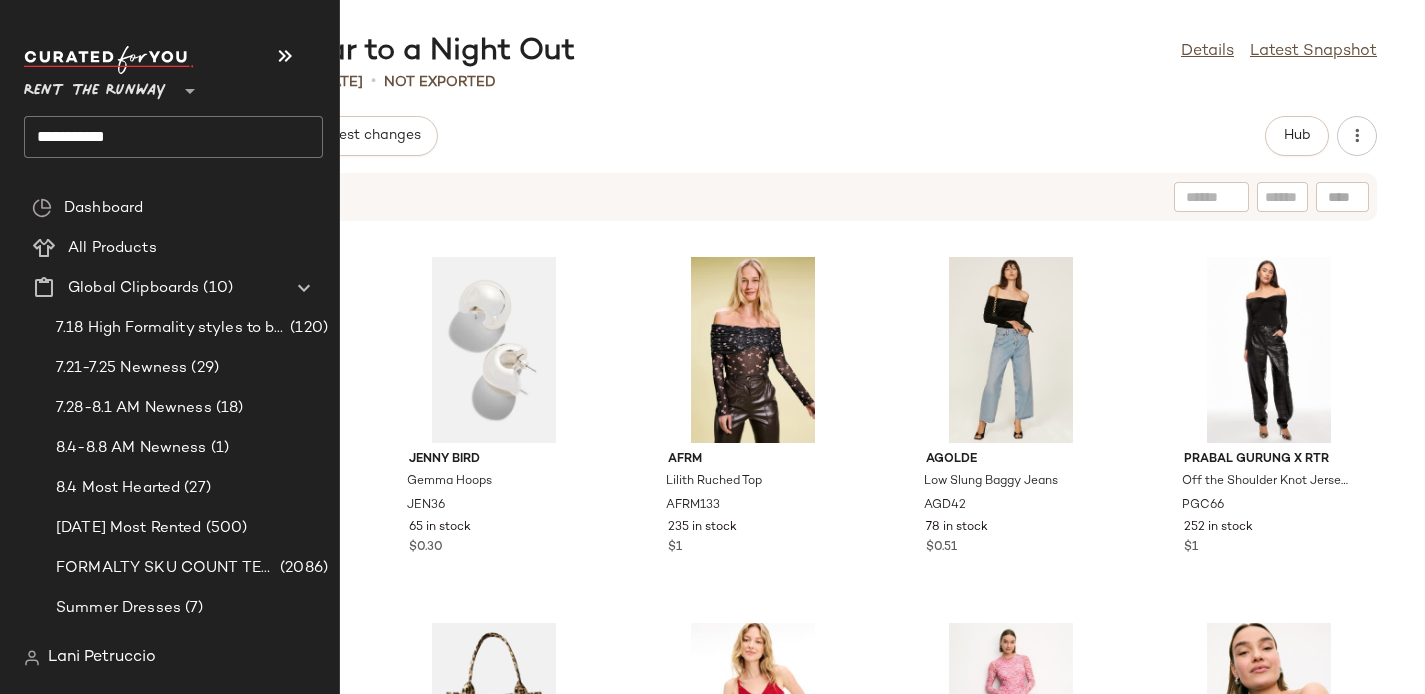 click on "**********" 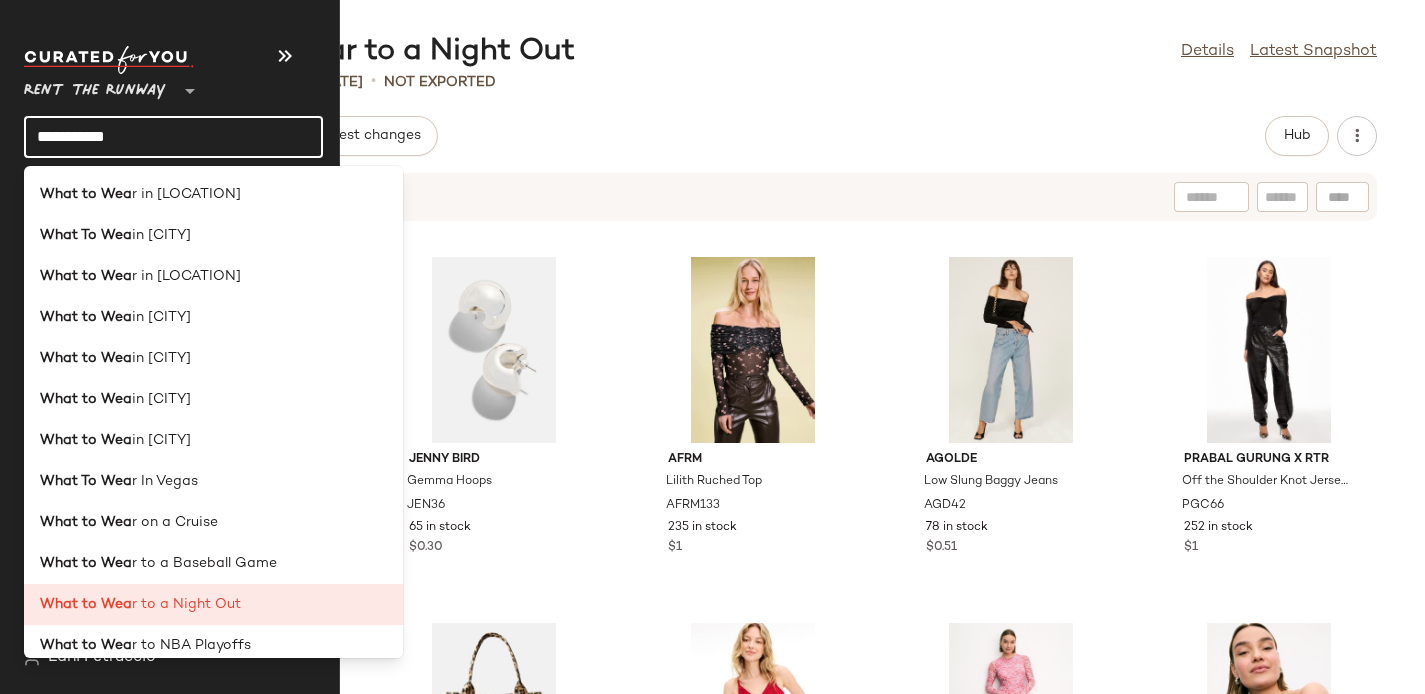 click on "**********" 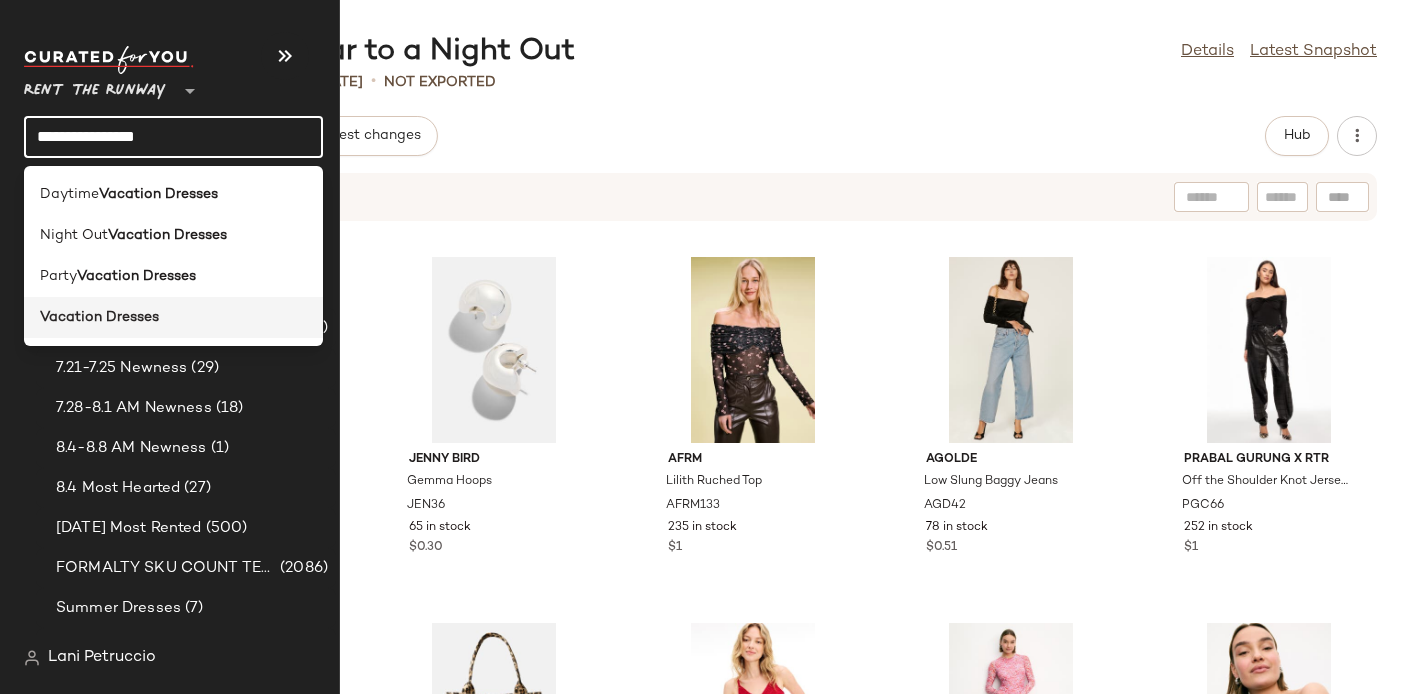 click on "Vacation Dresses" at bounding box center [99, 317] 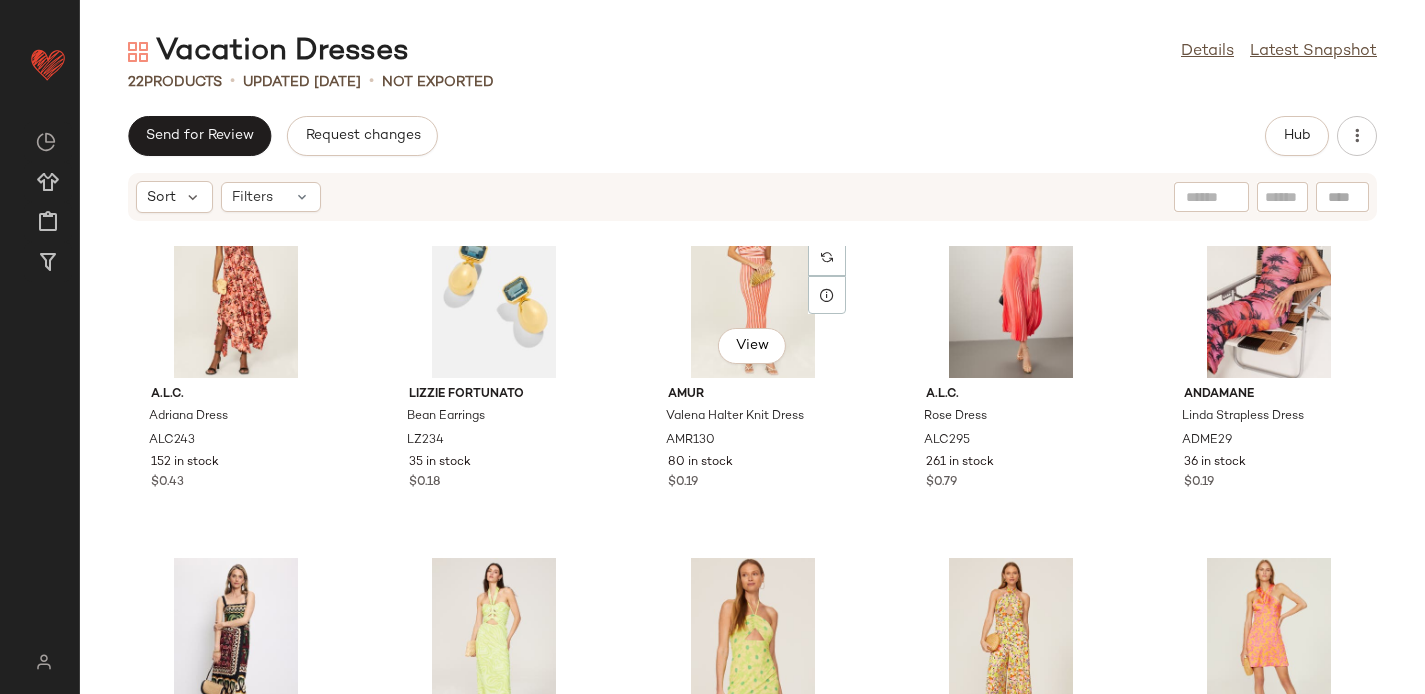 scroll, scrollTop: 0, scrollLeft: 0, axis: both 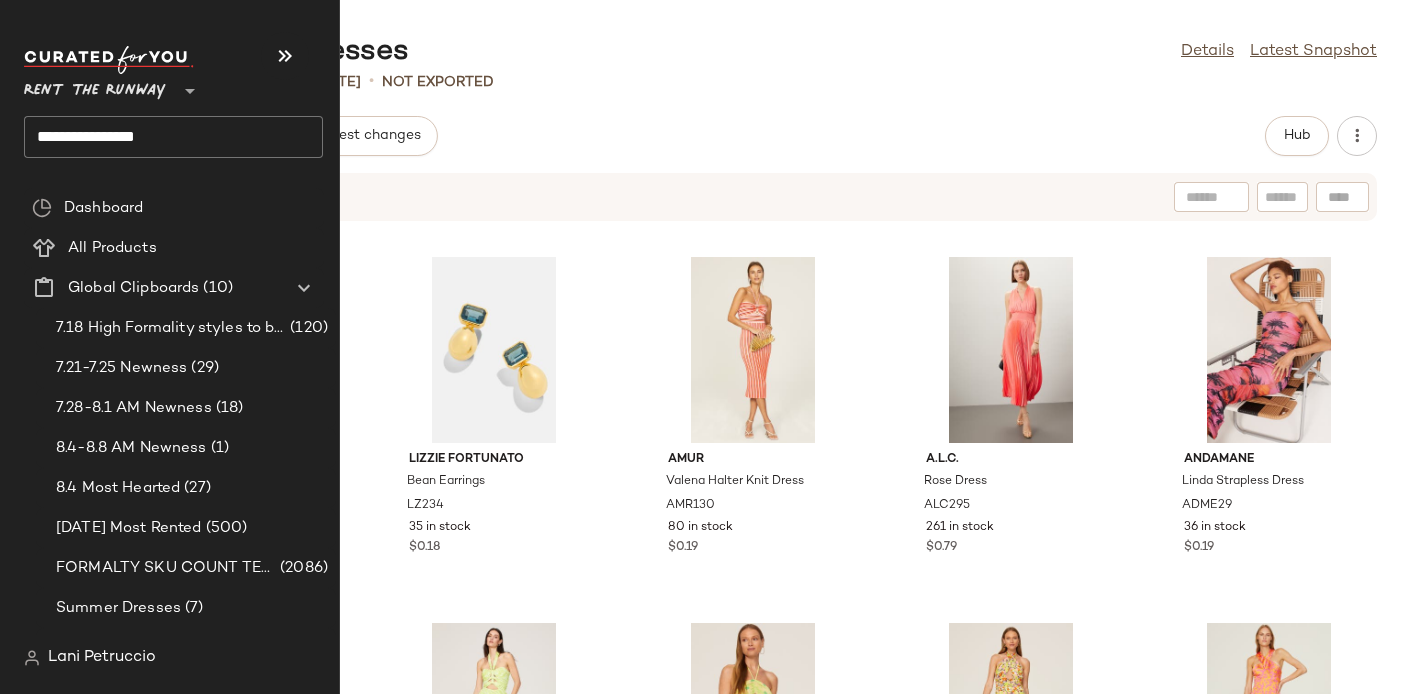 click on "**********" 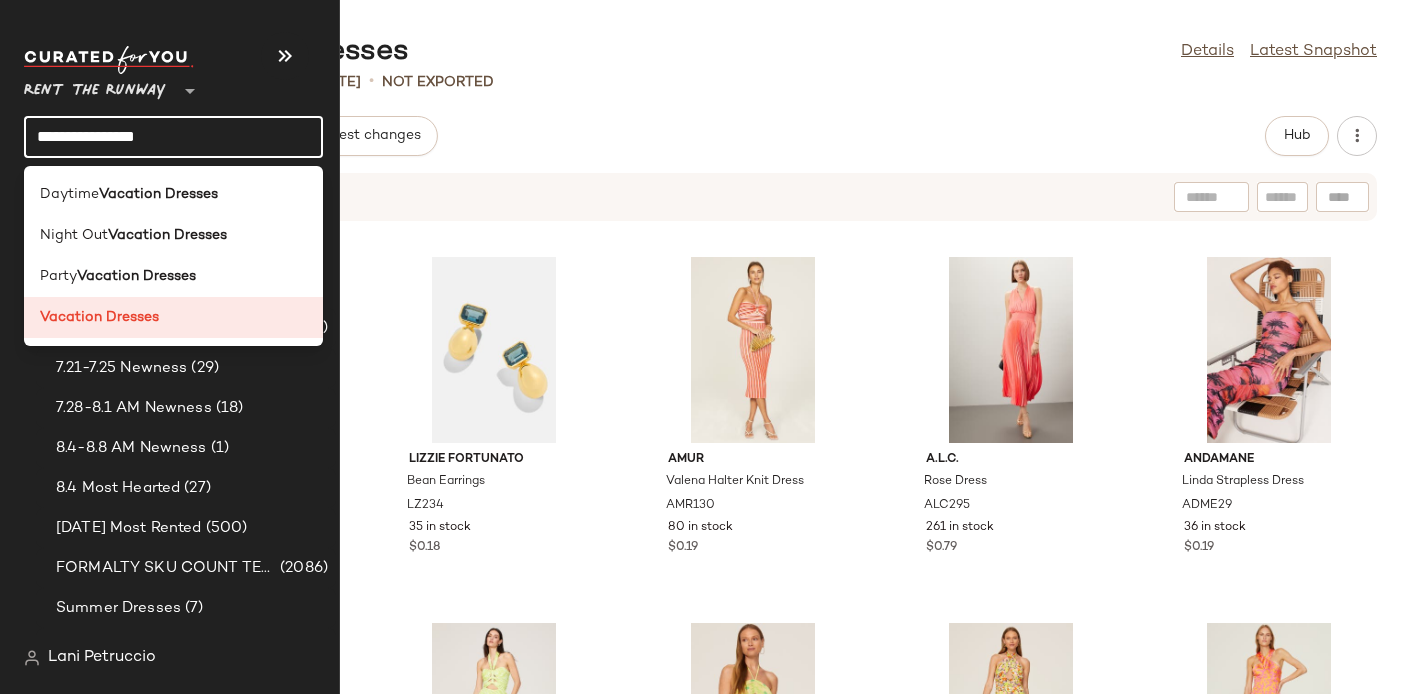 click on "**********" 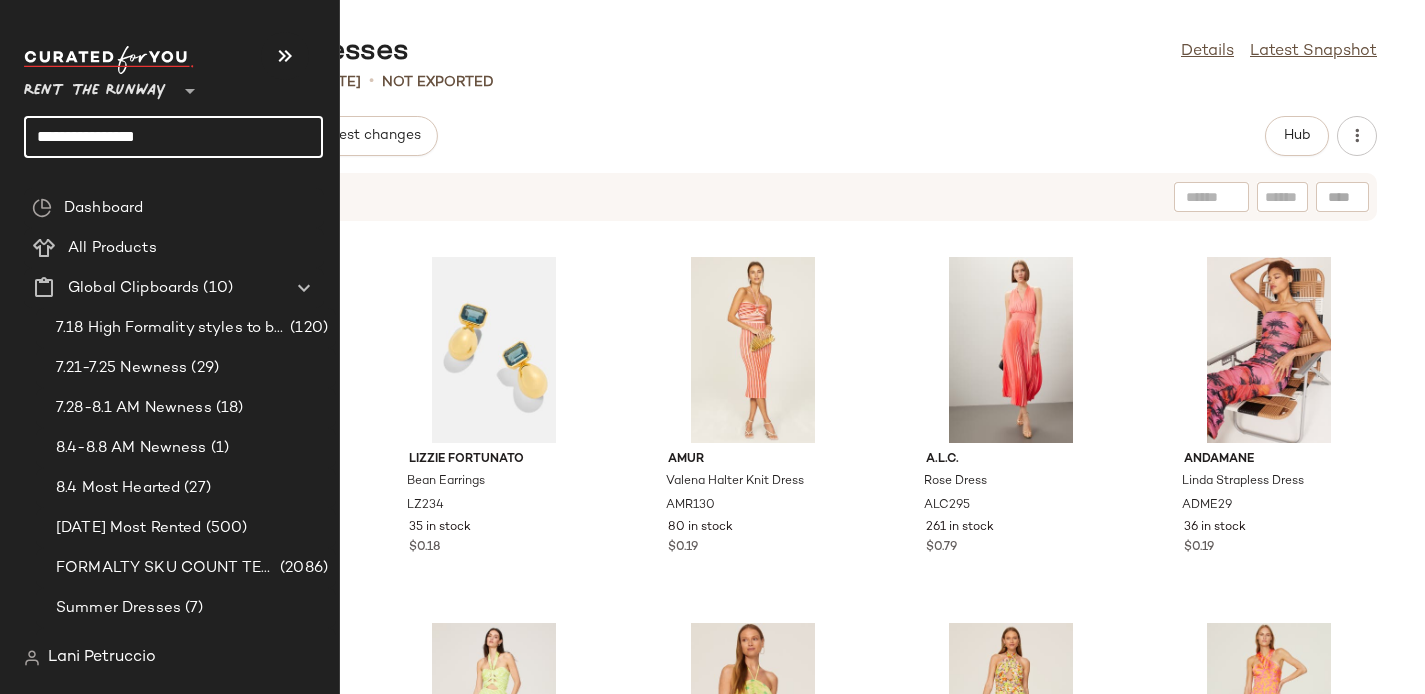 click on "**********" 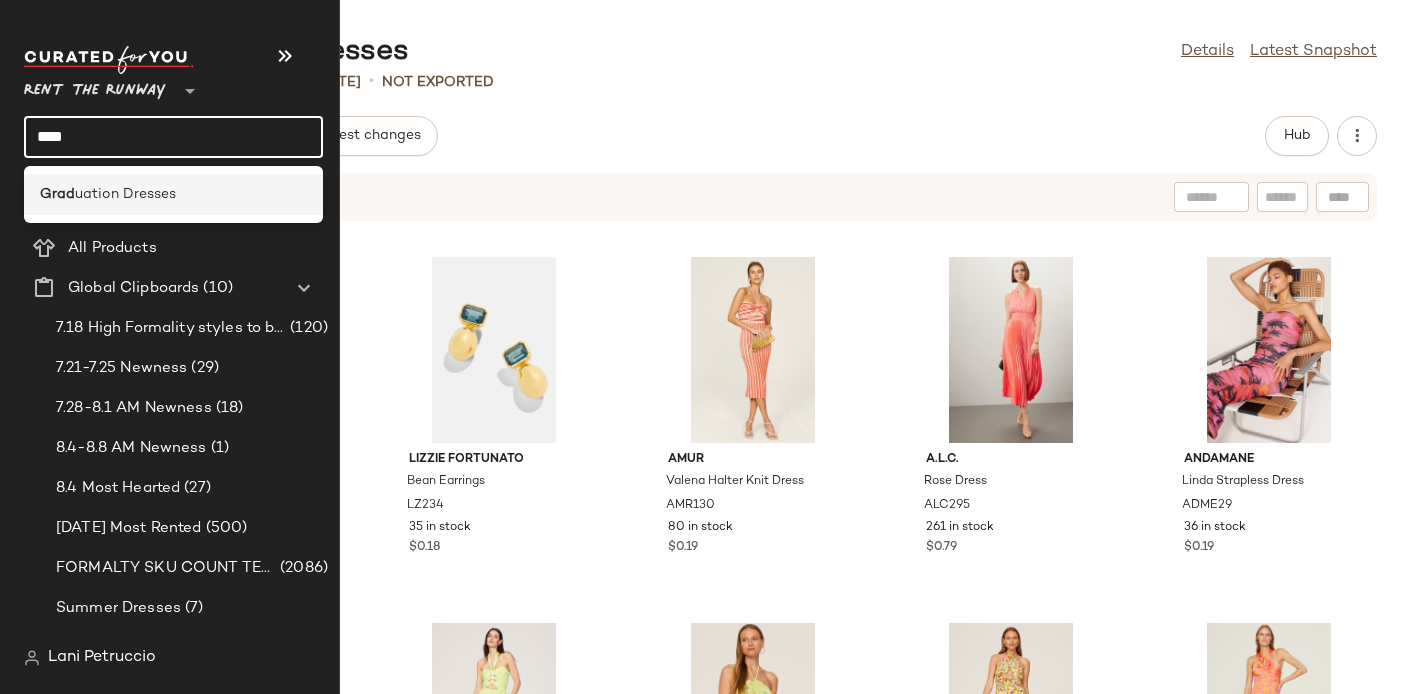 click on "Grad" at bounding box center [57, 194] 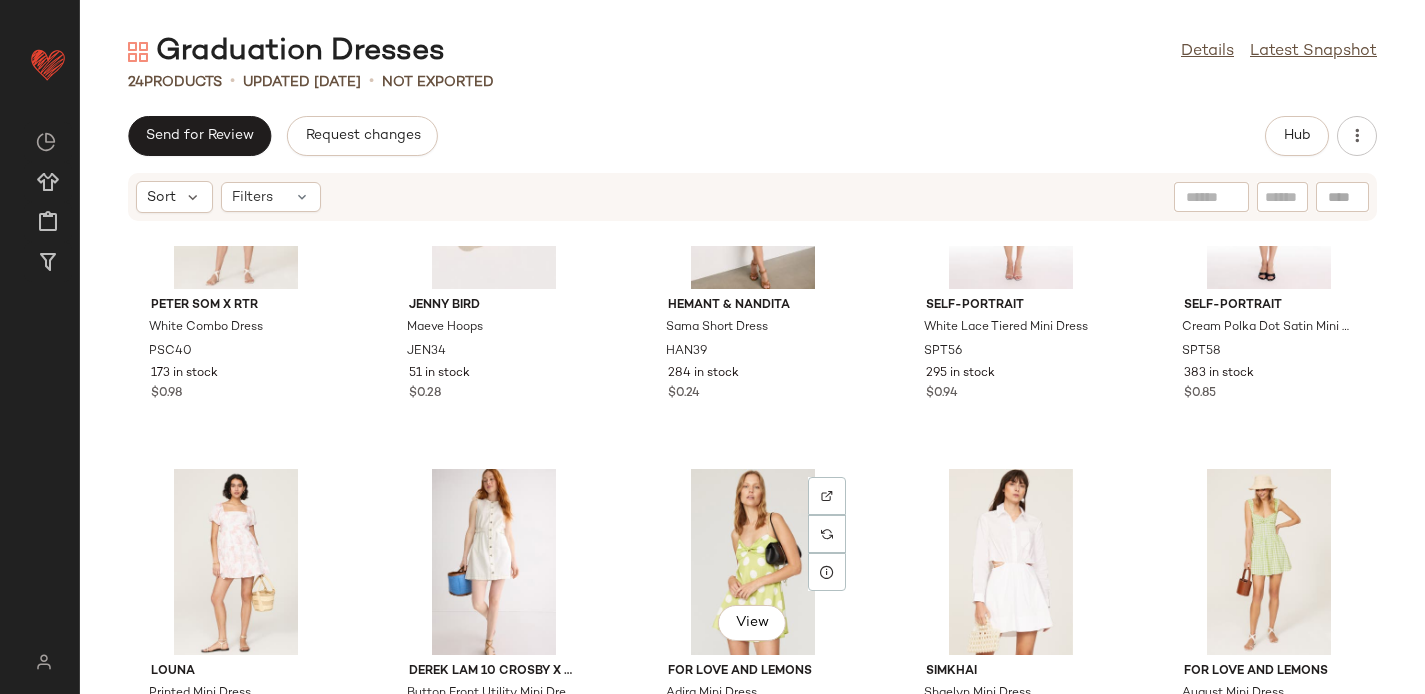 scroll, scrollTop: 0, scrollLeft: 0, axis: both 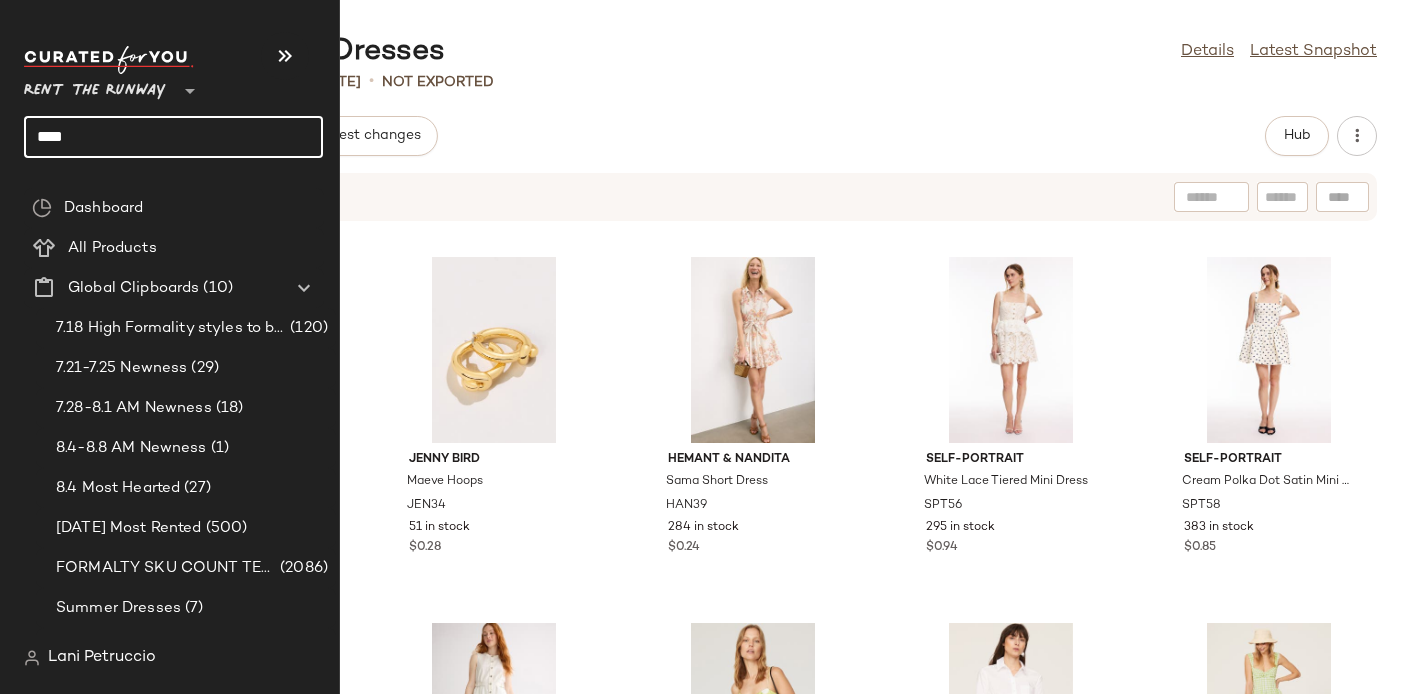 click on "****" 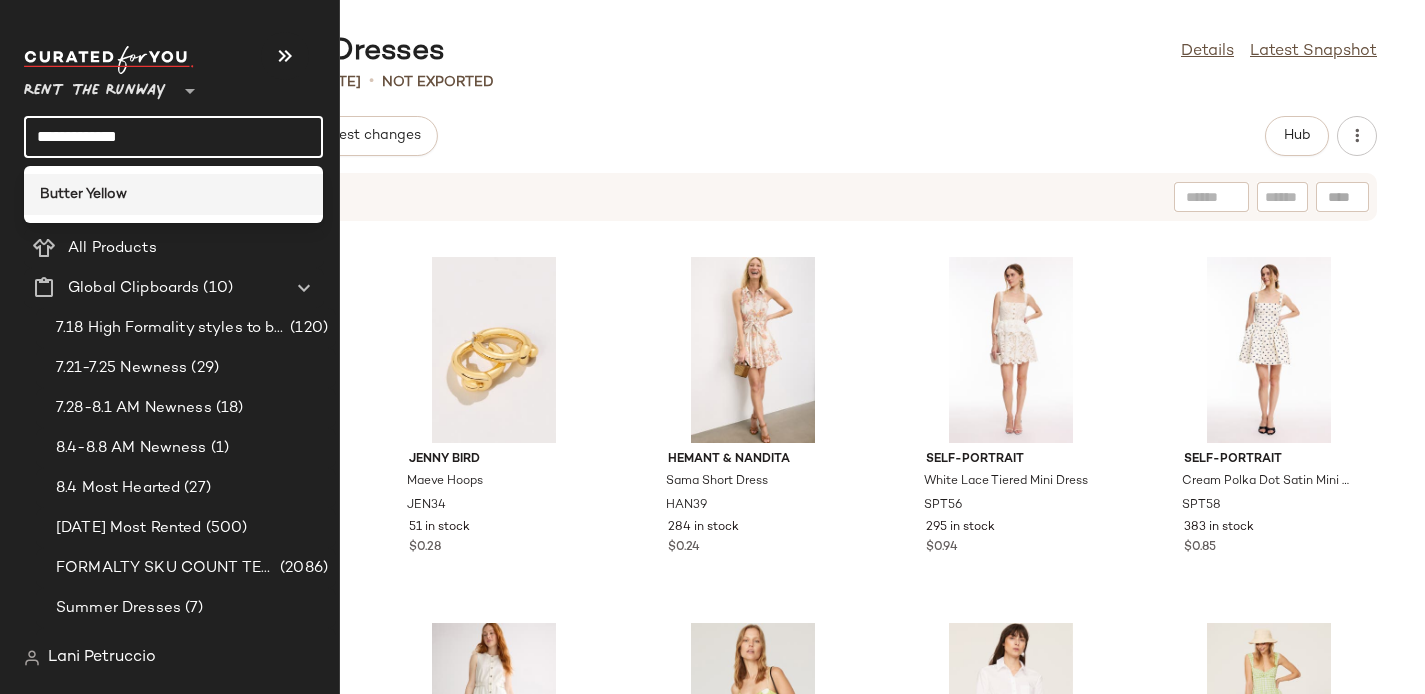 click on "Butter Yellow" at bounding box center (83, 194) 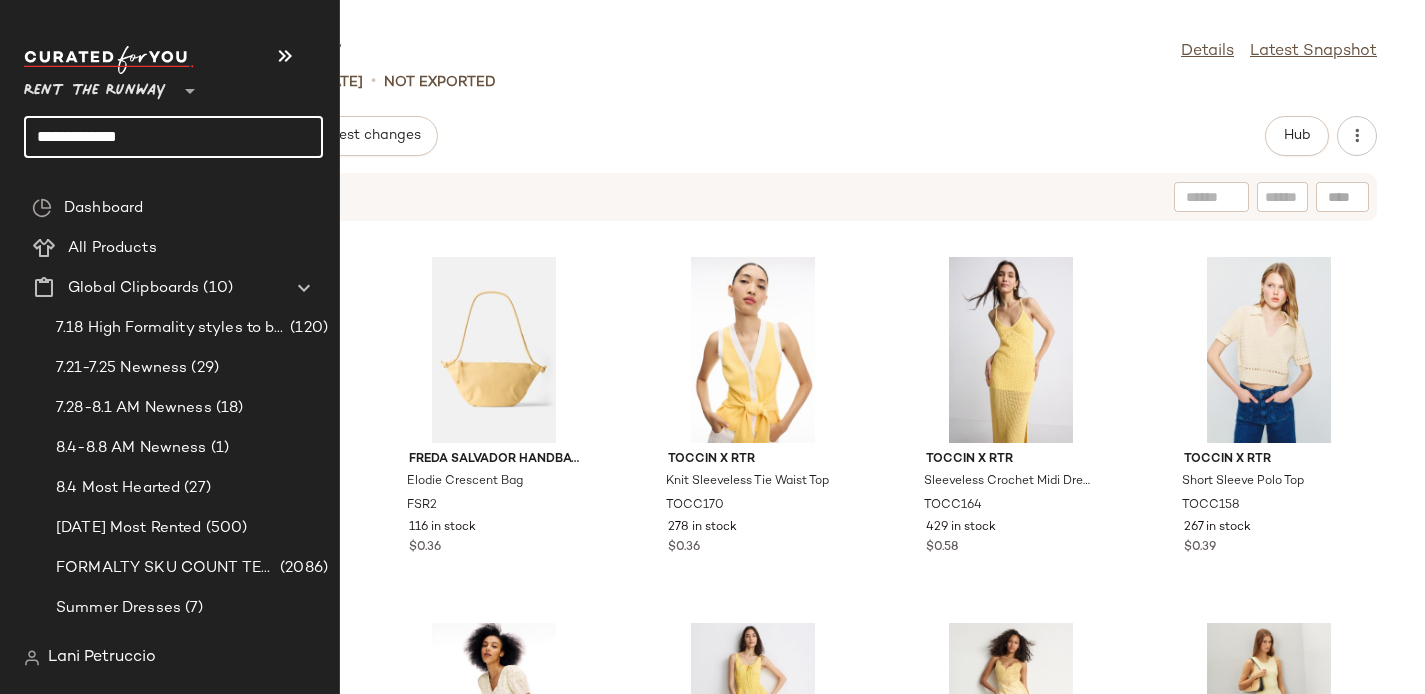 click on "**********" 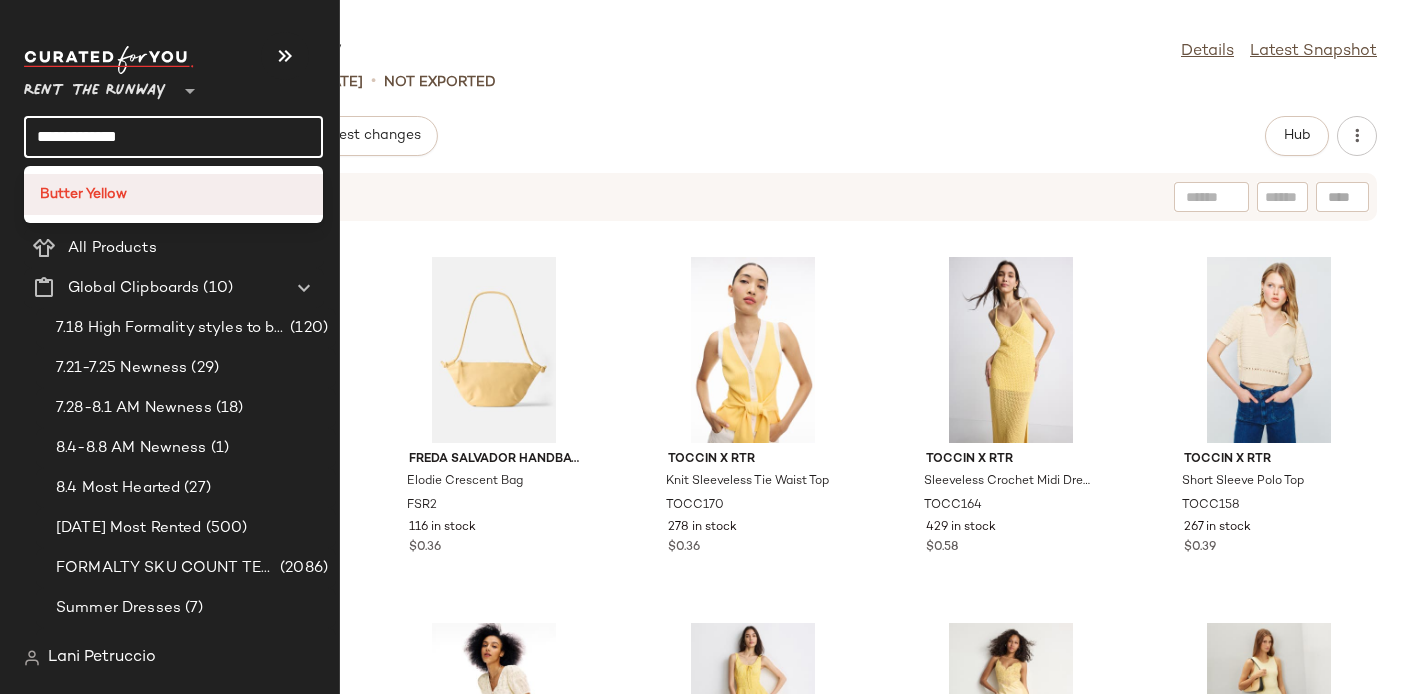 click on "Butter Yellow" 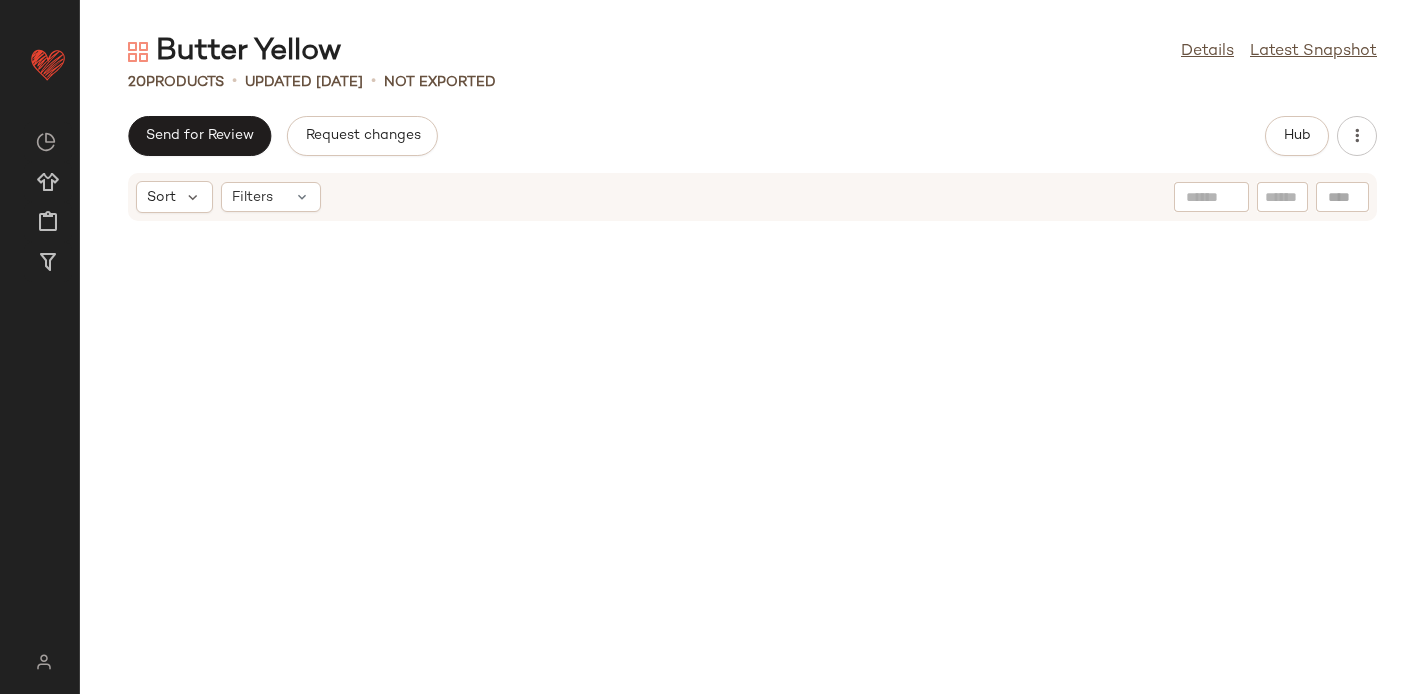 scroll, scrollTop: 0, scrollLeft: 0, axis: both 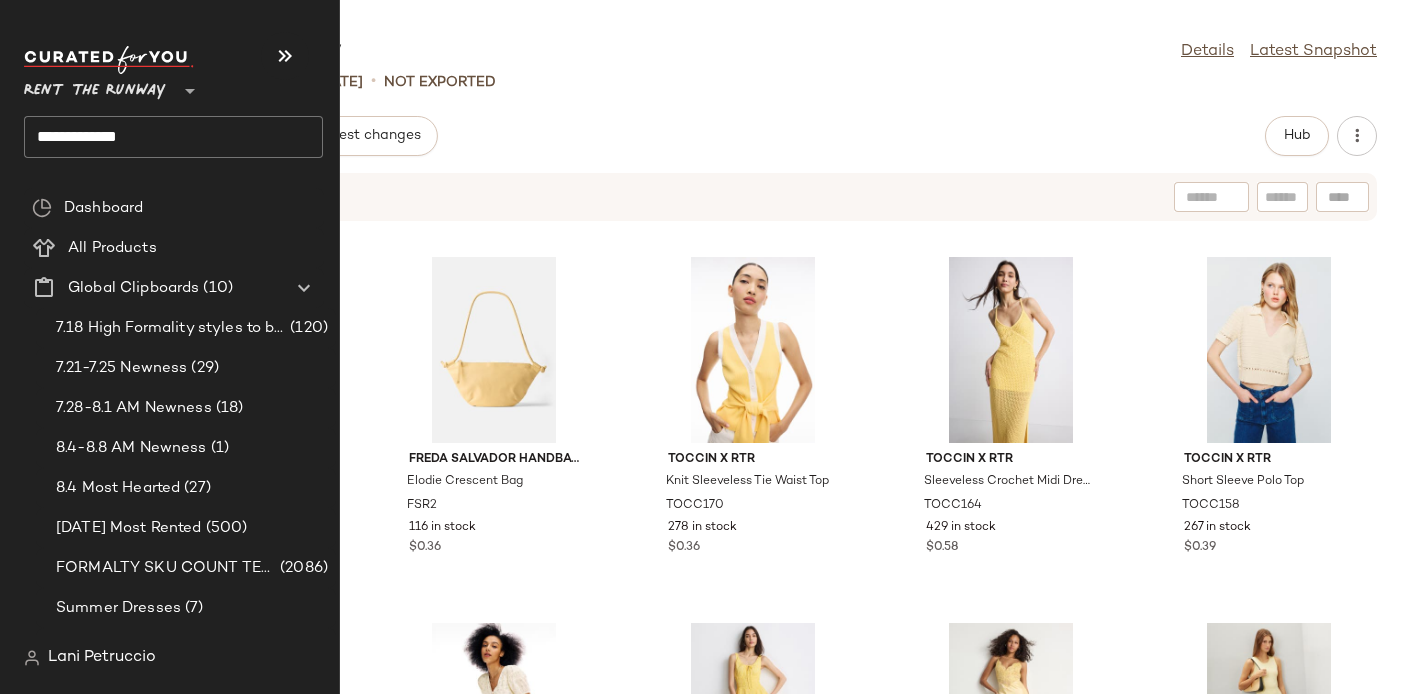 click on "**********" 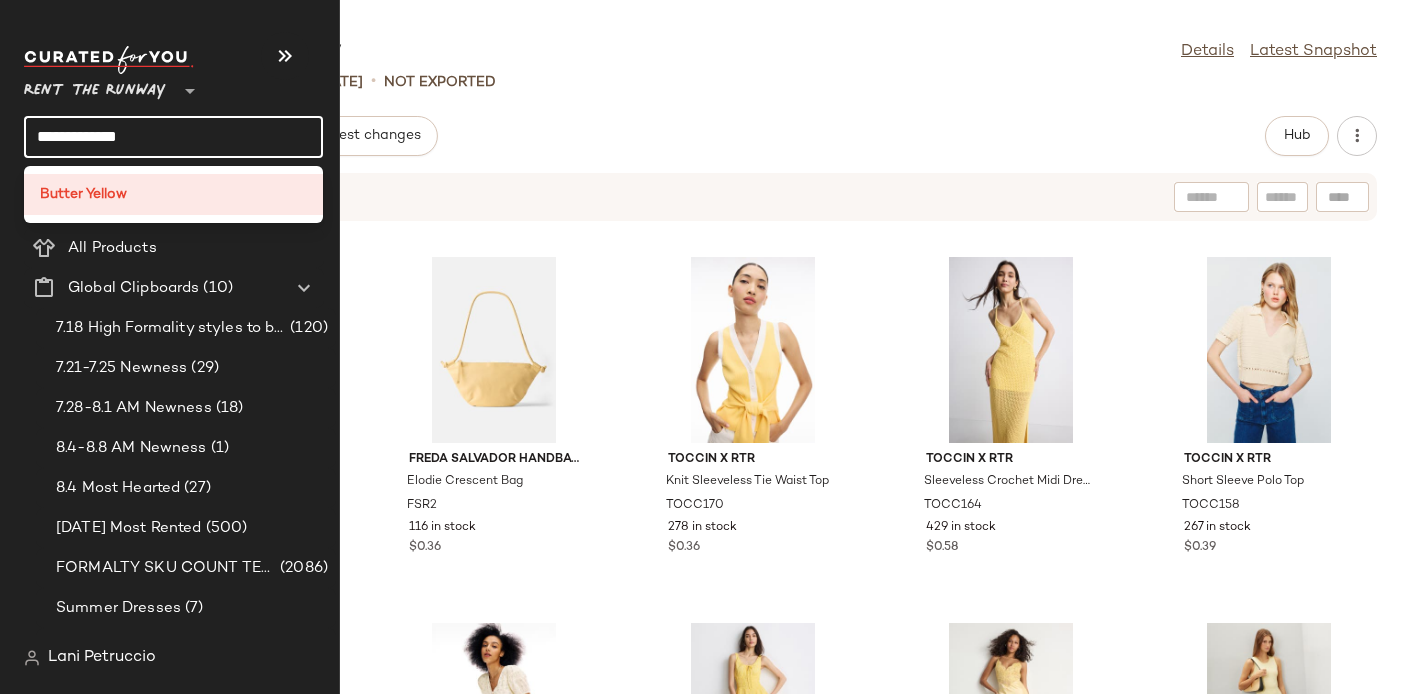 click on "**********" 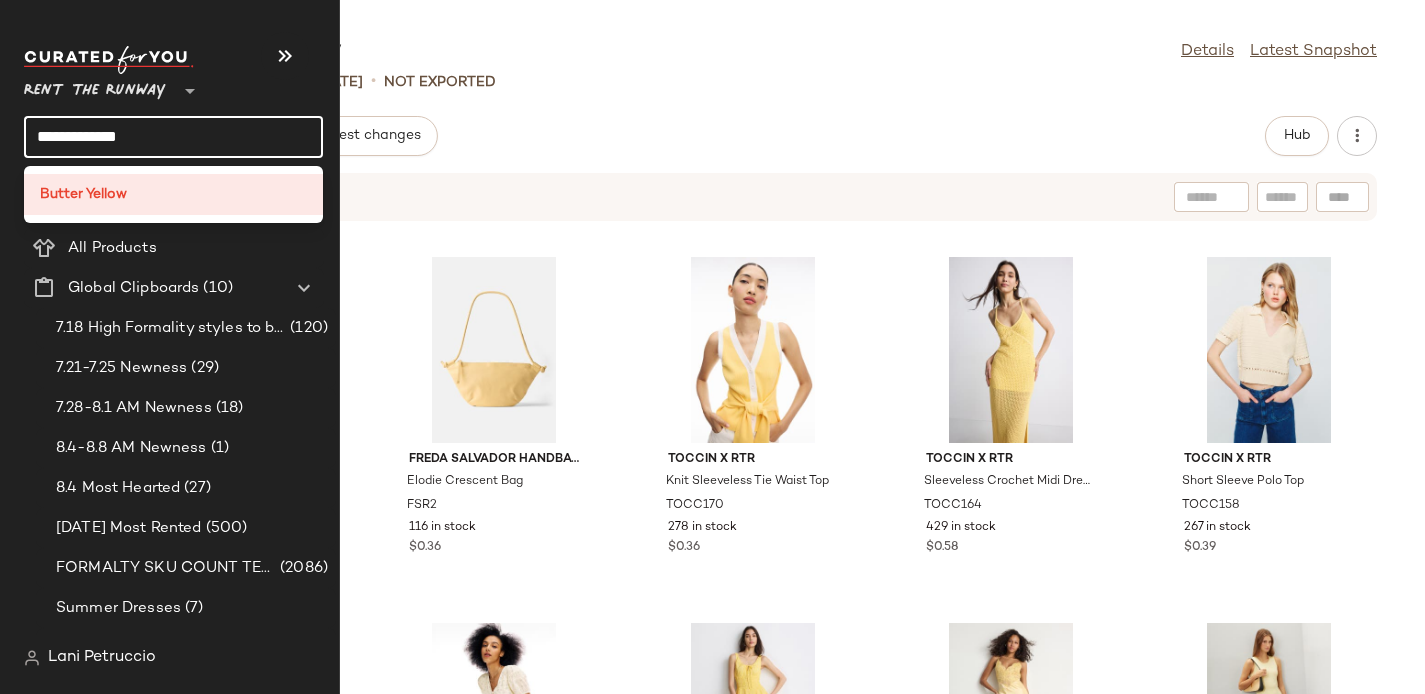 click on "**********" 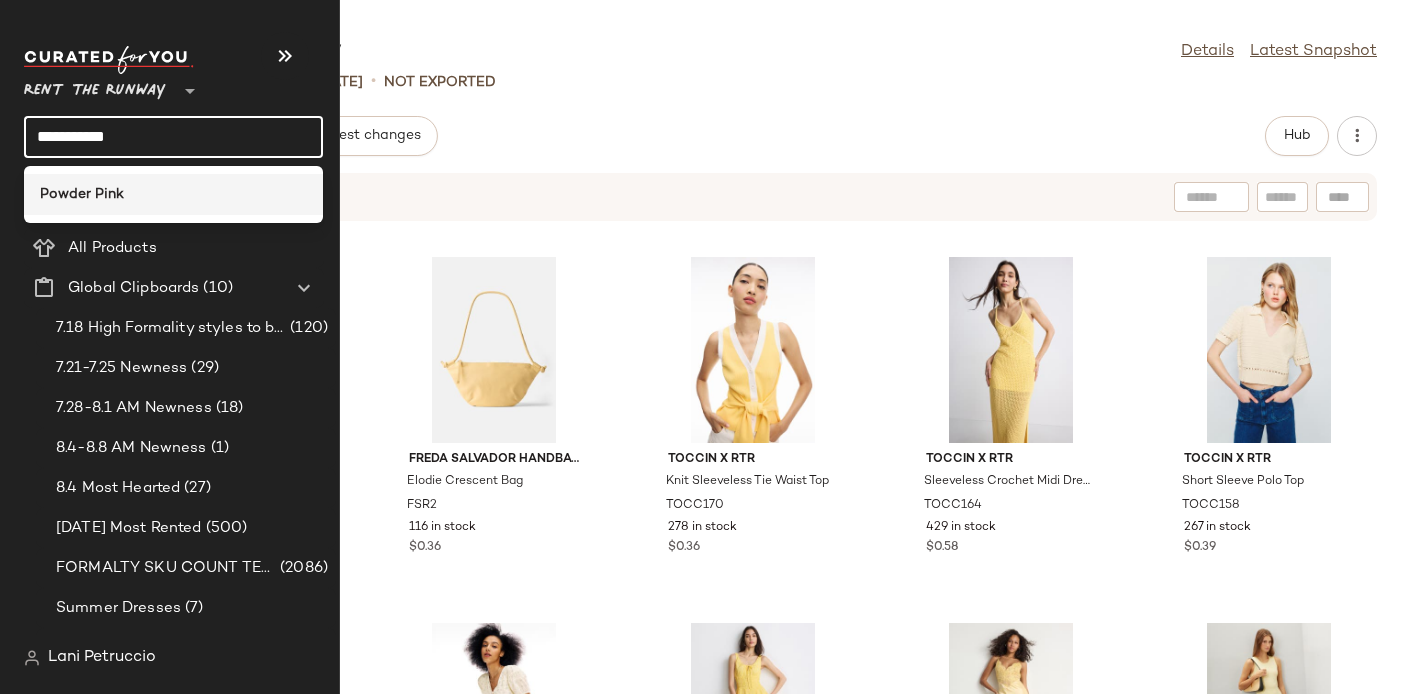 click on "Powder Pink" at bounding box center (82, 194) 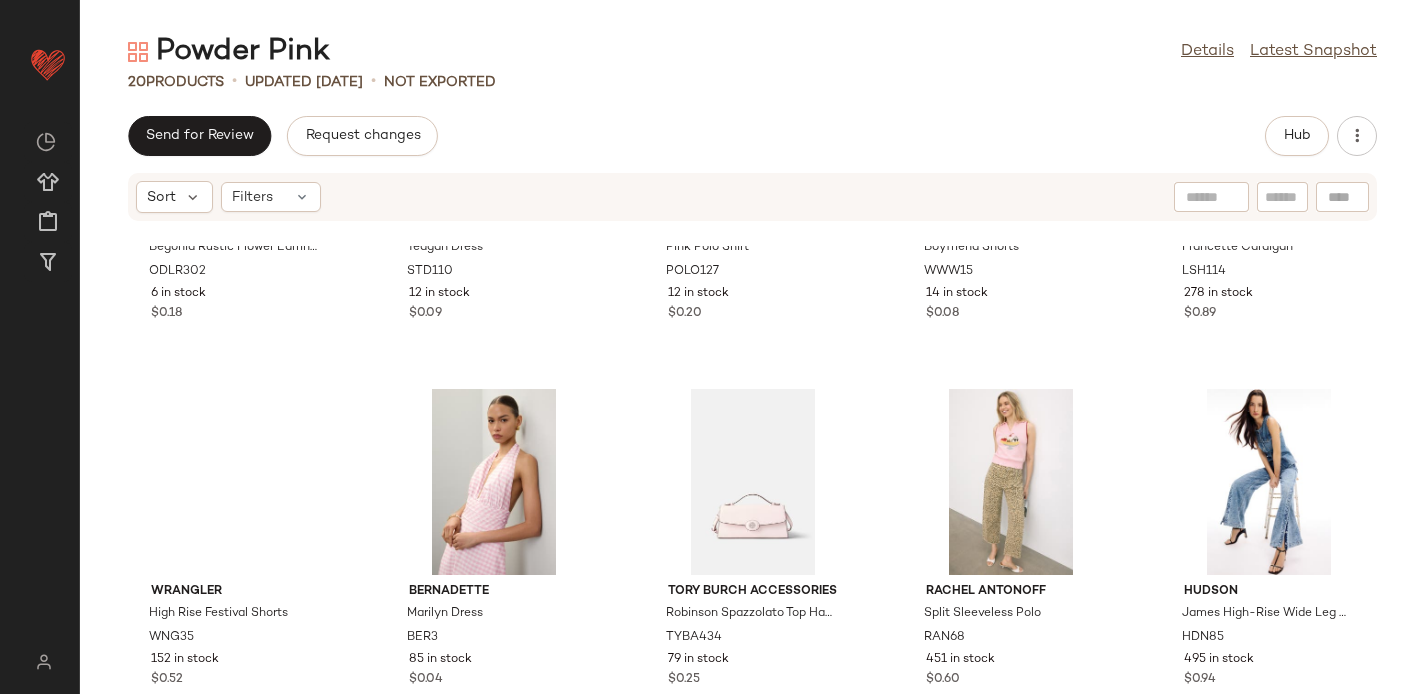 scroll, scrollTop: 1020, scrollLeft: 0, axis: vertical 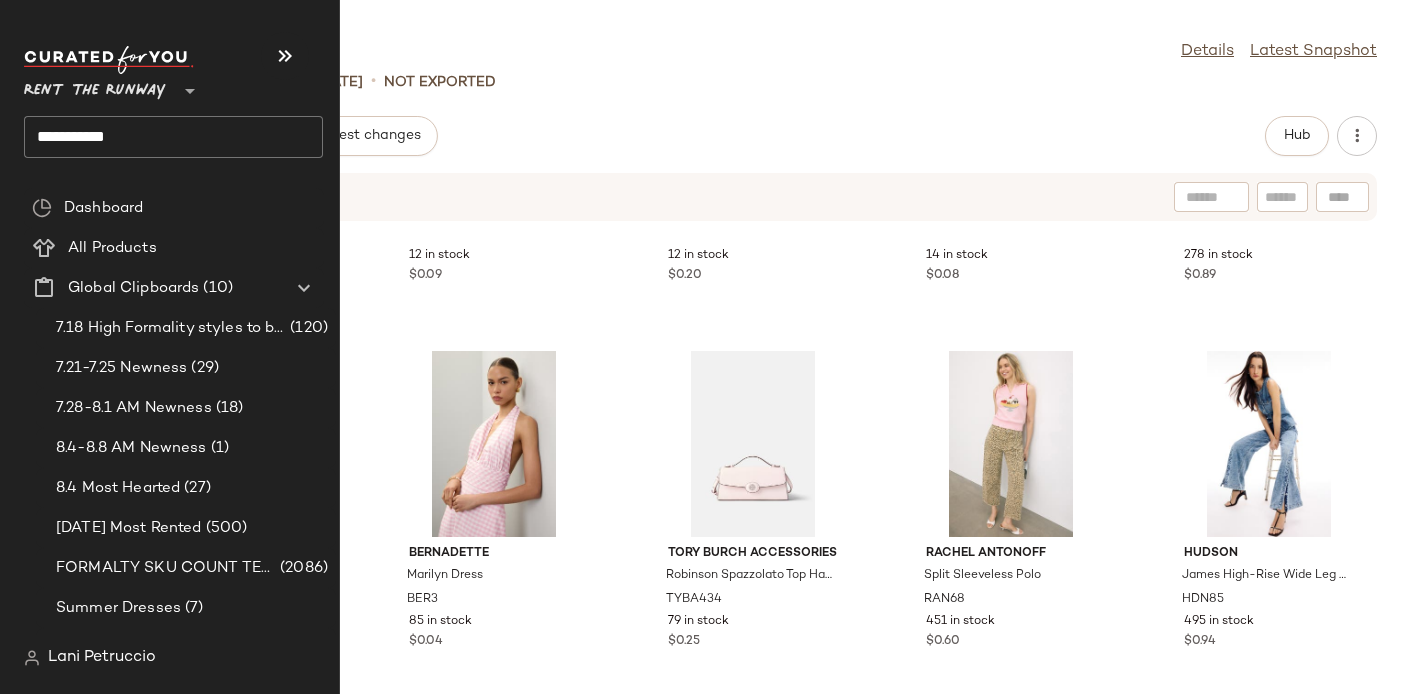 click on "**********" 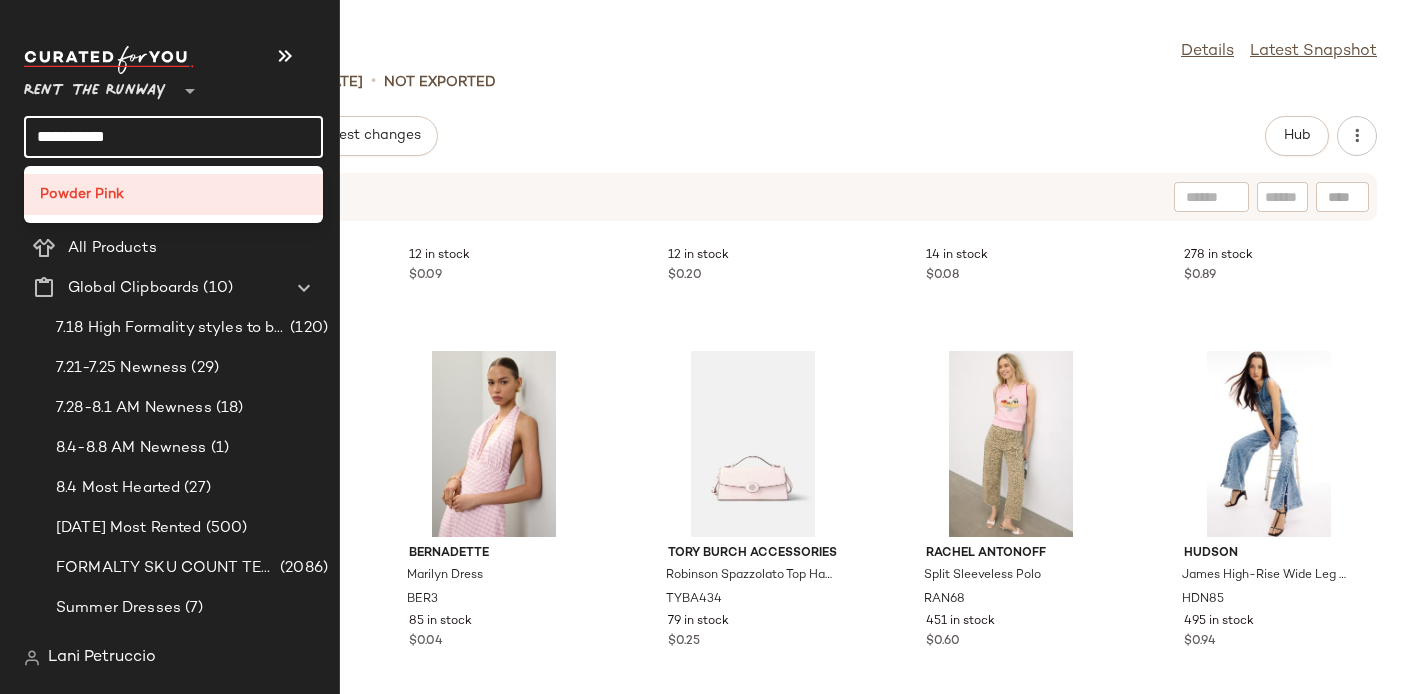 click on "**********" 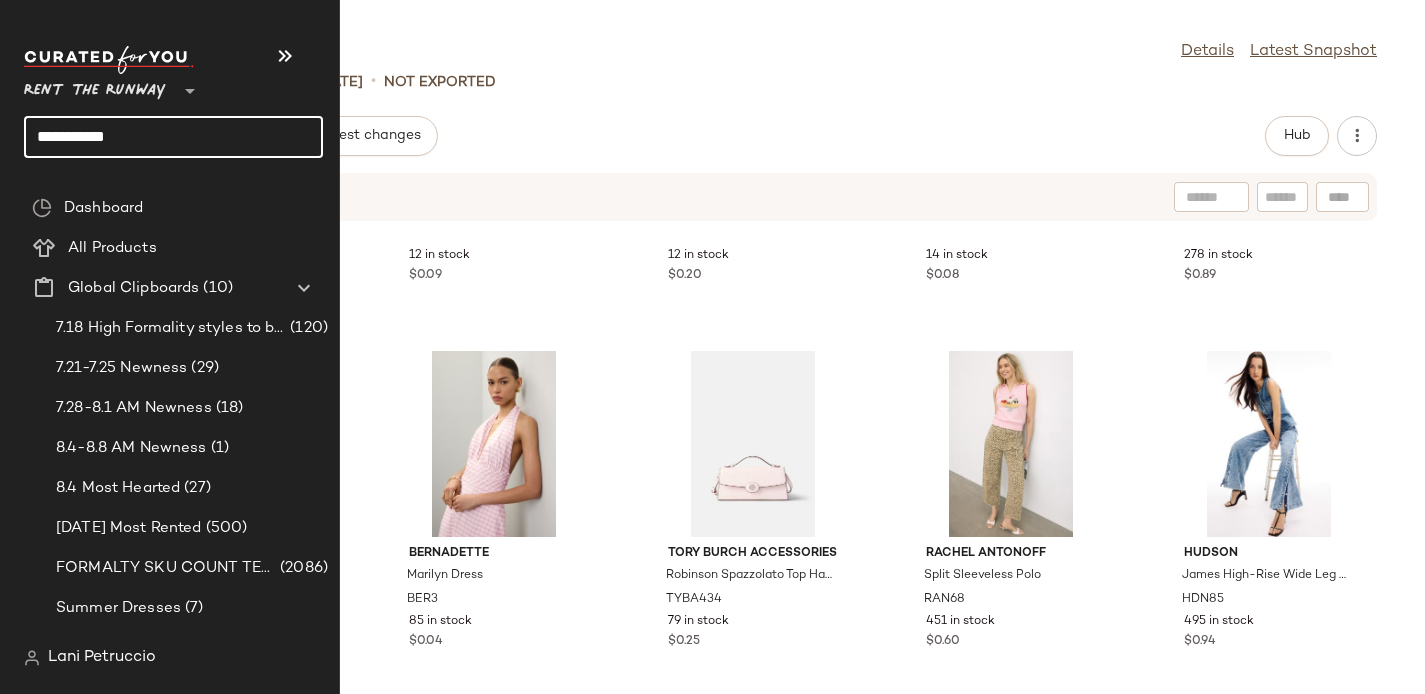 click on "**********" 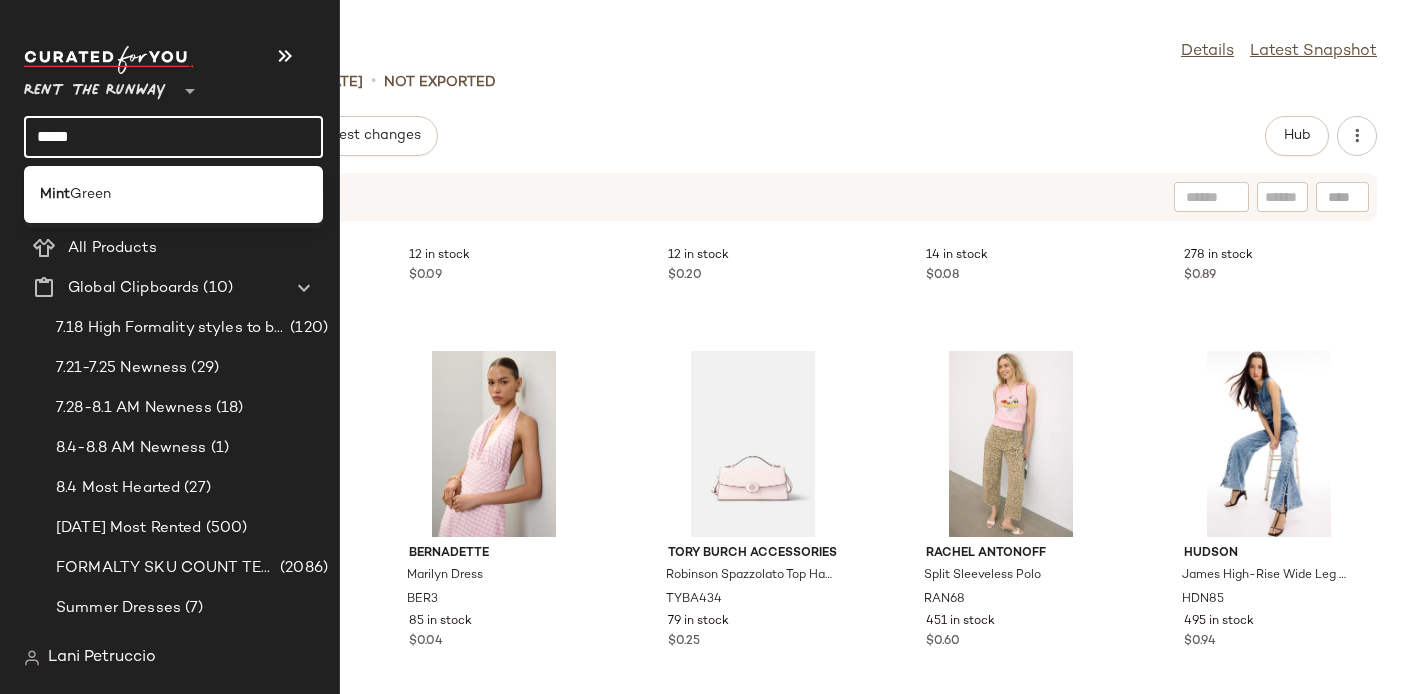 click on "Green" at bounding box center [90, 194] 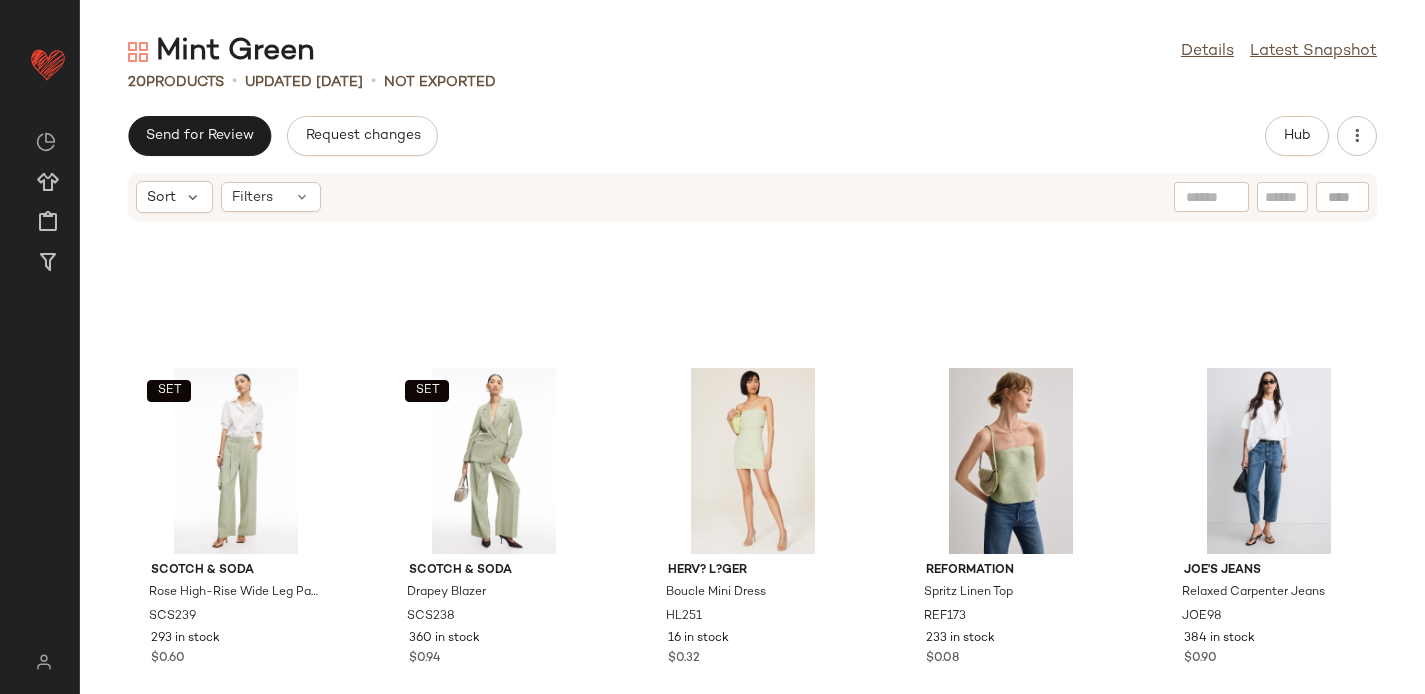 scroll, scrollTop: 1020, scrollLeft: 0, axis: vertical 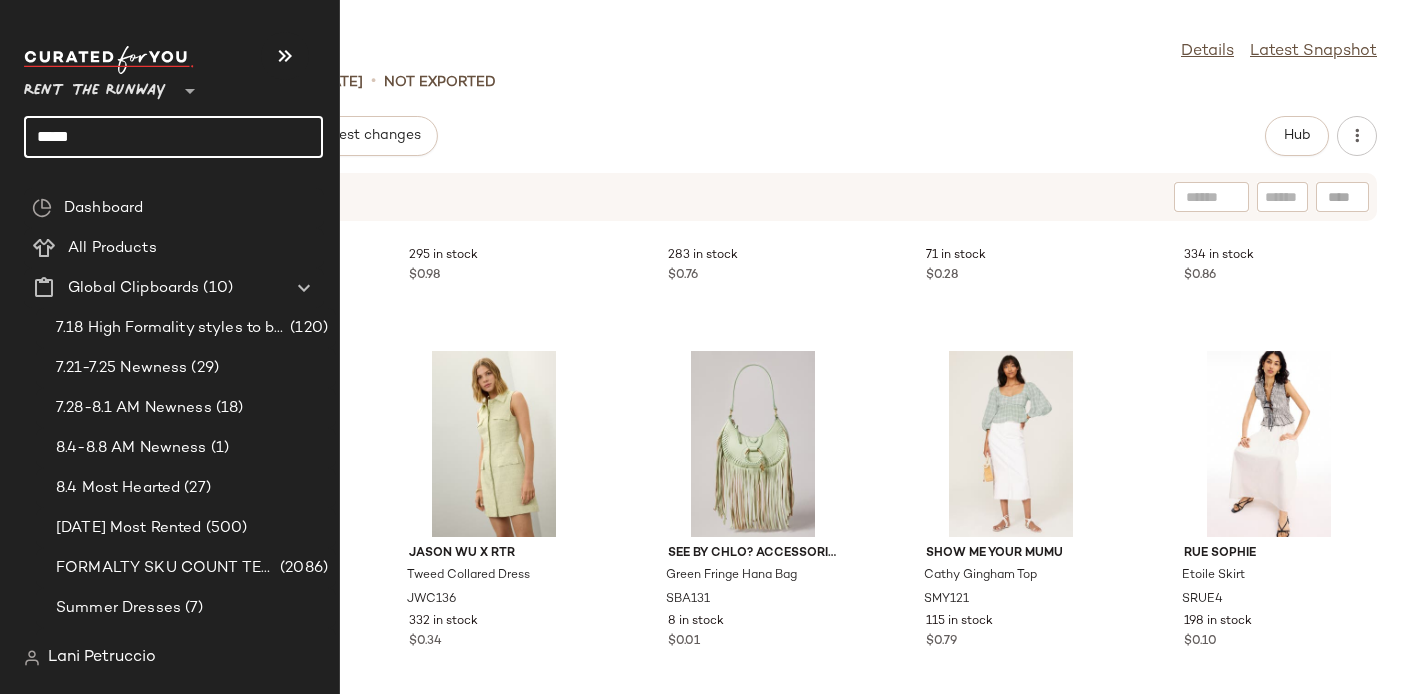 click on "****" 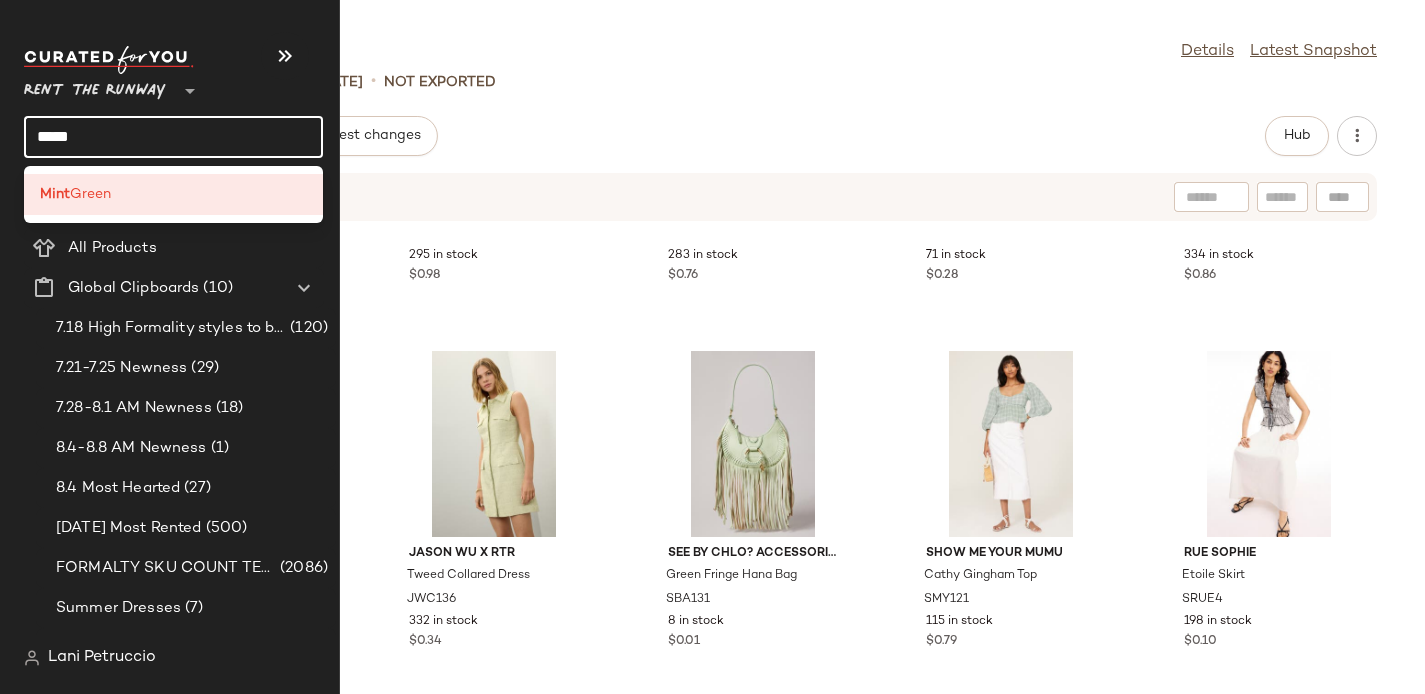 click on "****" 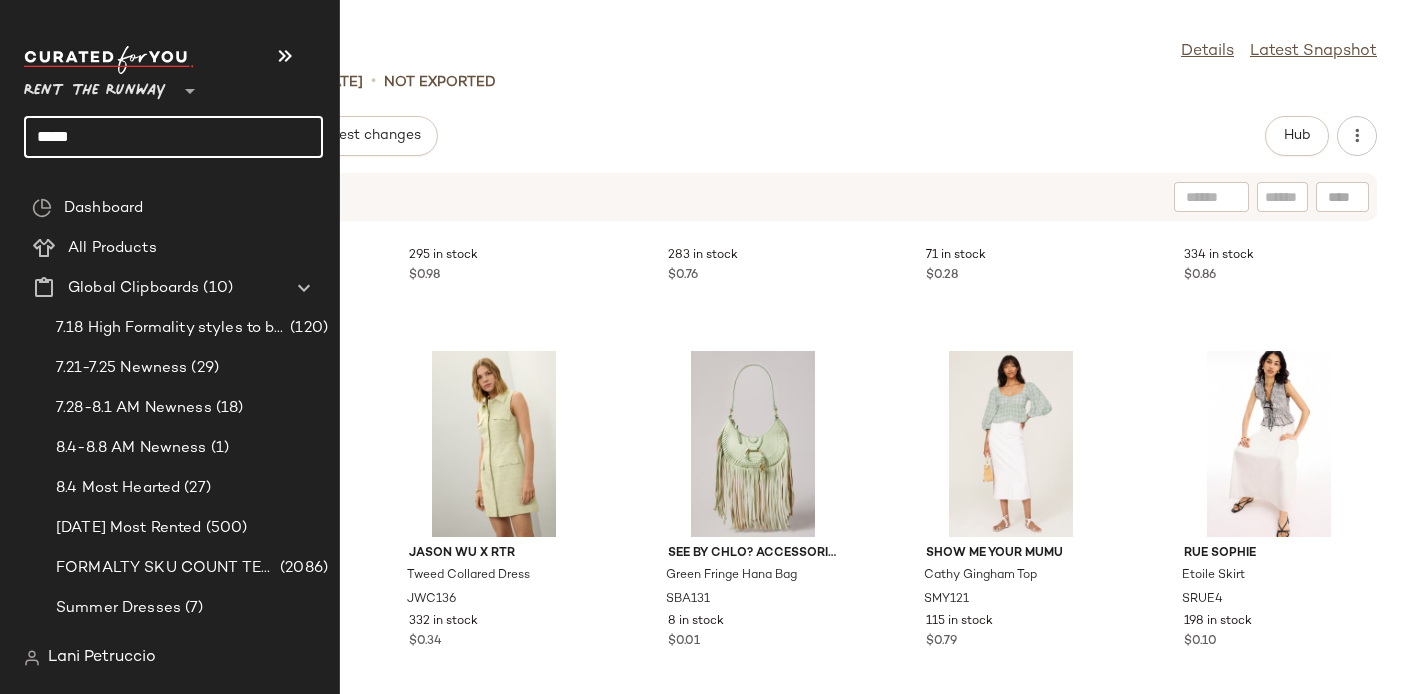 click on "****" 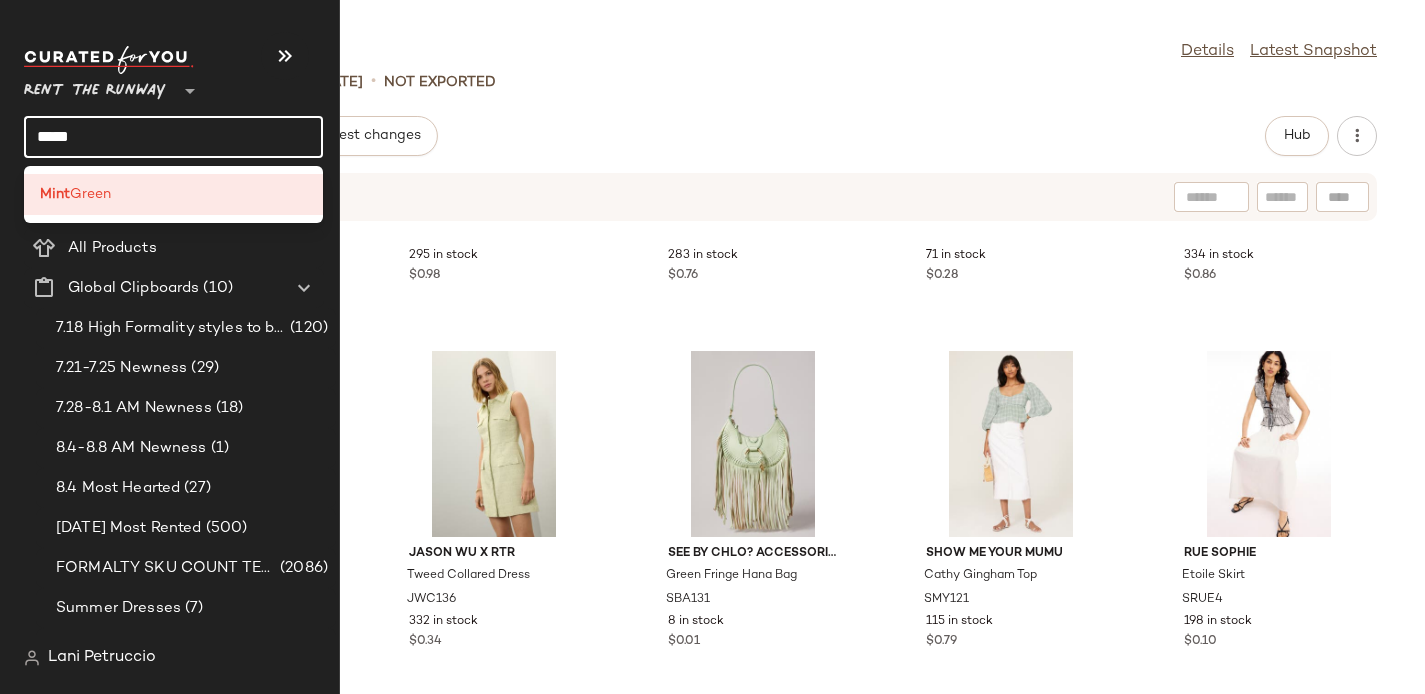 click on "****" 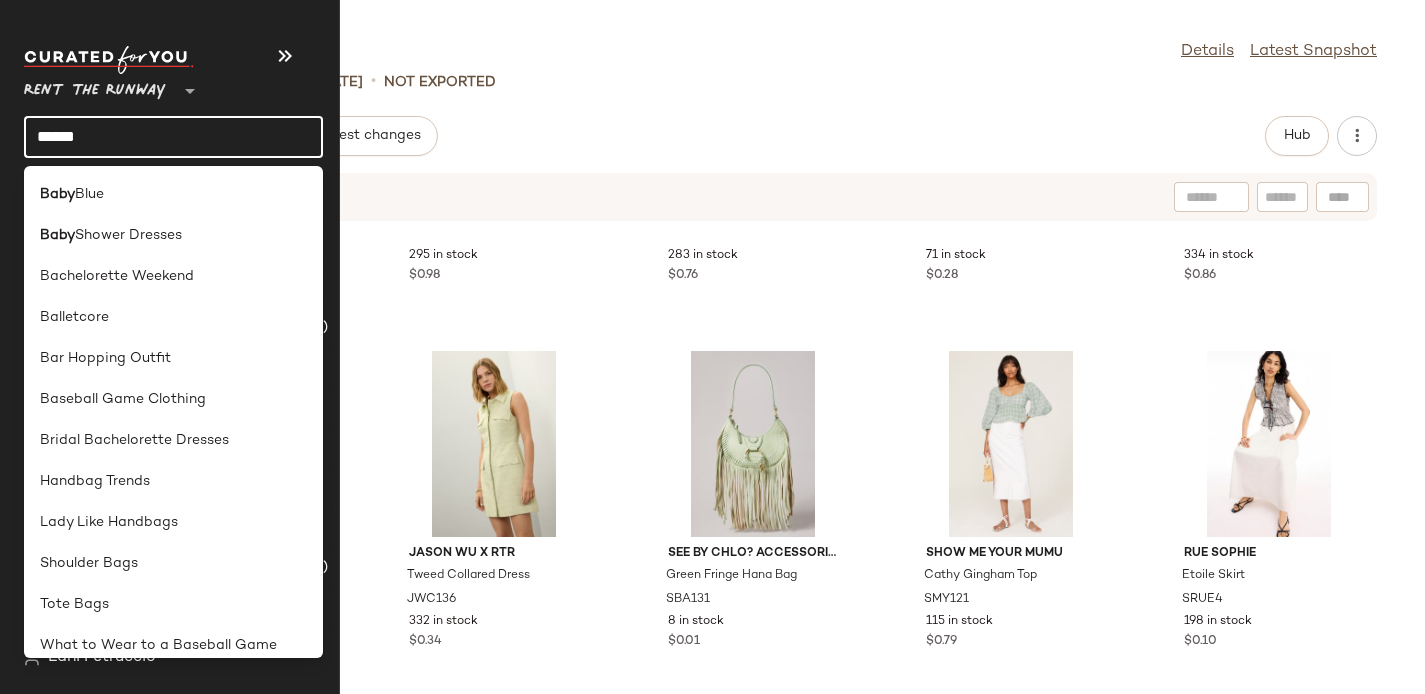 click on "[COLOR]" 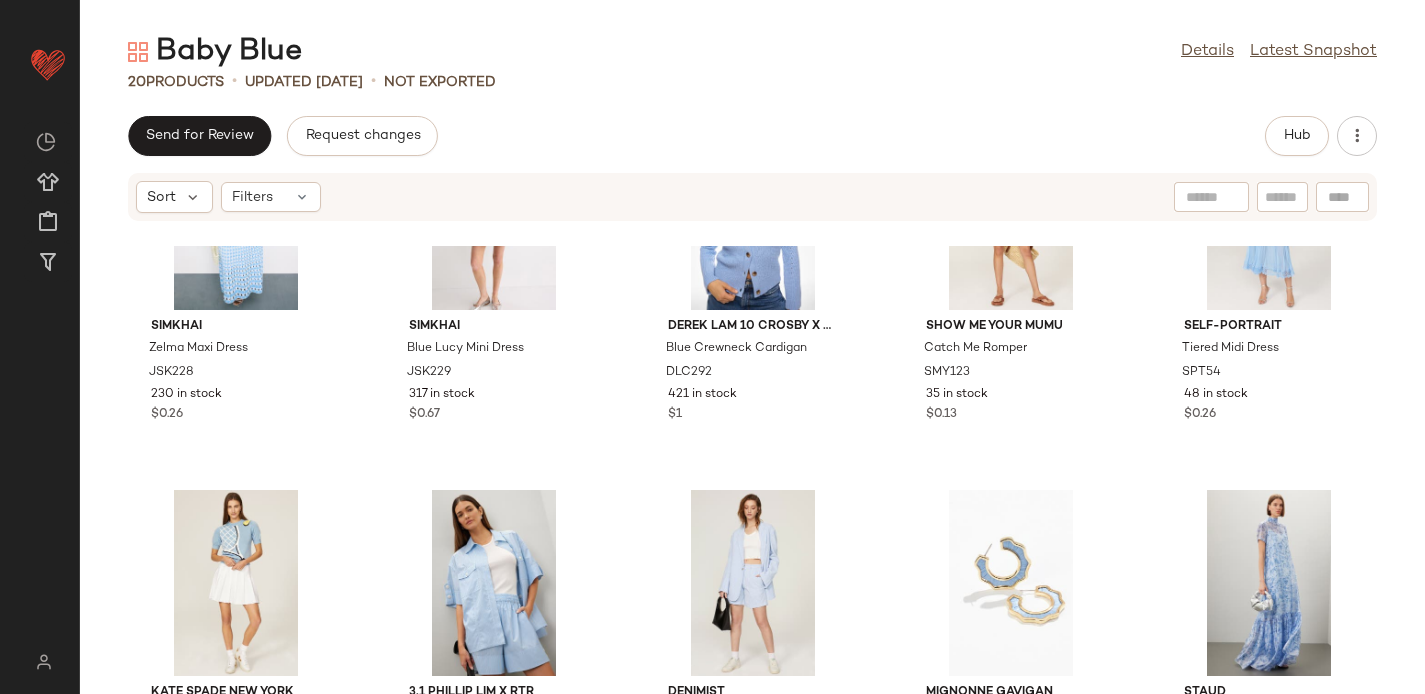 scroll, scrollTop: 1020, scrollLeft: 0, axis: vertical 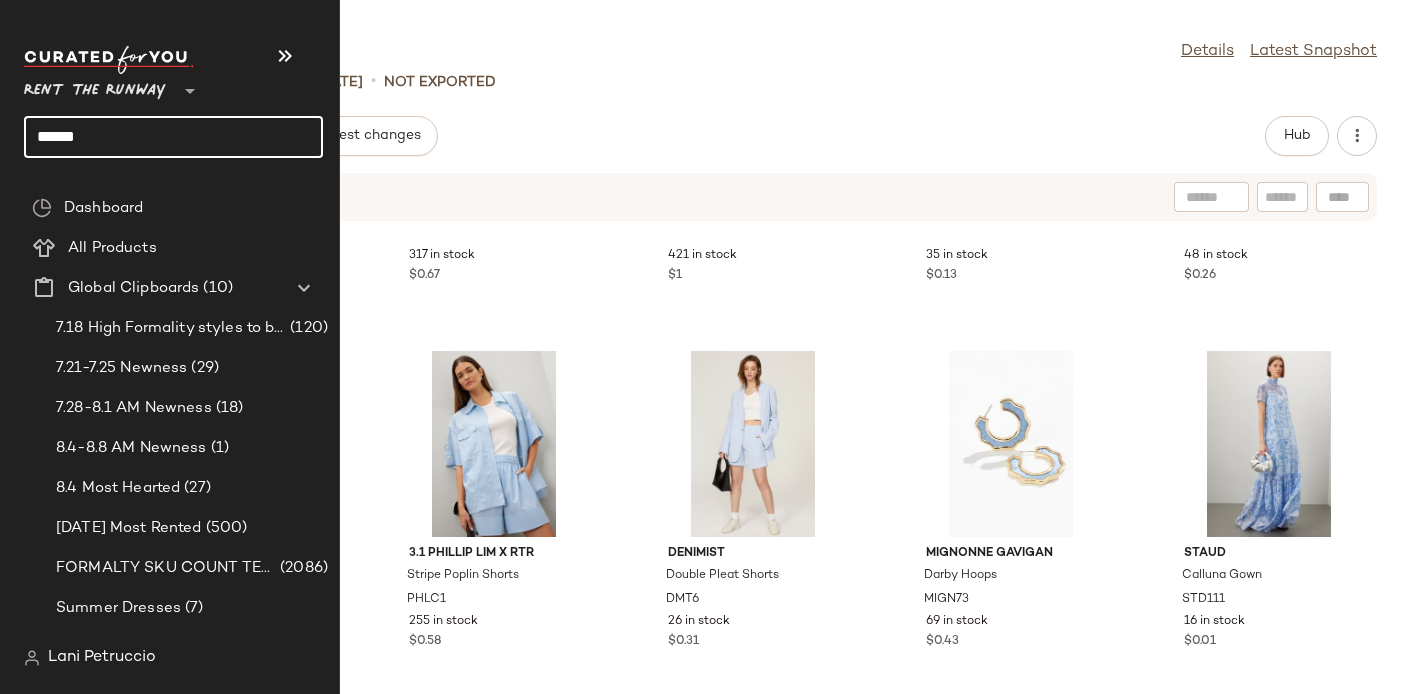 click on "****" 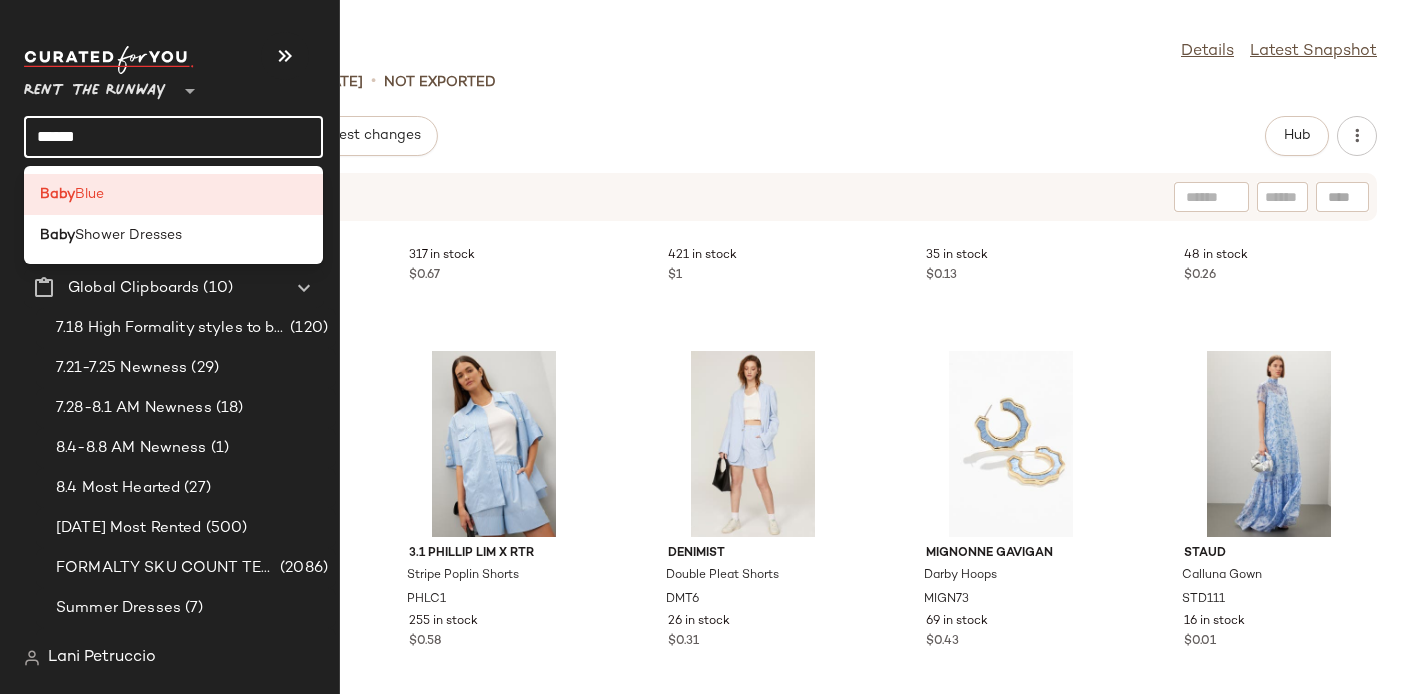 click on "****" 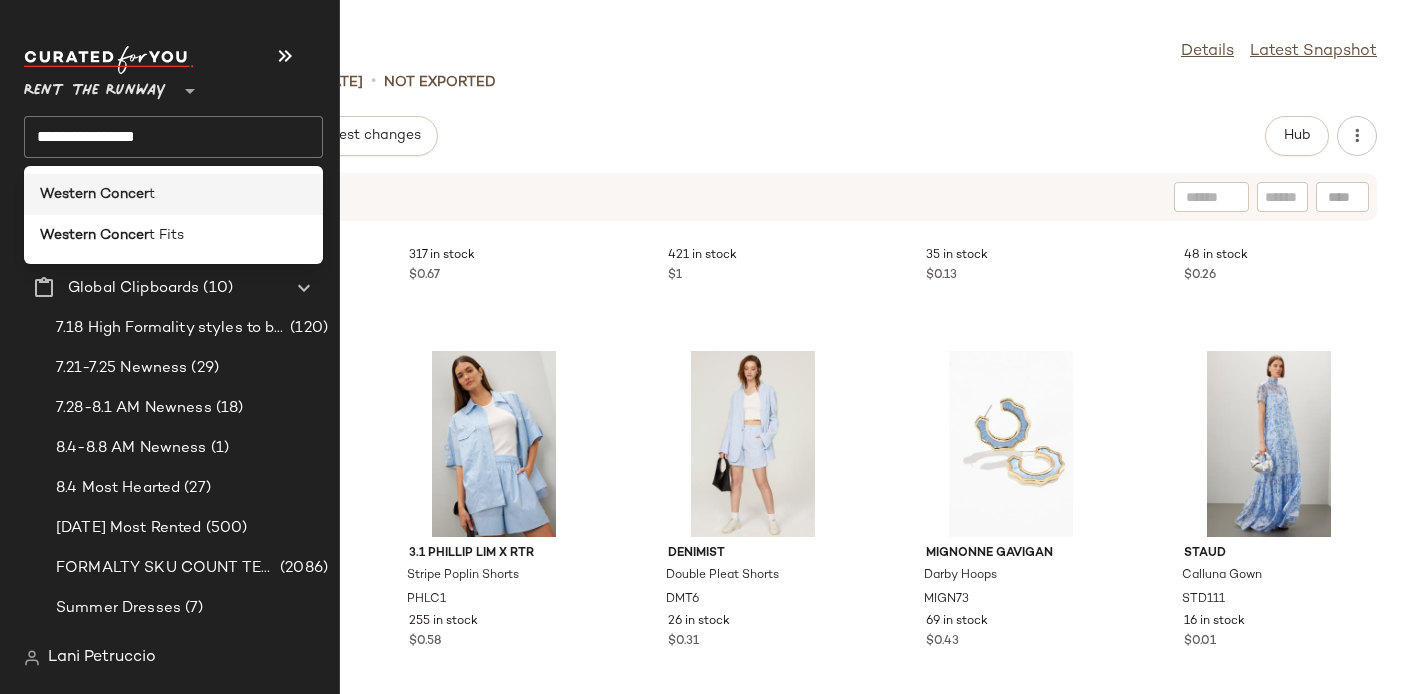click on "Western Concer" at bounding box center [94, 194] 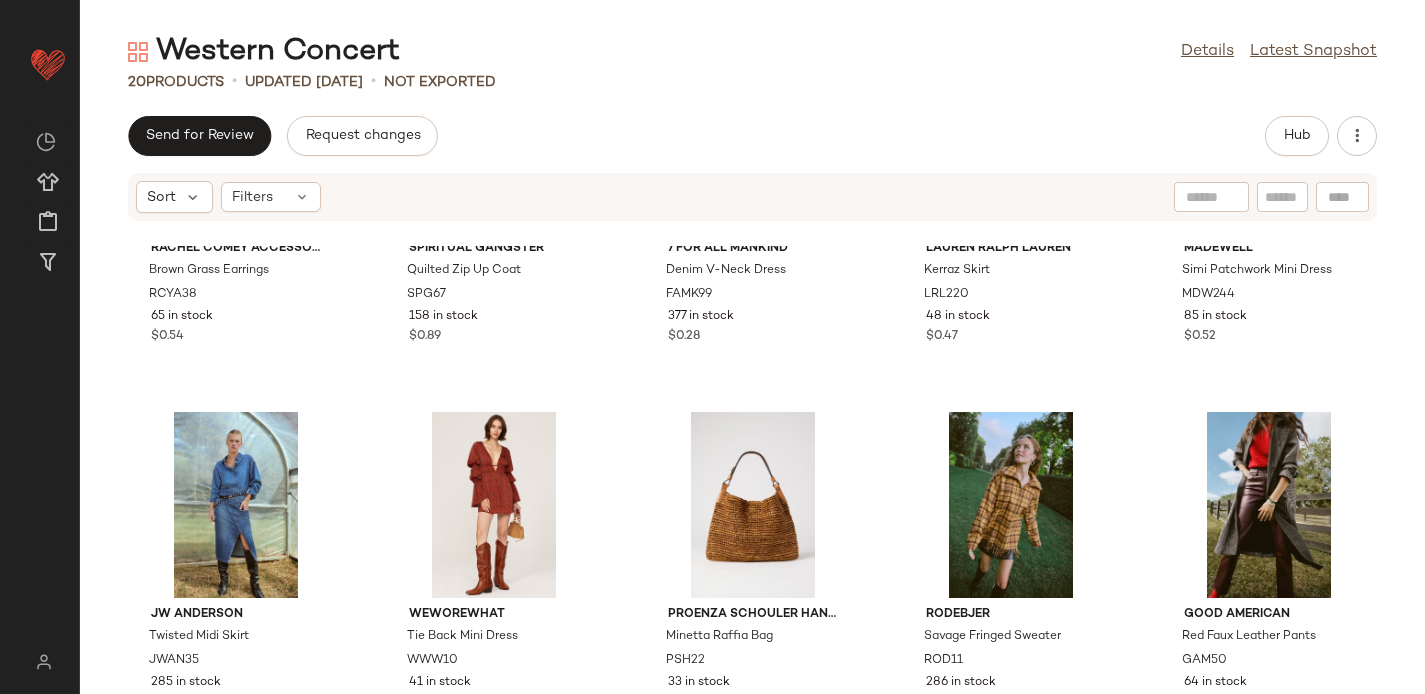 scroll, scrollTop: 1020, scrollLeft: 0, axis: vertical 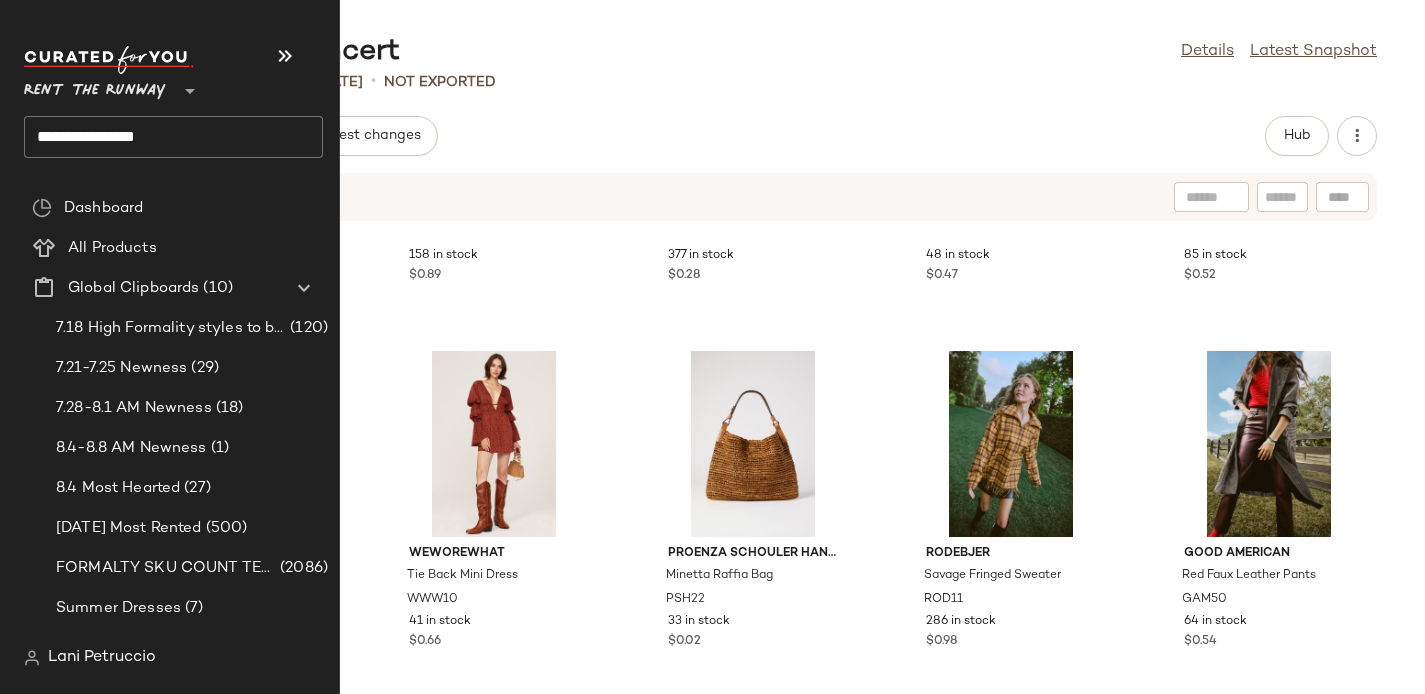 click on "**********" 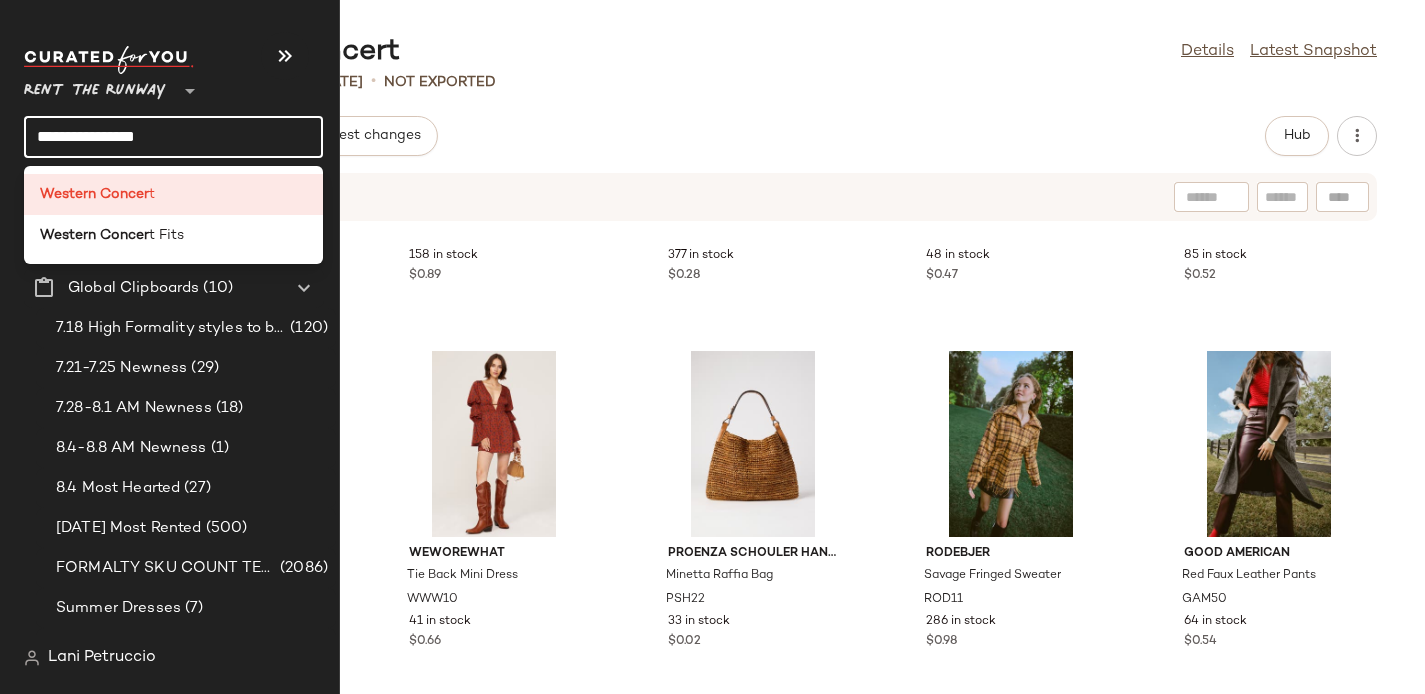 click on "**********" 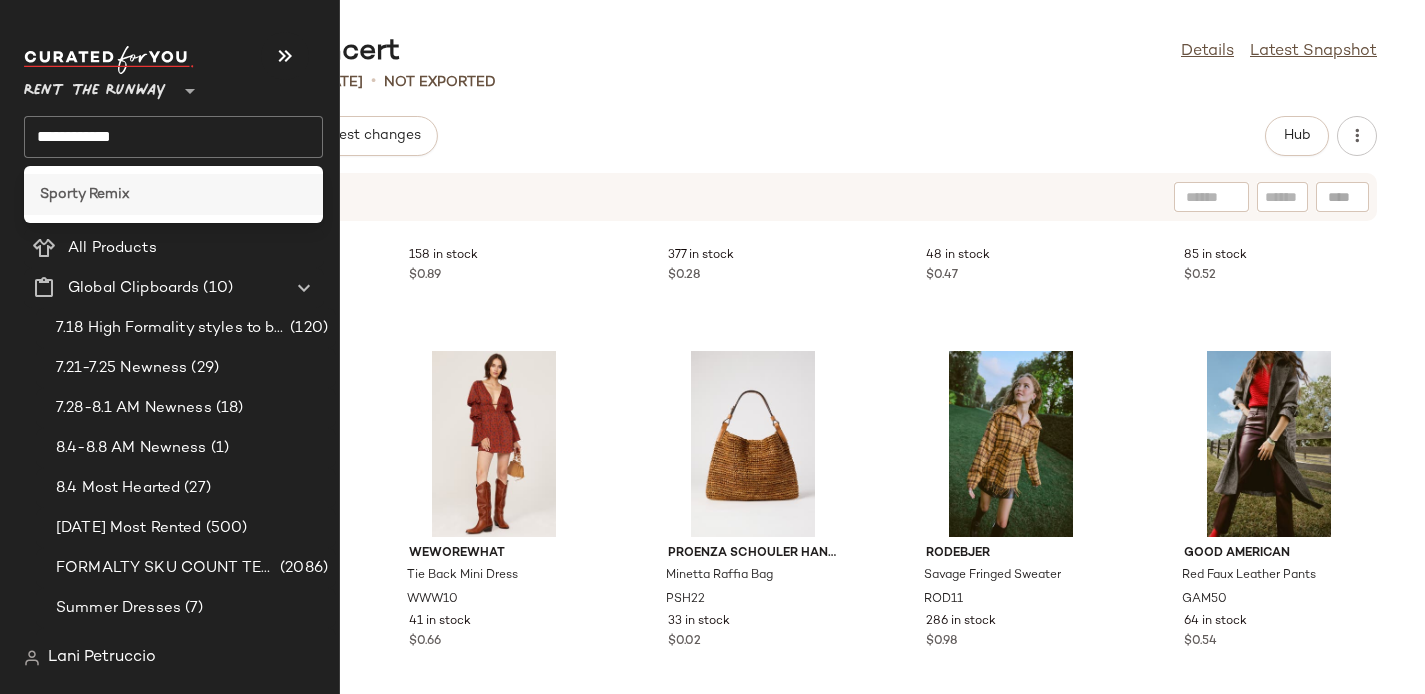 click on "Sporty Remix" at bounding box center (85, 194) 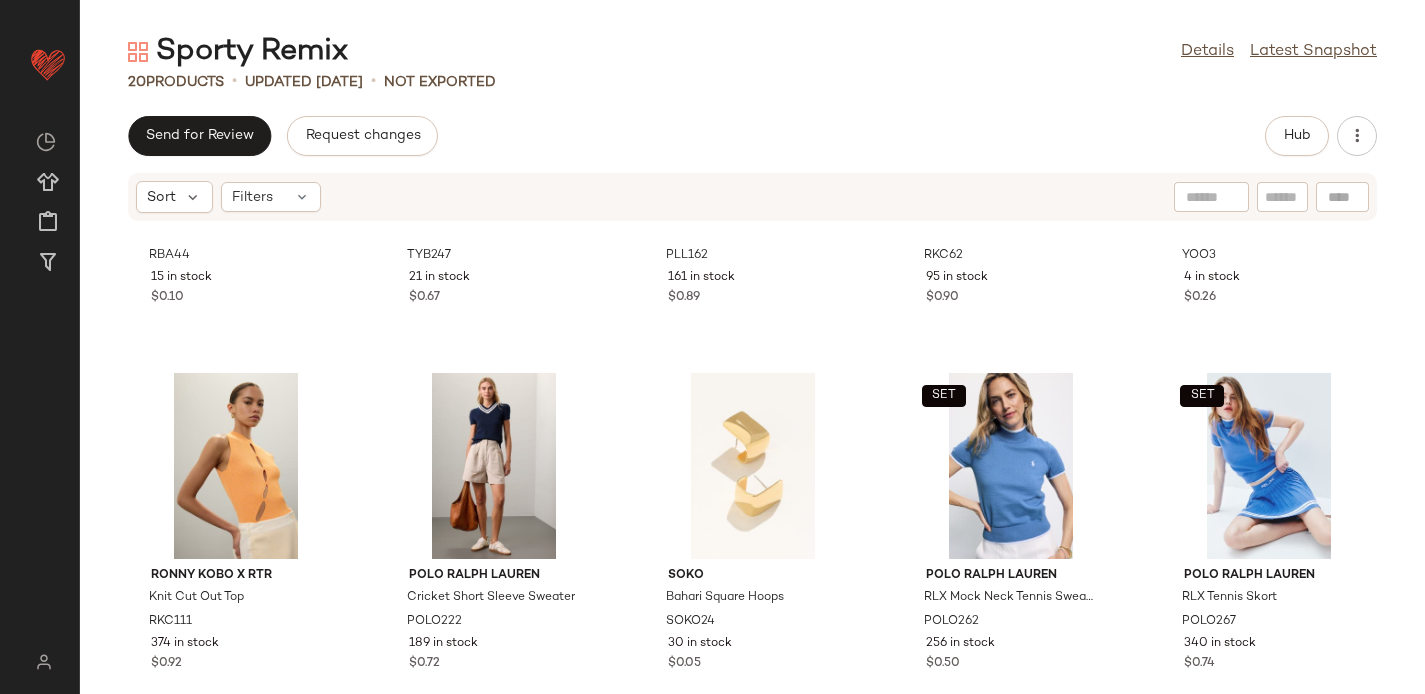 scroll, scrollTop: 1020, scrollLeft: 0, axis: vertical 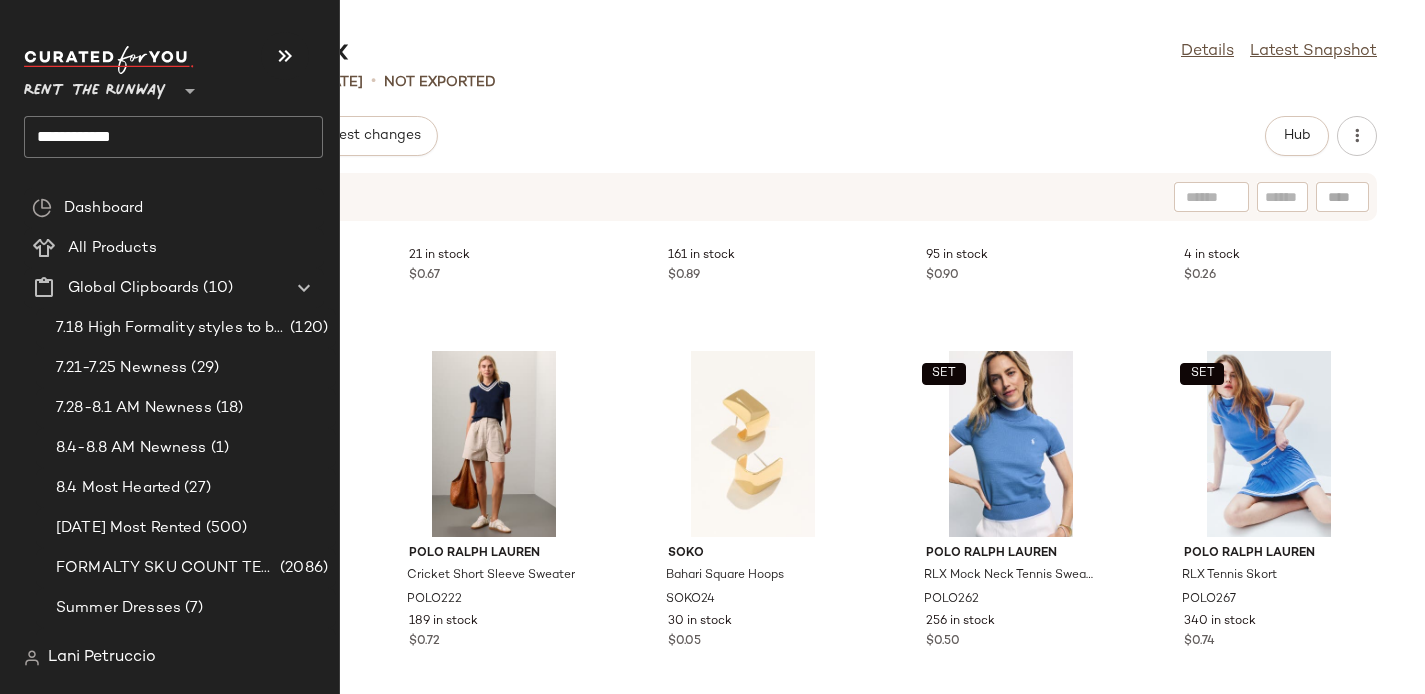 click on "**********" 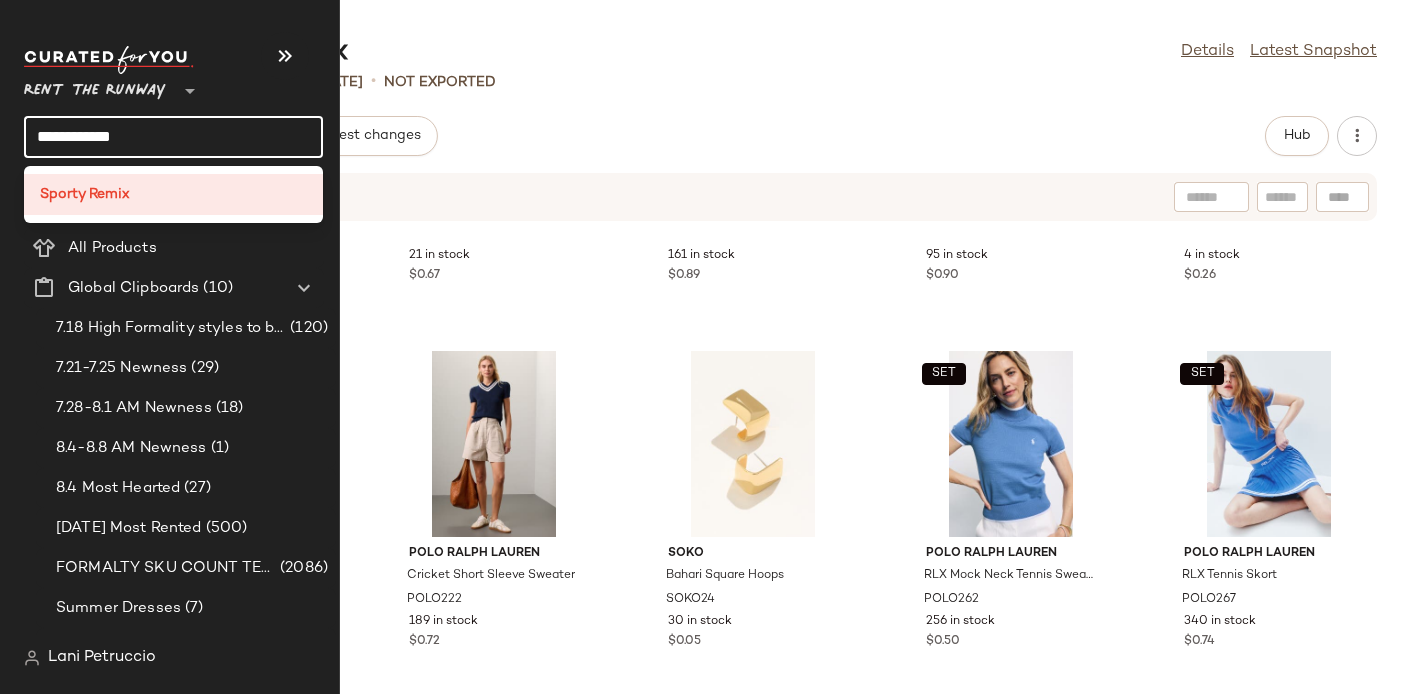 click on "**********" 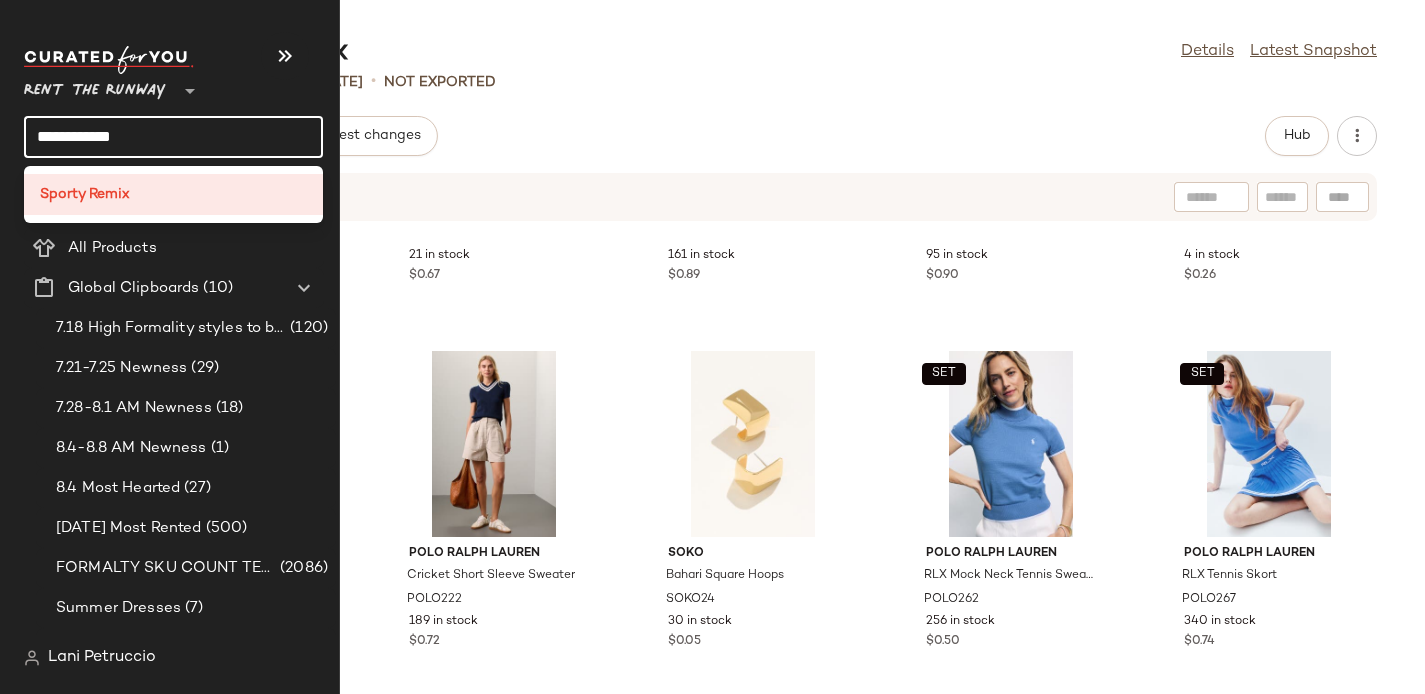 click on "**********" 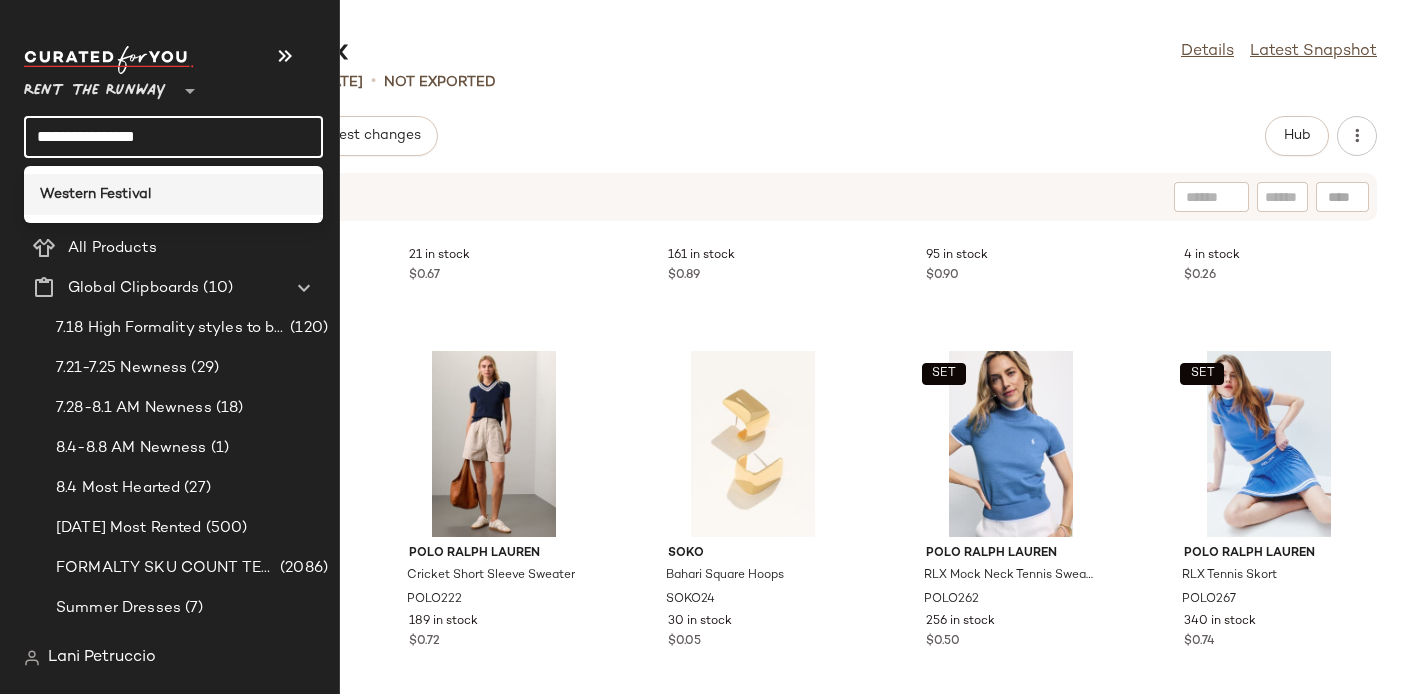 click on "Western Festival" at bounding box center [95, 194] 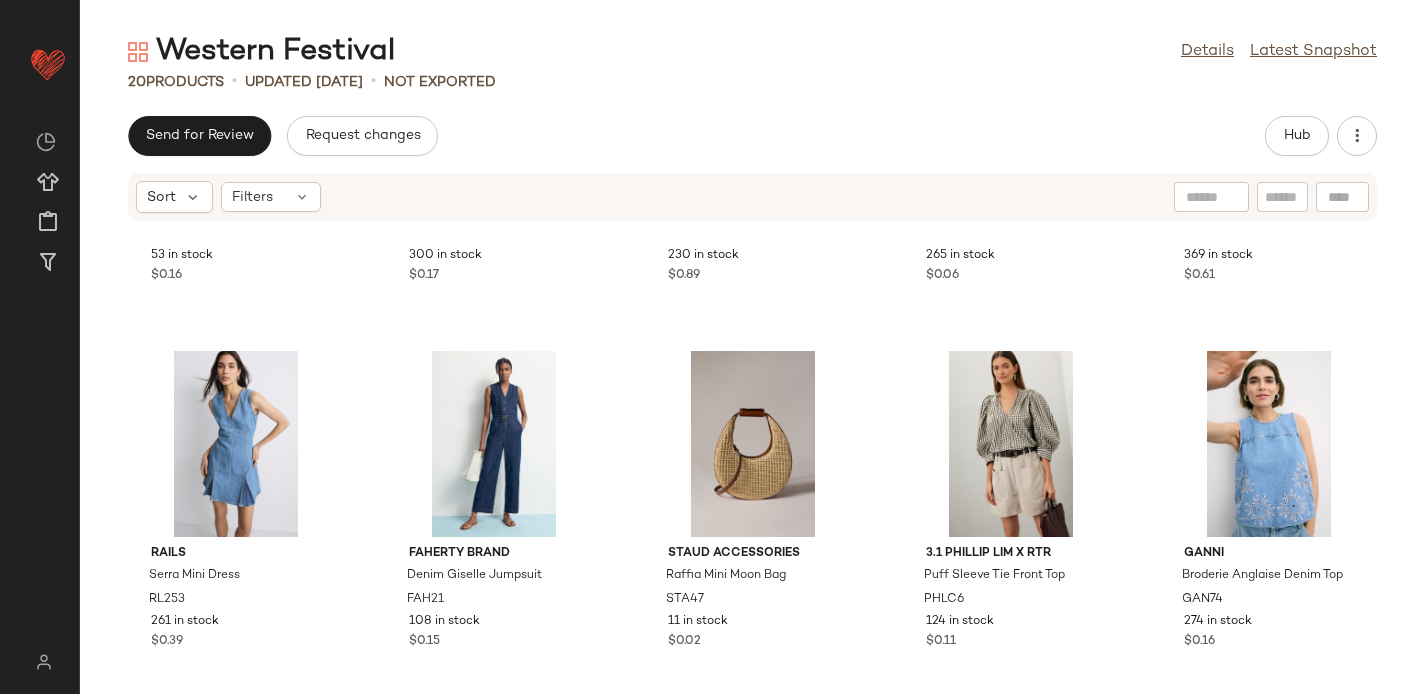 scroll, scrollTop: 0, scrollLeft: 0, axis: both 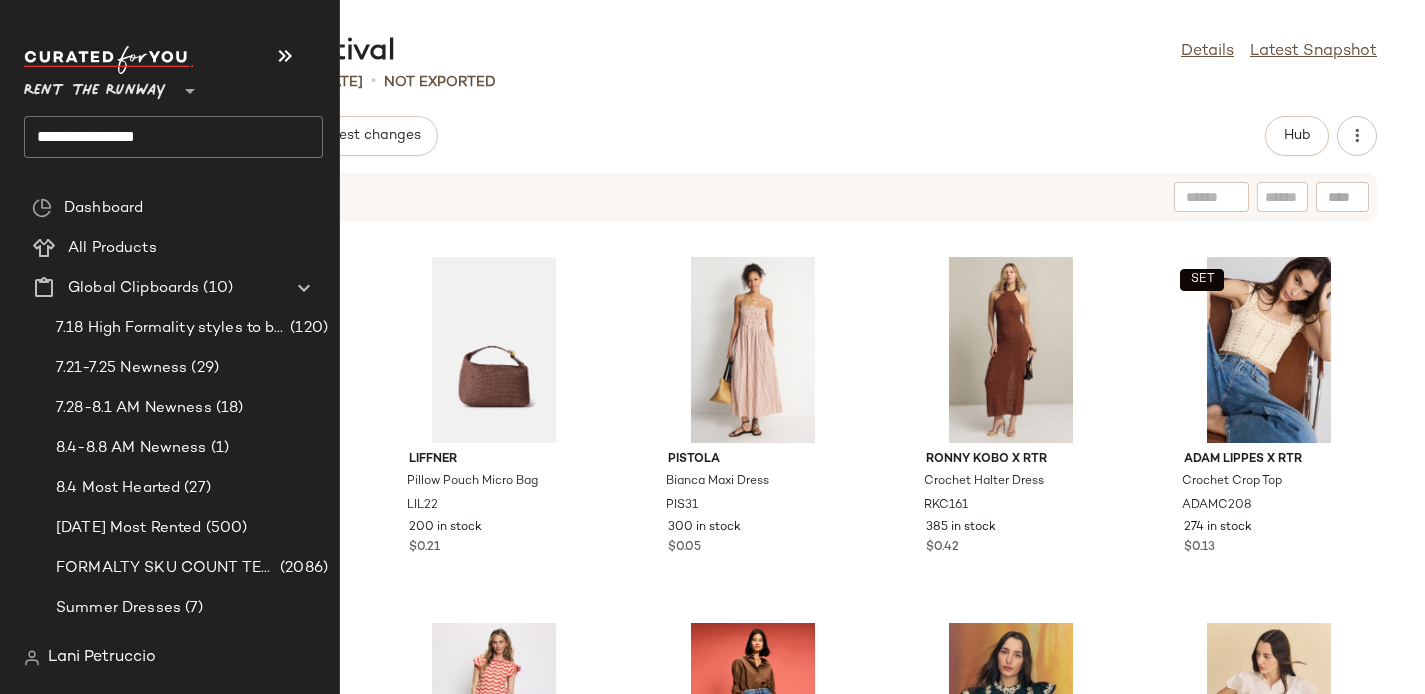 click on "**********" 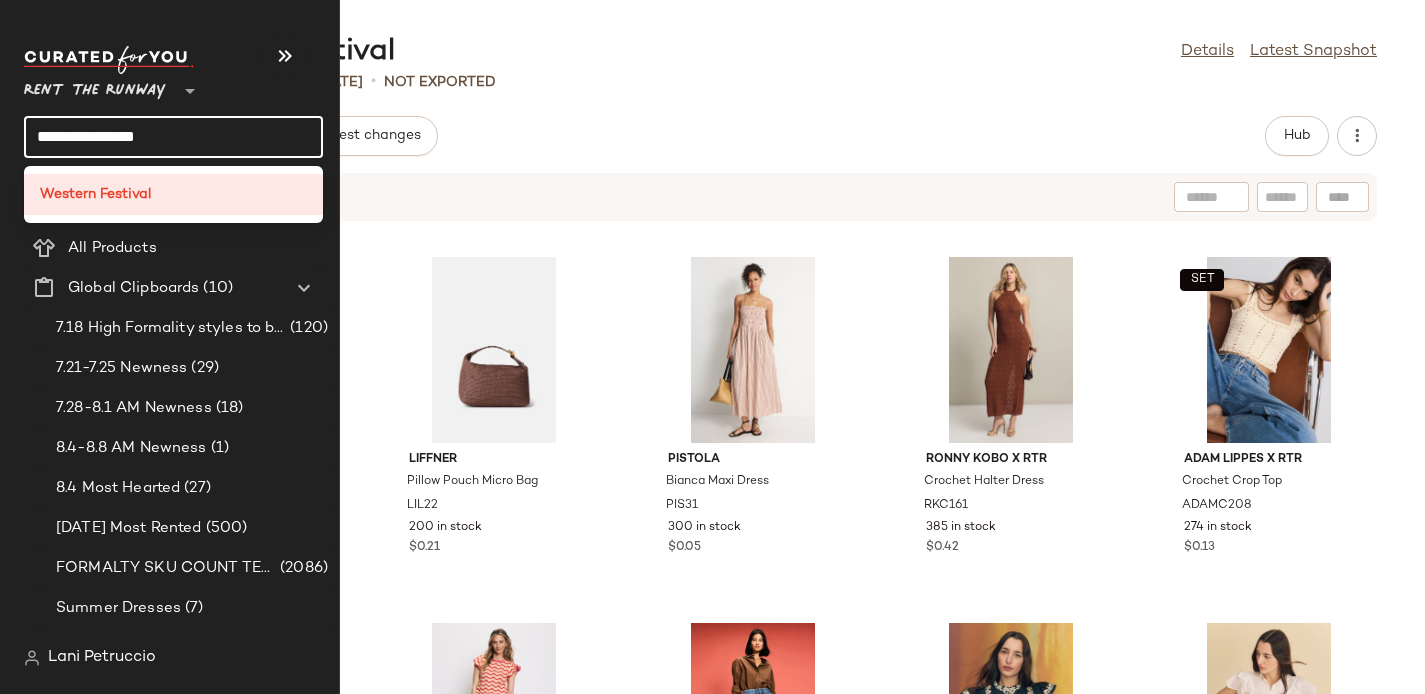 click on "**********" 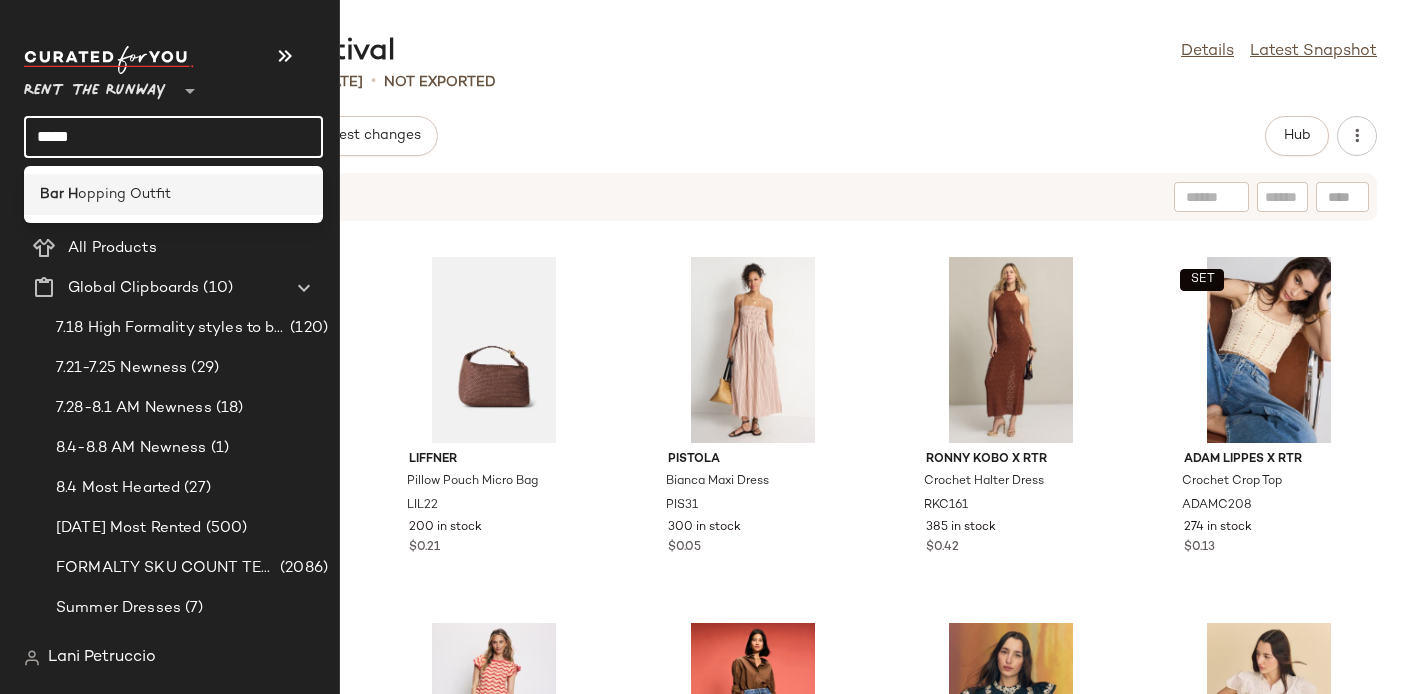 click on "opping Outfit" at bounding box center (124, 194) 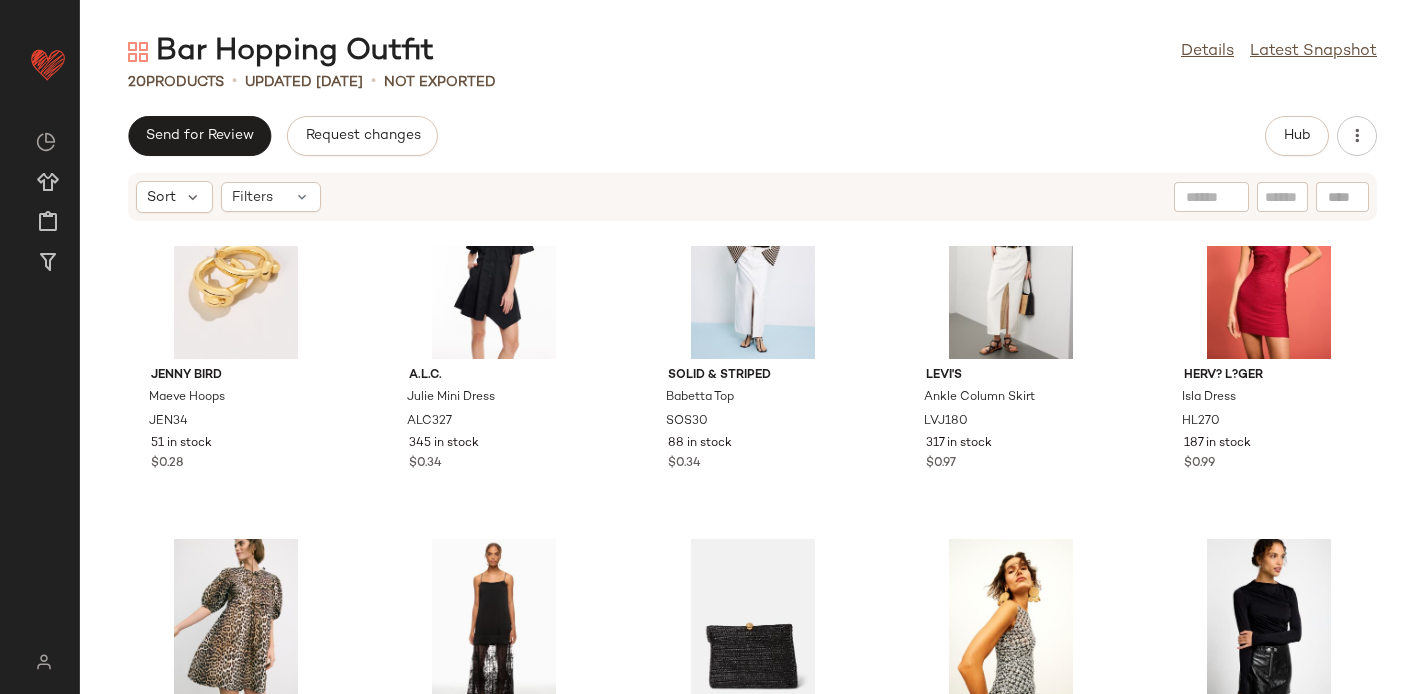 scroll, scrollTop: 1020, scrollLeft: 0, axis: vertical 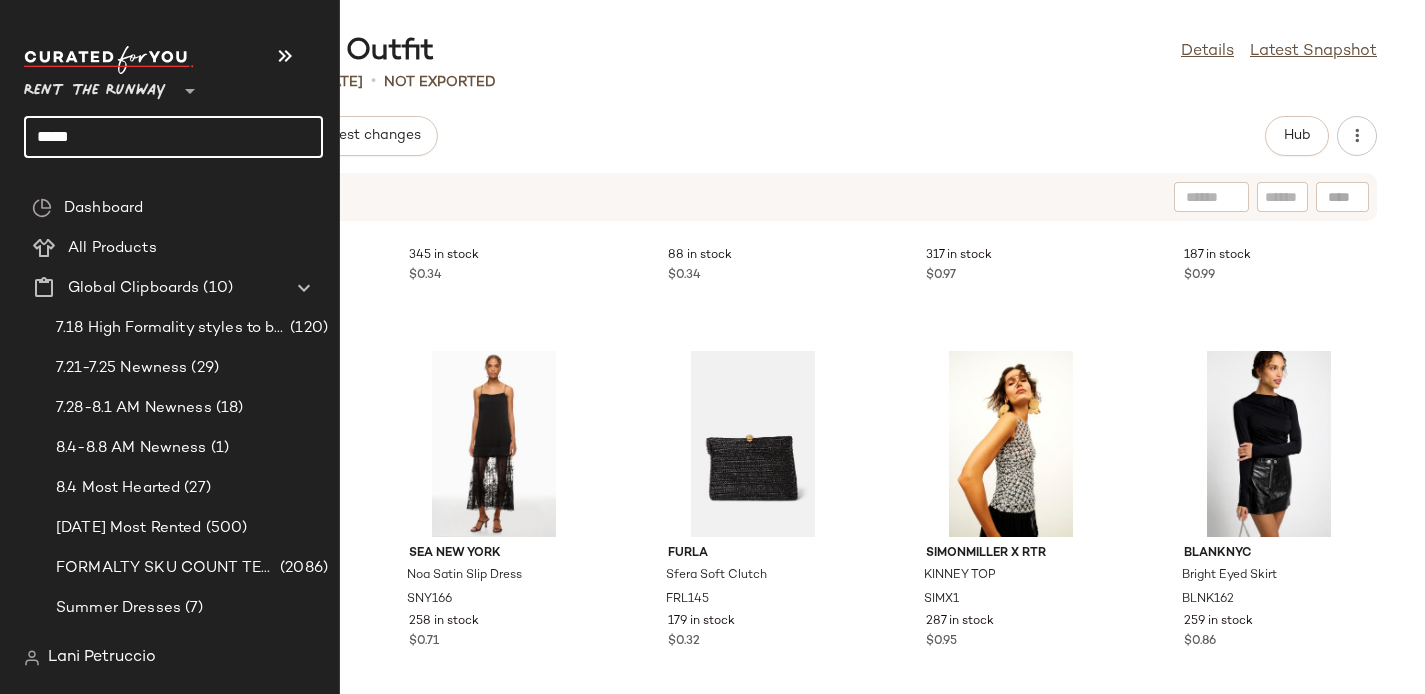 click on "*****" 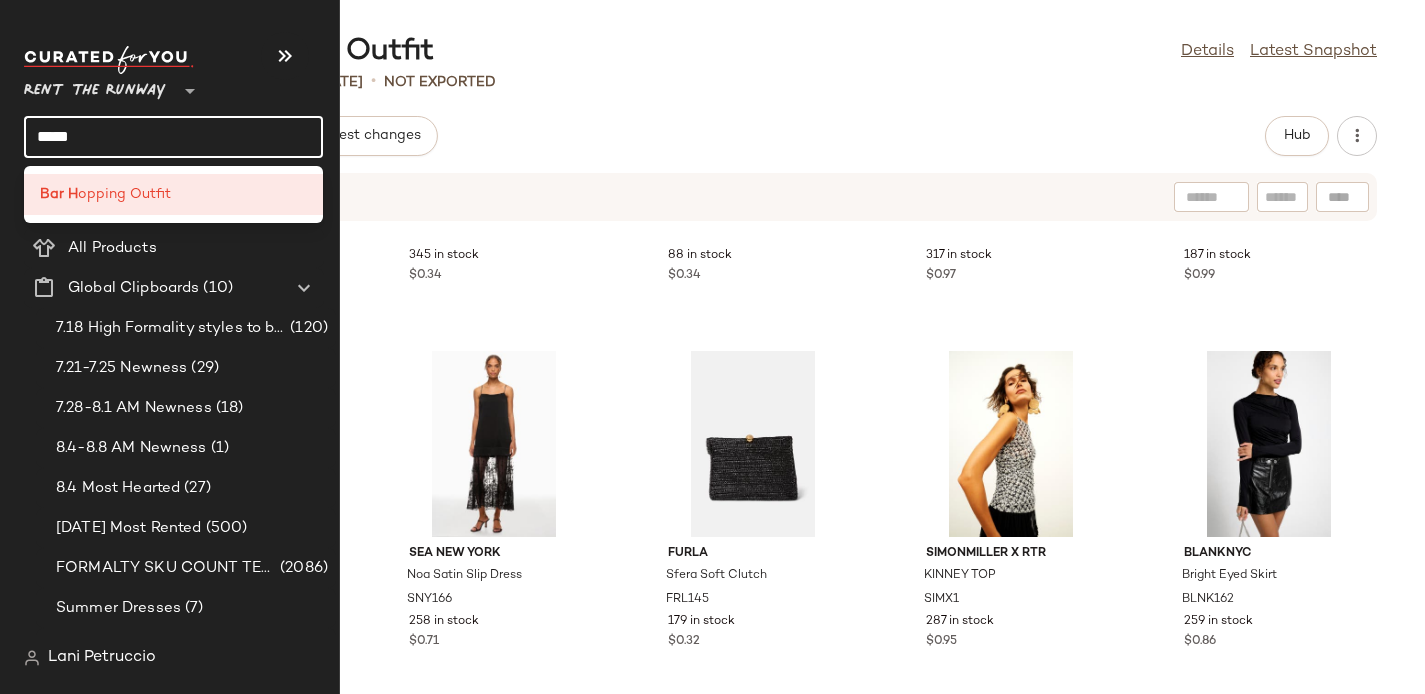 click on "*****" 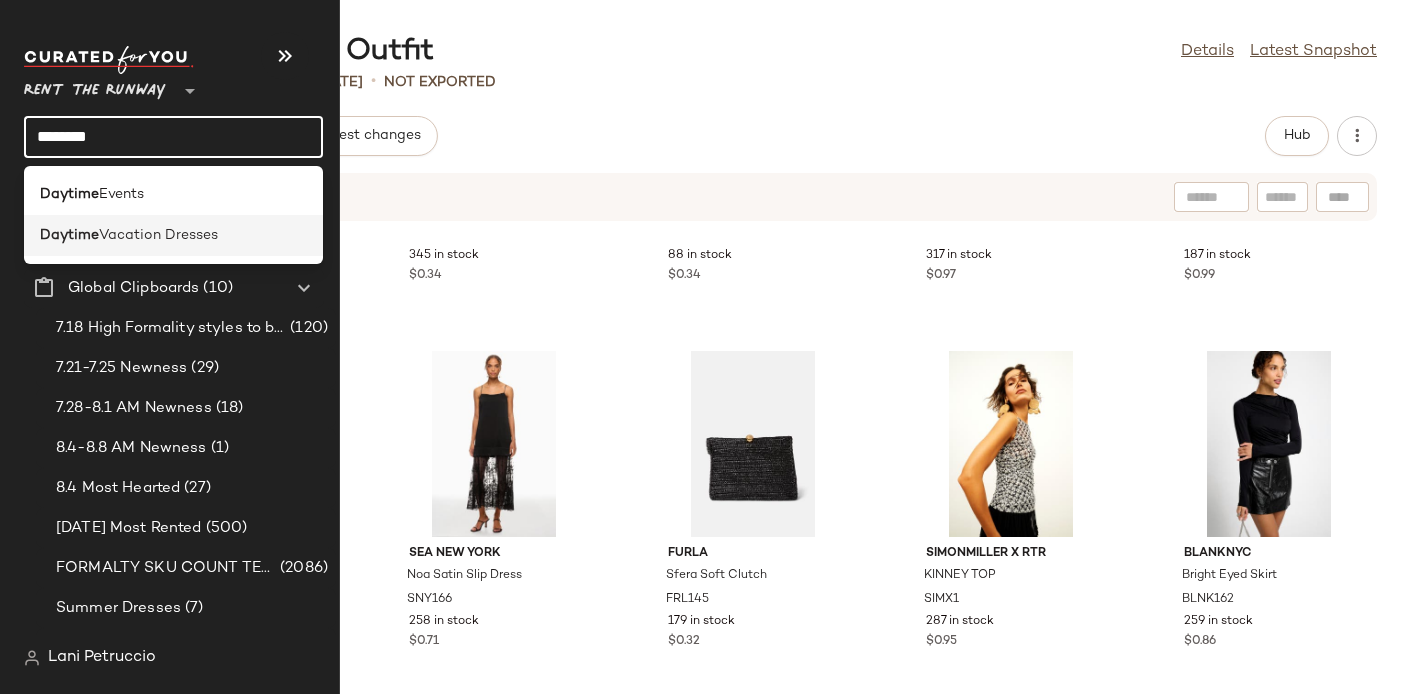 click on "Vacation Dresses" at bounding box center (158, 235) 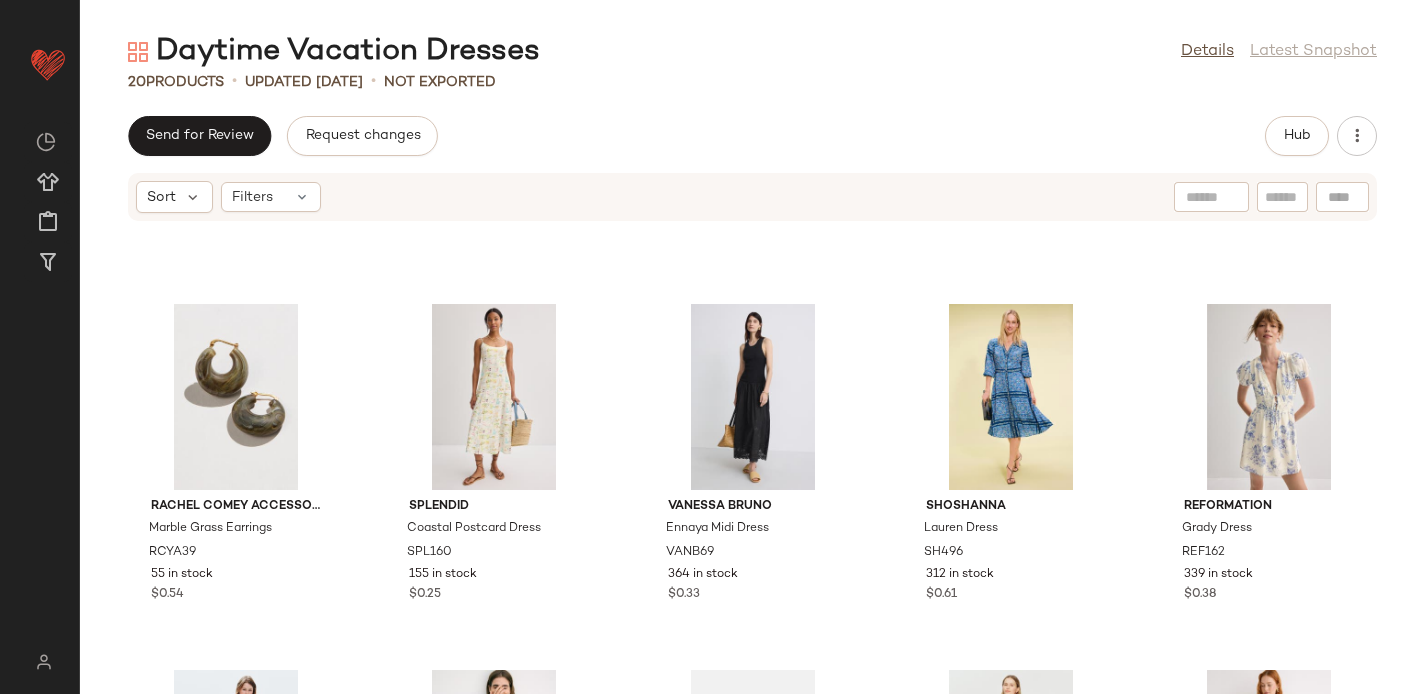 scroll, scrollTop: 1020, scrollLeft: 0, axis: vertical 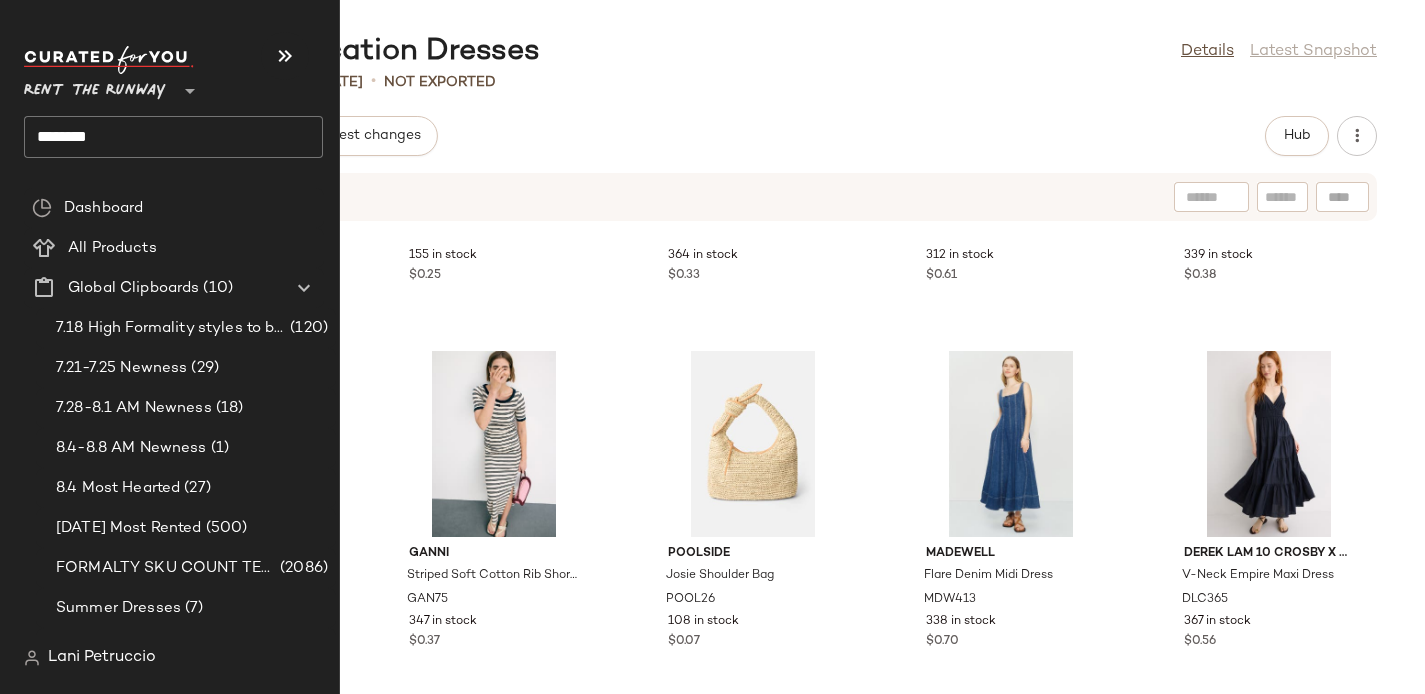 click on "*******" 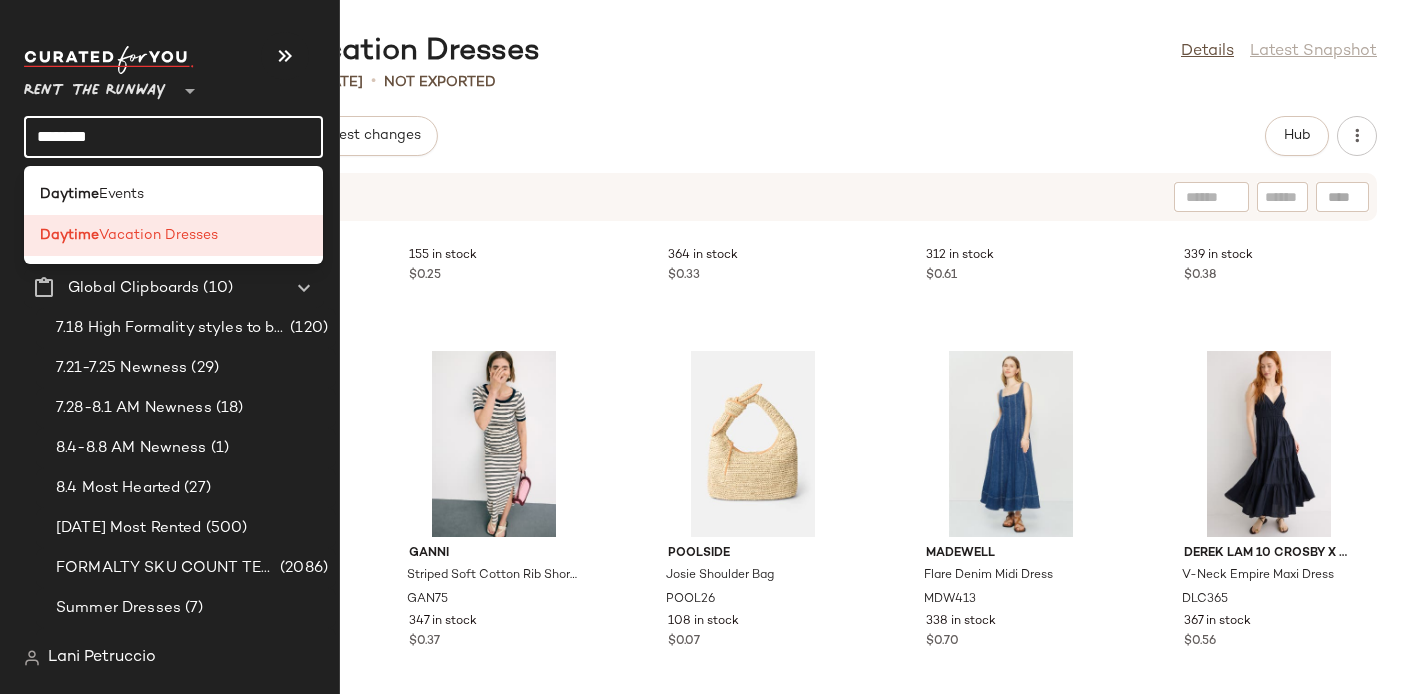 click on "*******" 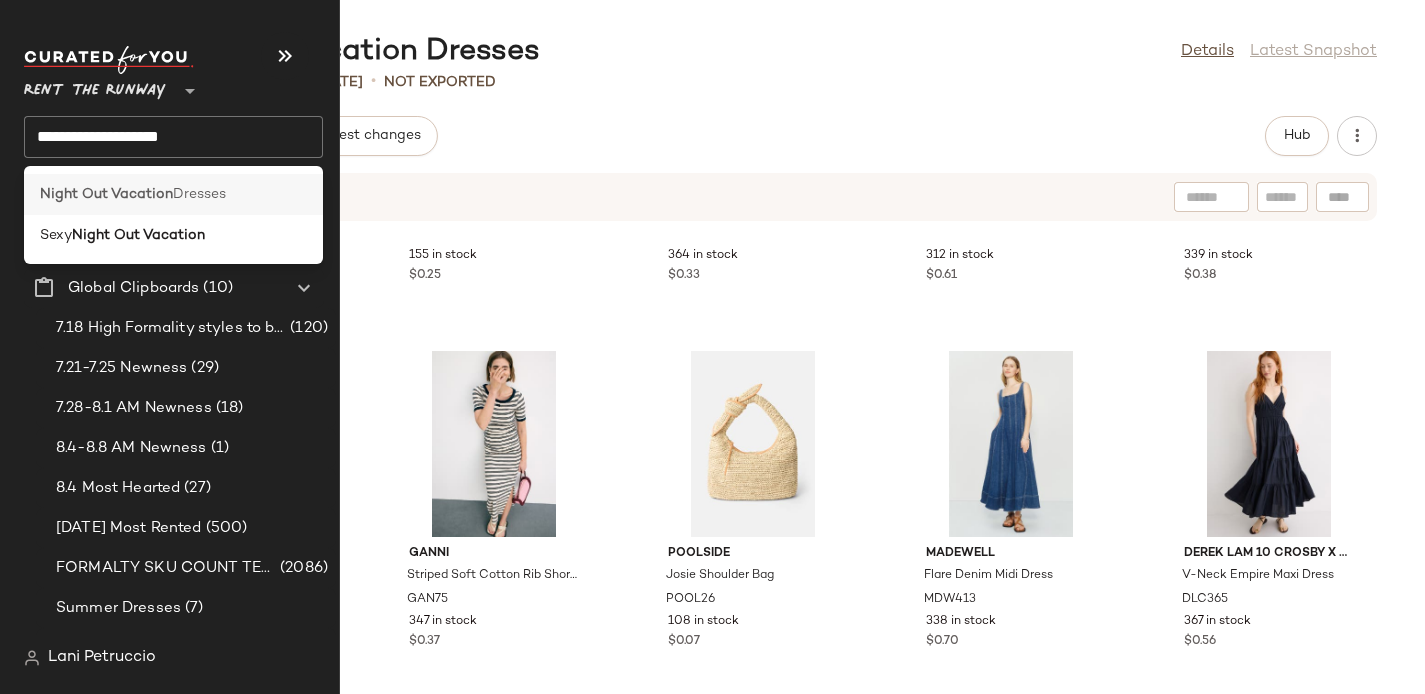 click on "Night Out Vacation  Dresses" 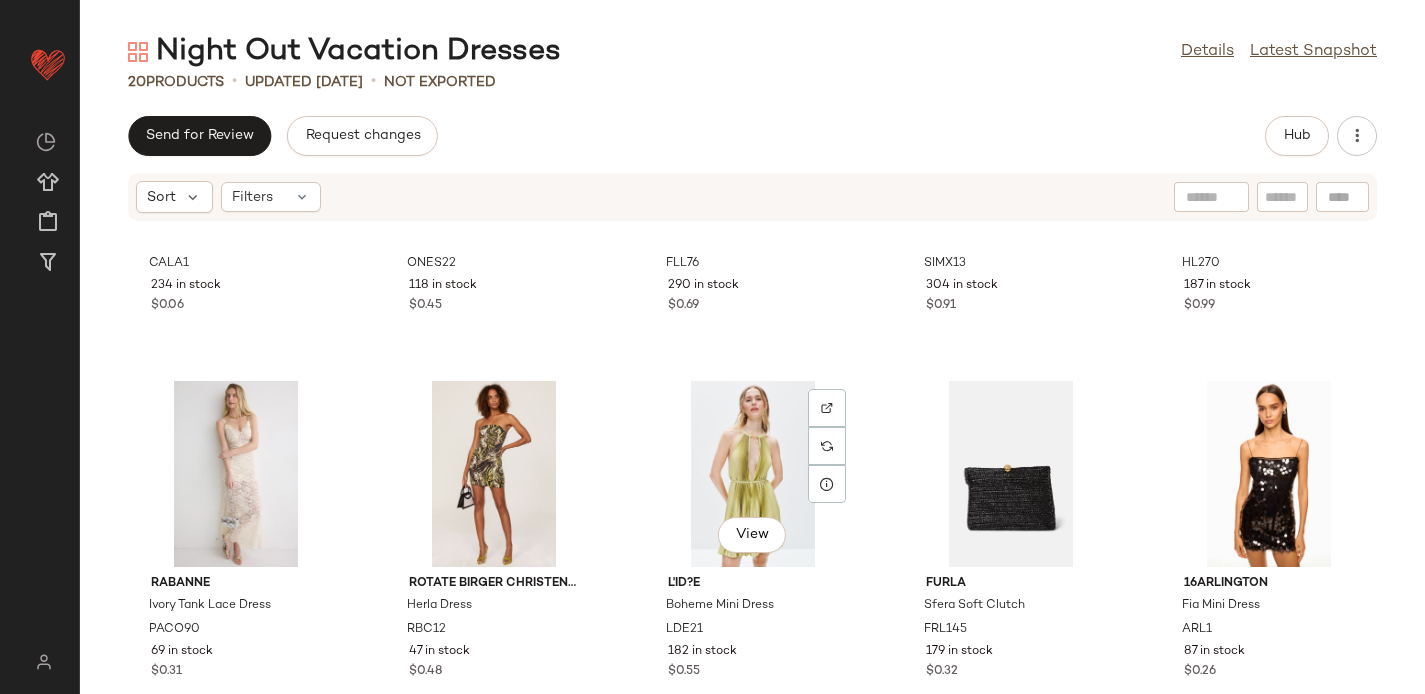 scroll, scrollTop: 1020, scrollLeft: 0, axis: vertical 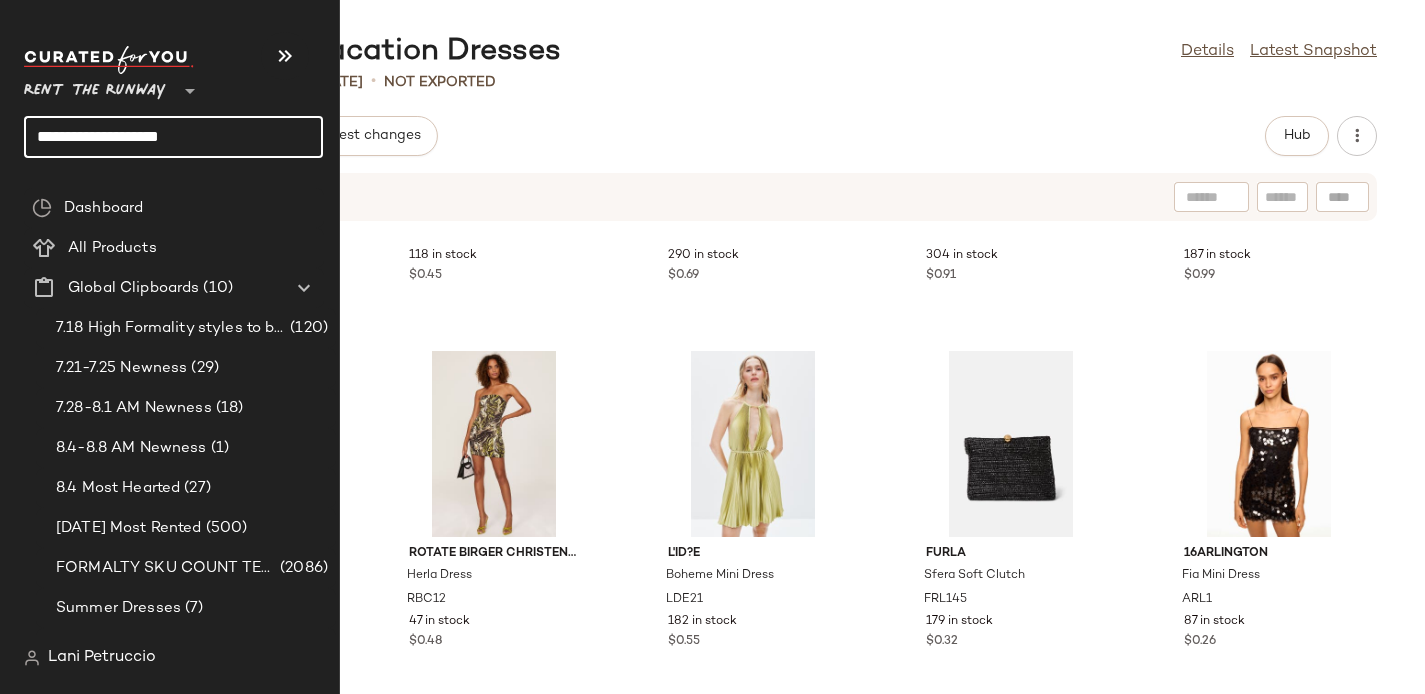 click on "**********" 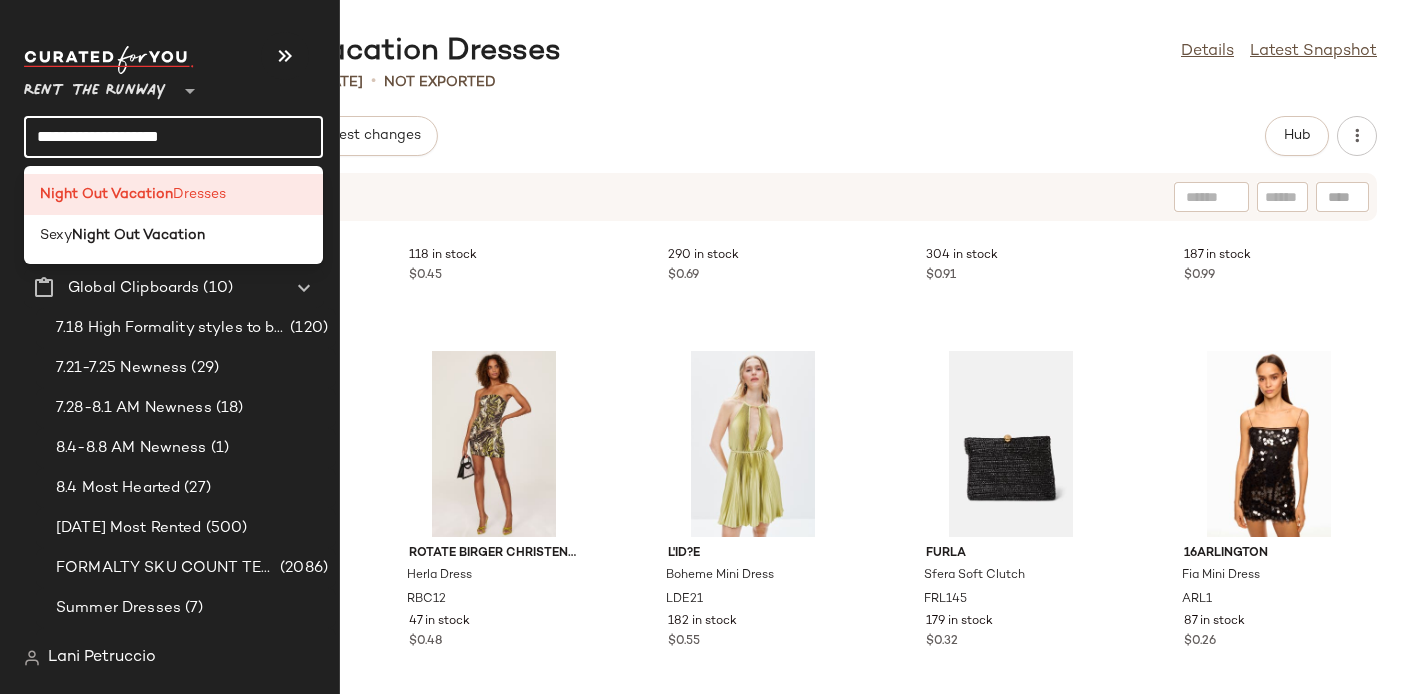 click on "**********" 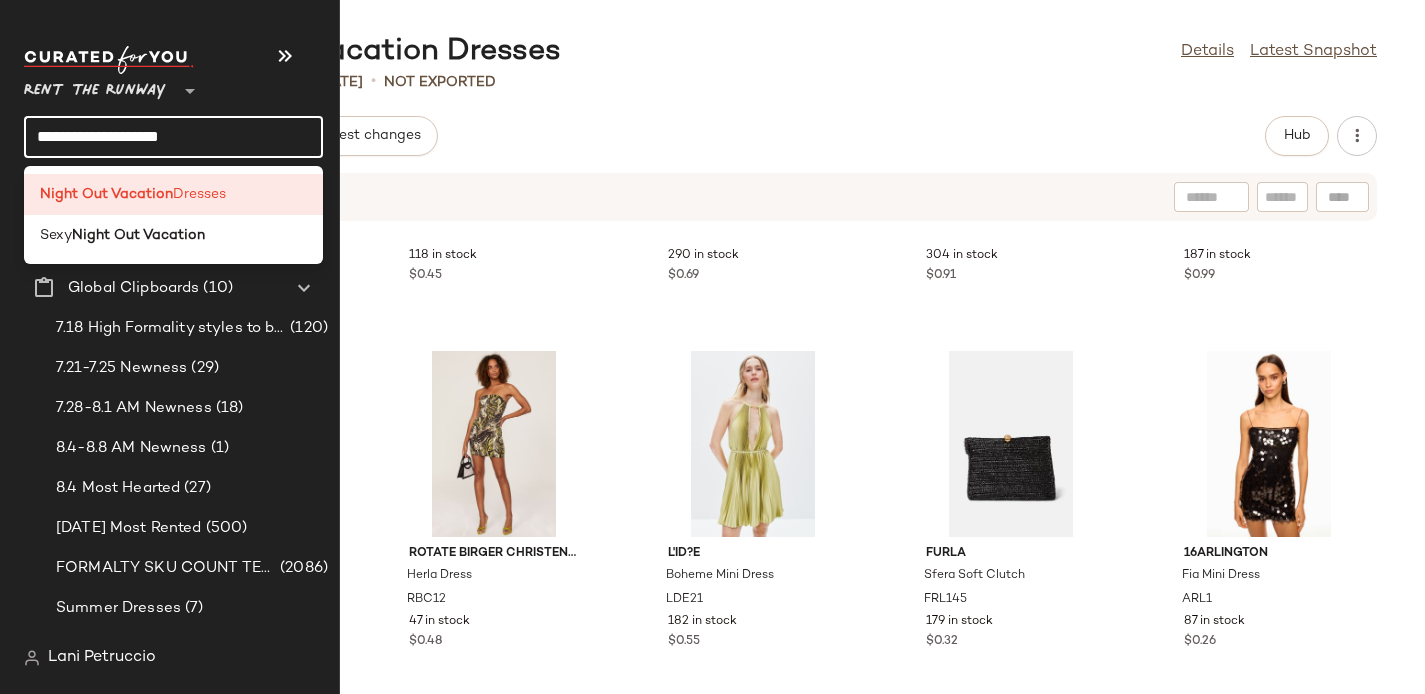 click on "**********" 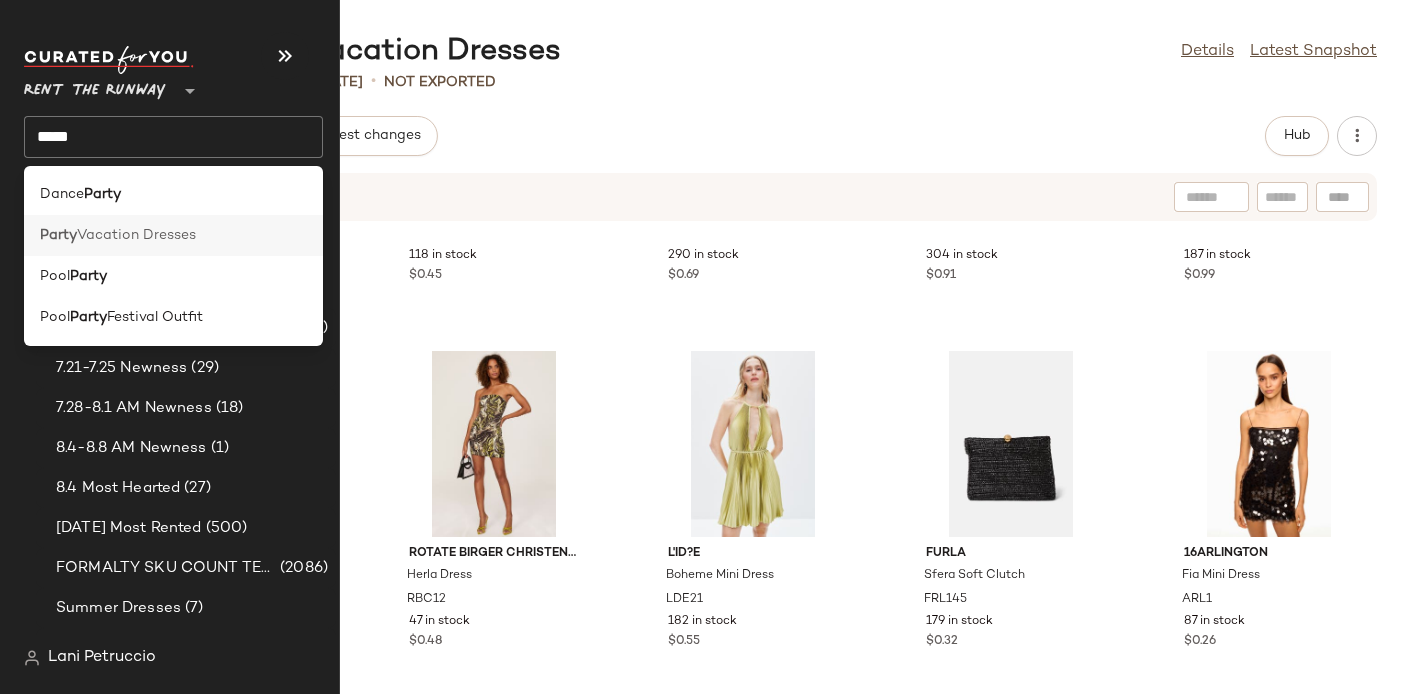 click on "Vacation Dresses" at bounding box center (136, 235) 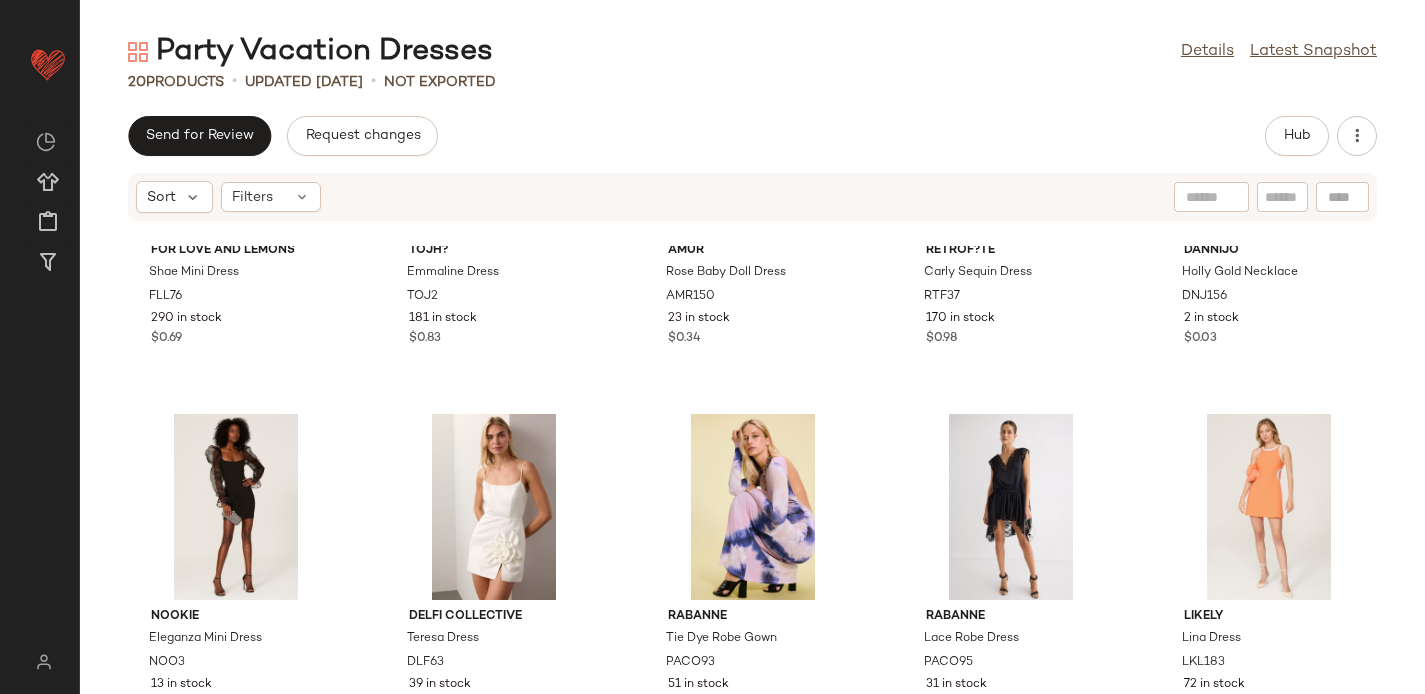 scroll, scrollTop: 0, scrollLeft: 0, axis: both 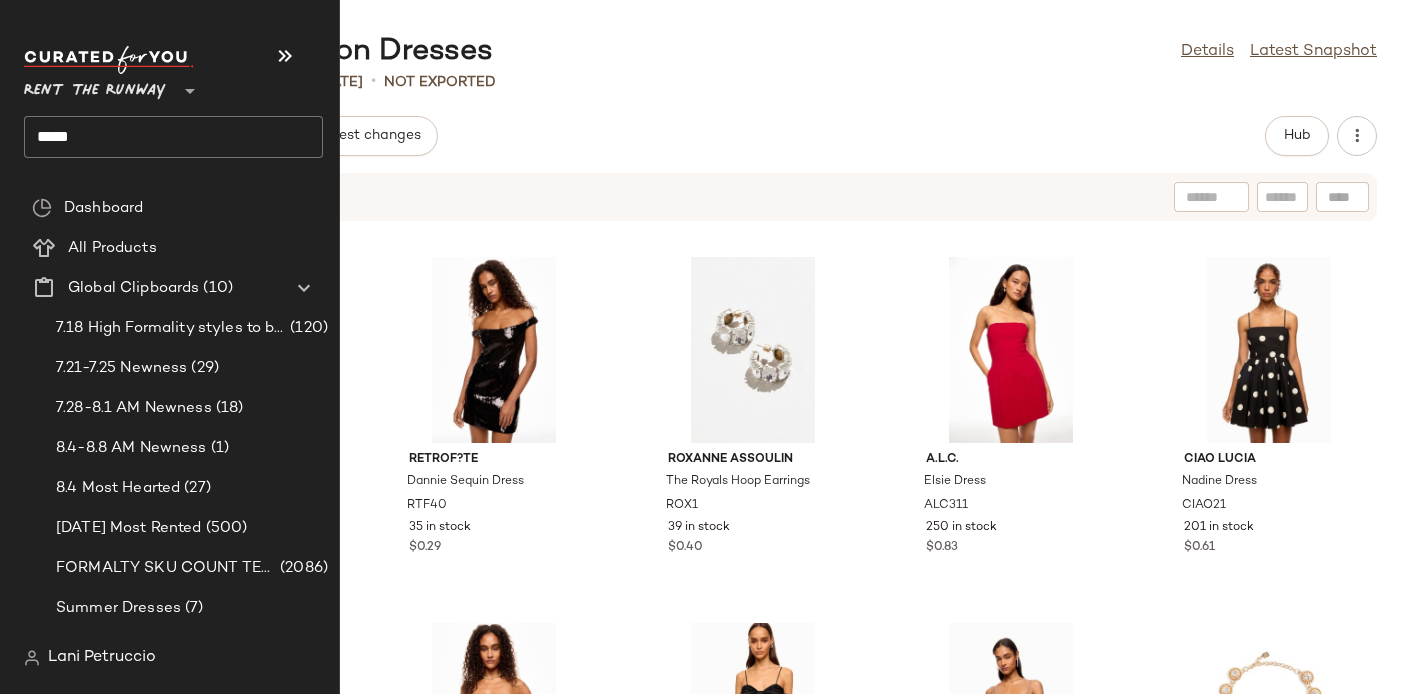 click on "*****" 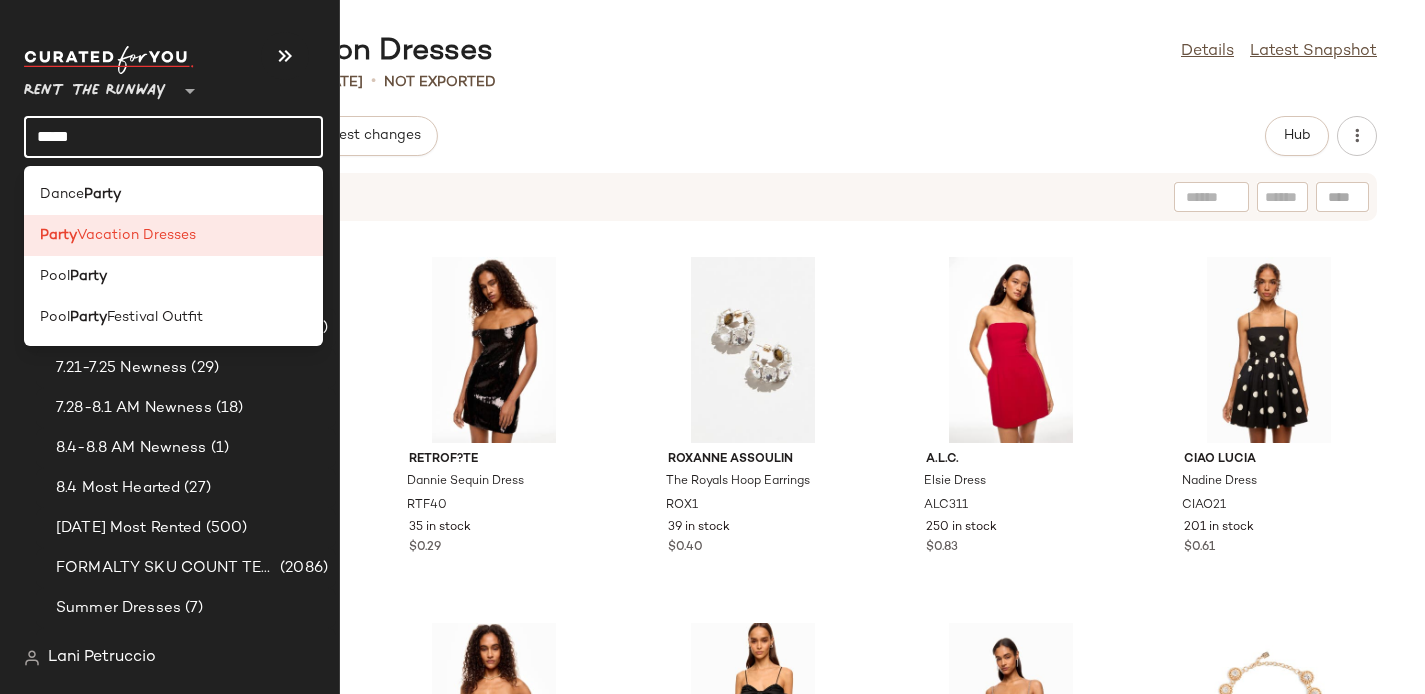 click on "*****" 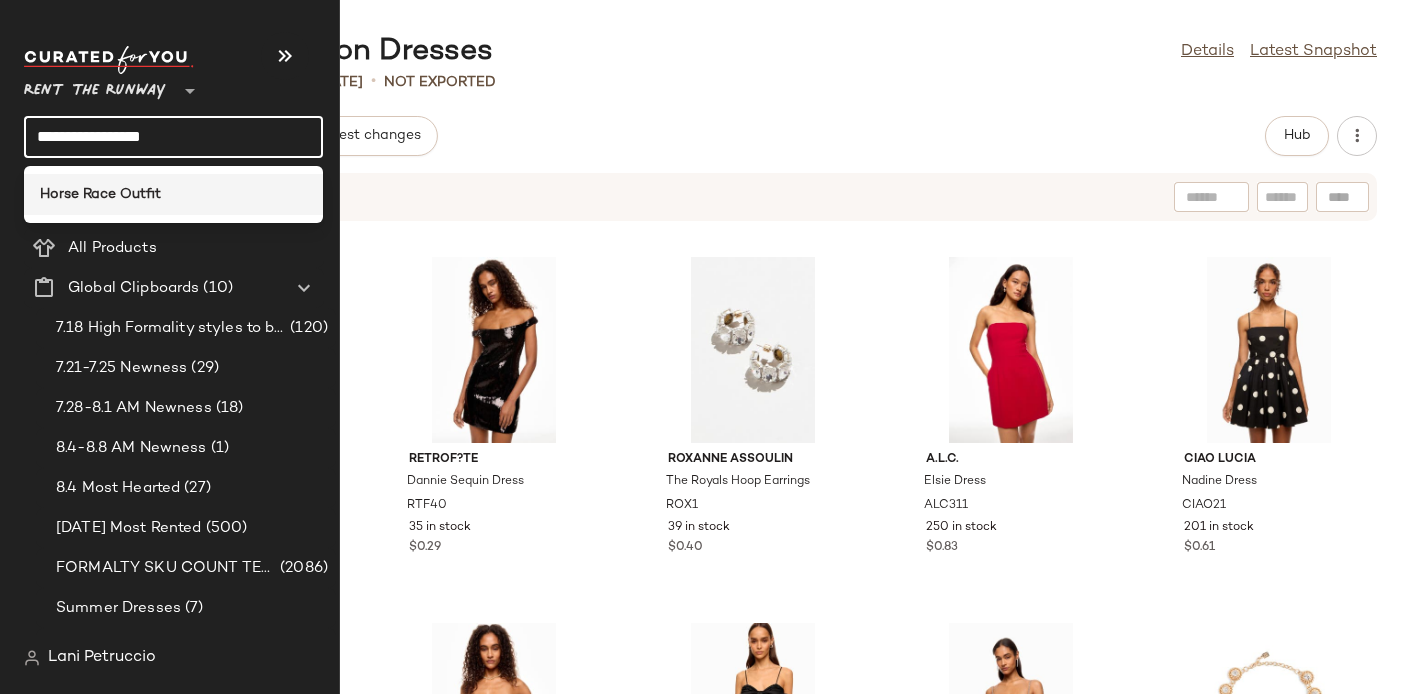 click on "Horse Race Outfit" at bounding box center [100, 194] 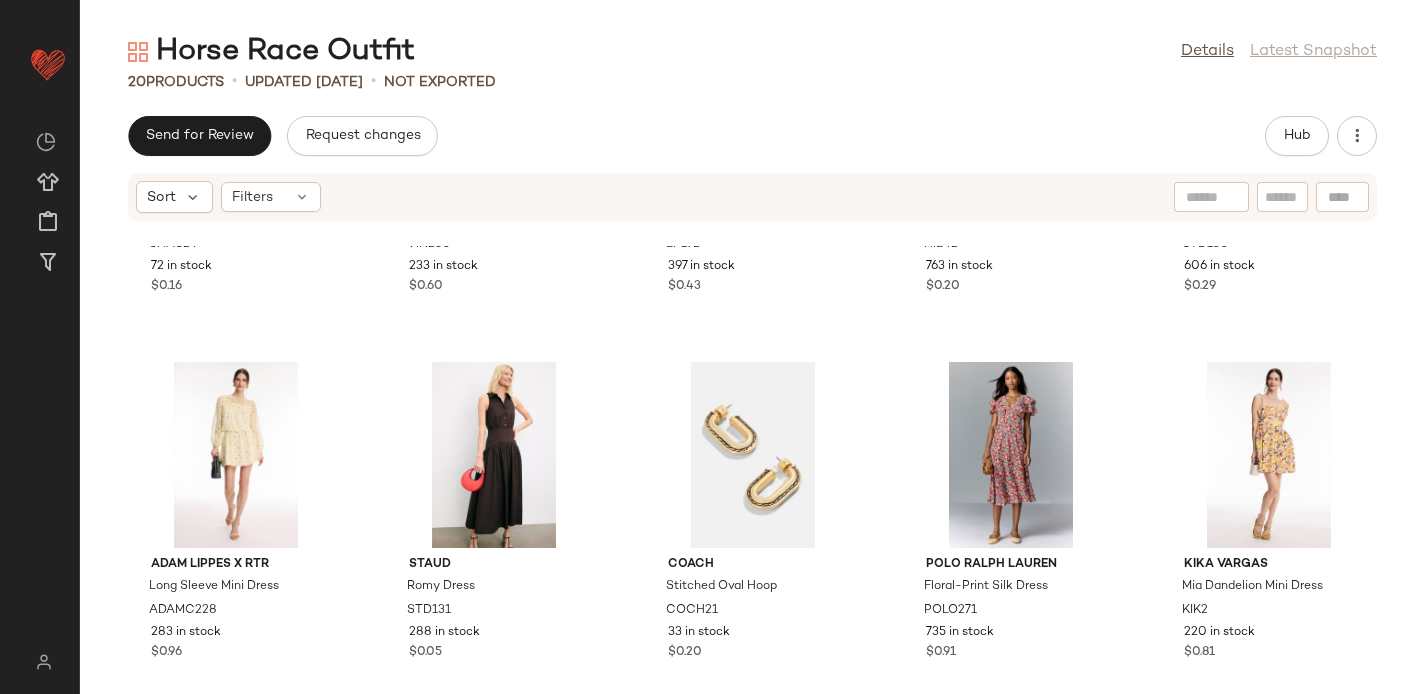 scroll, scrollTop: 1020, scrollLeft: 0, axis: vertical 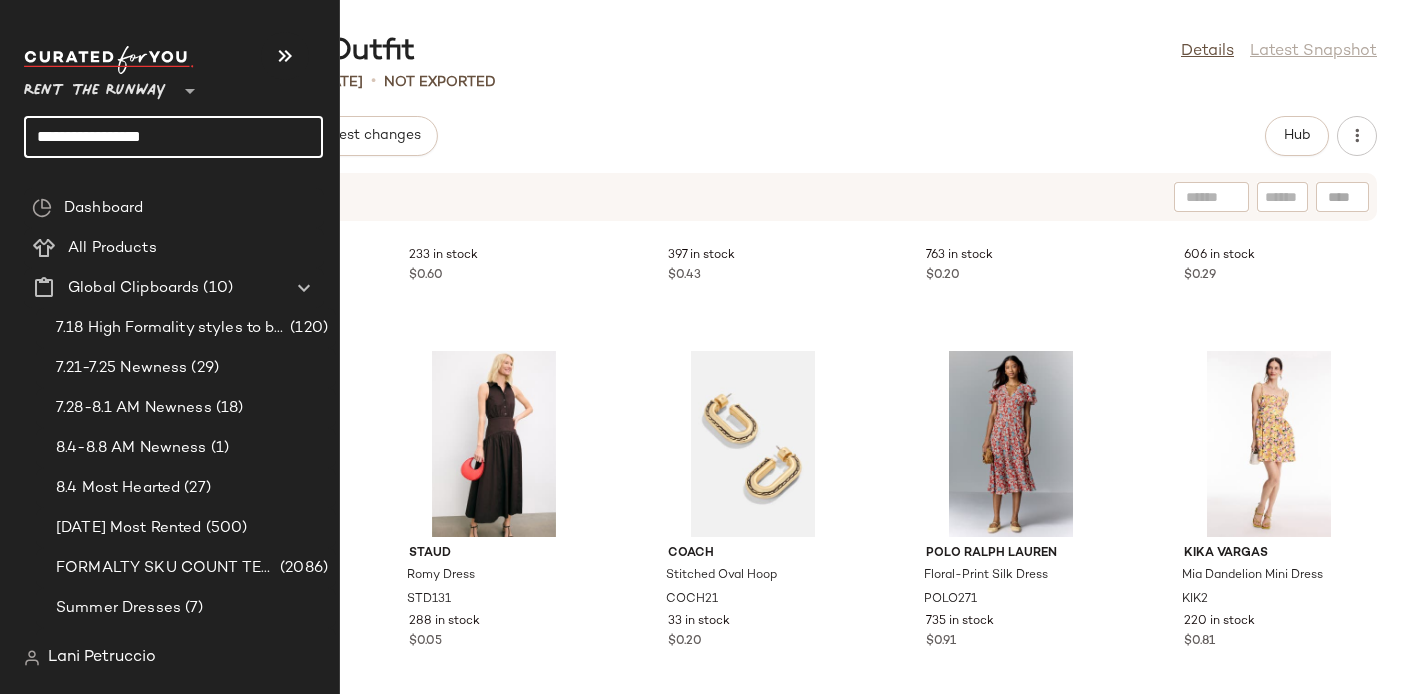 click on "**********" 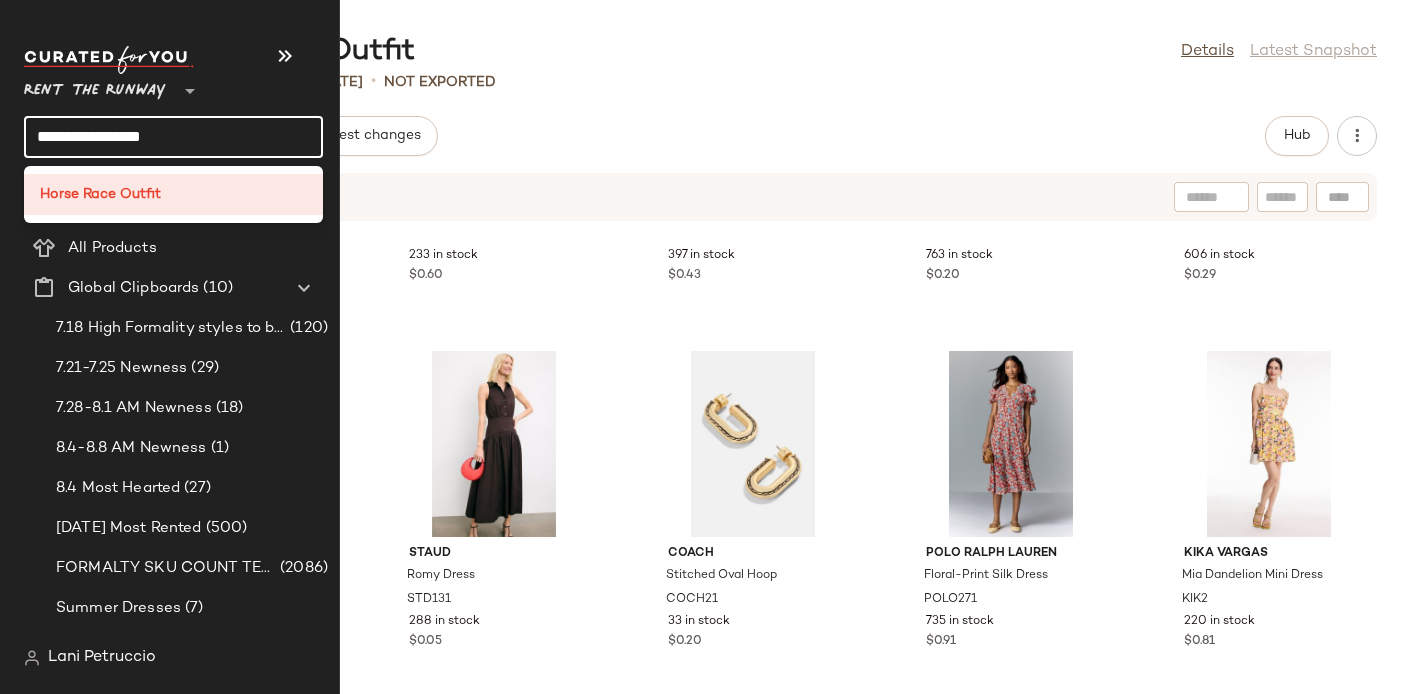 click on "**********" 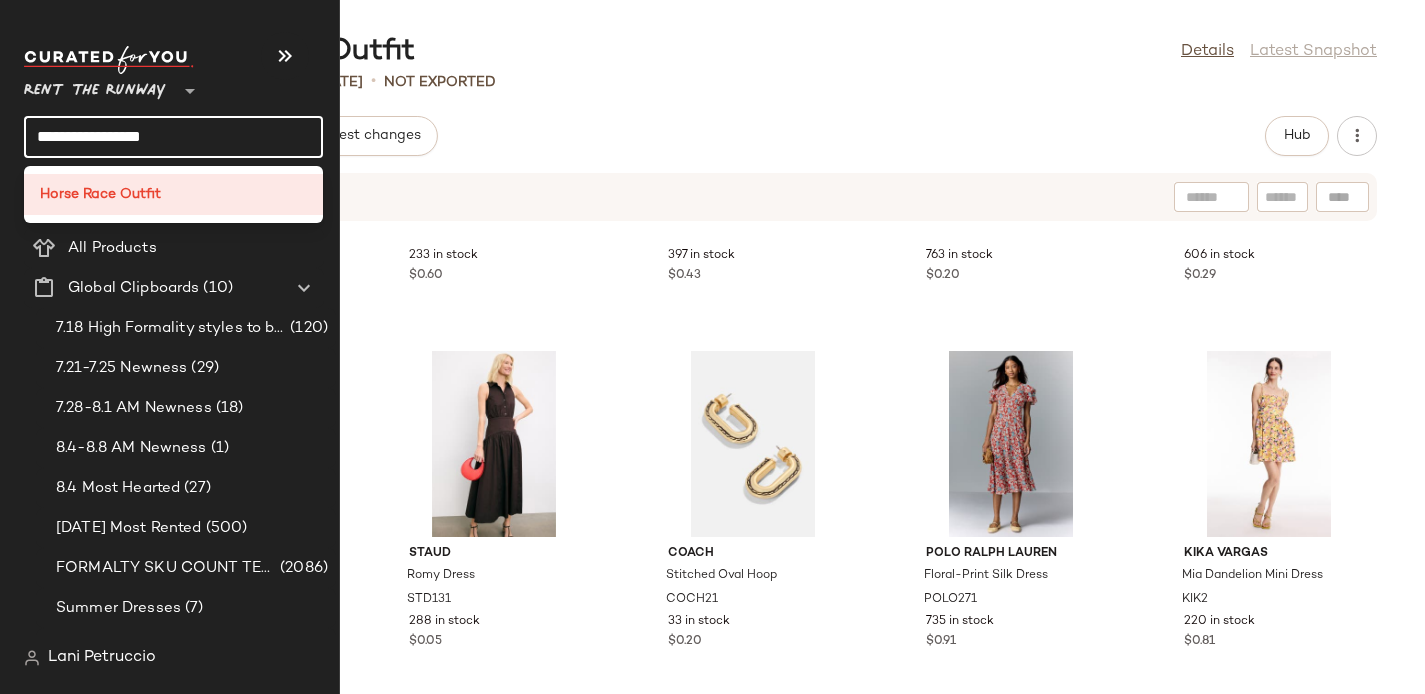 click on "**********" 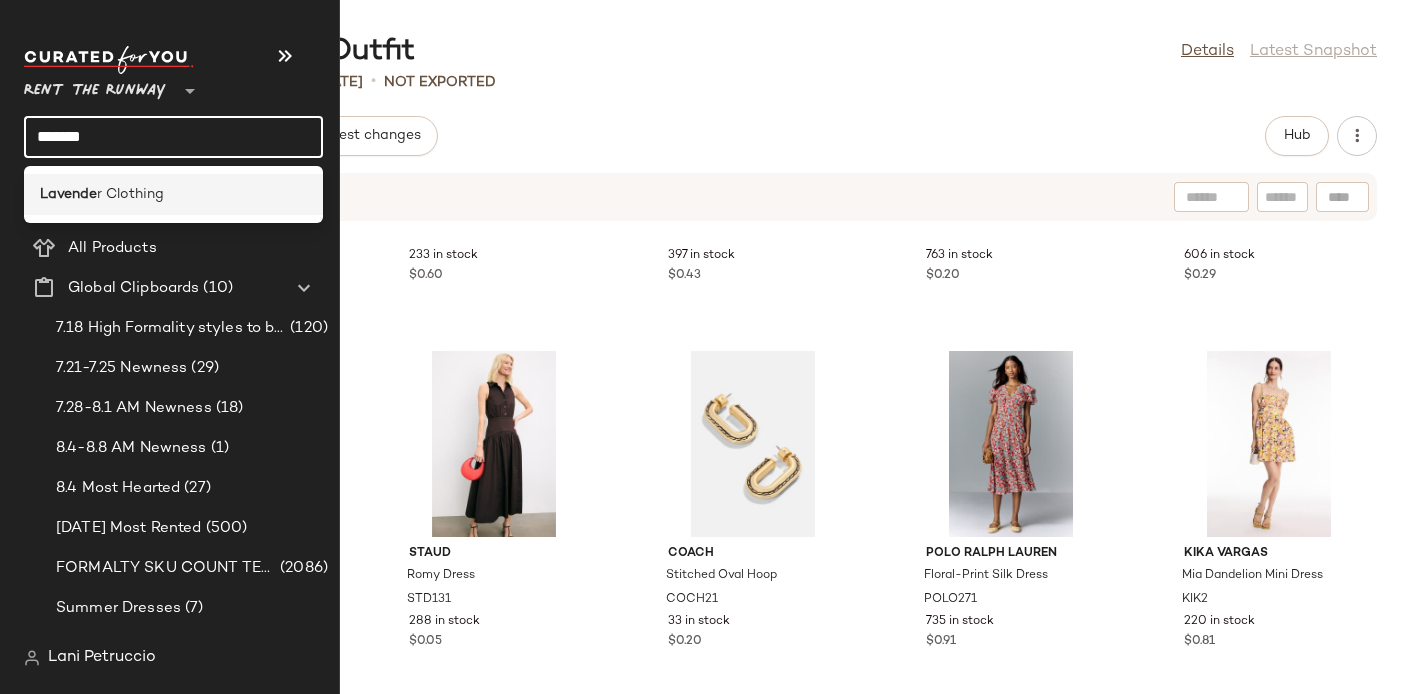 click on "Lavende" at bounding box center (68, 194) 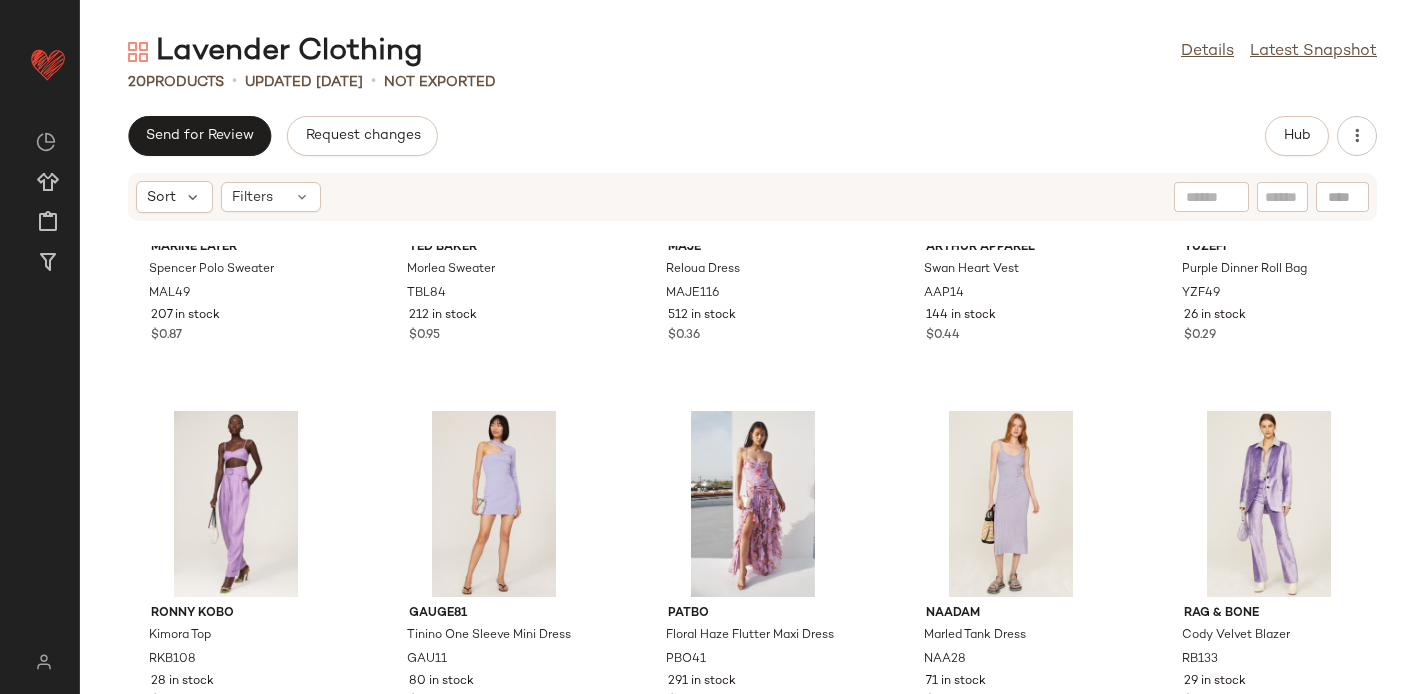 scroll, scrollTop: 1020, scrollLeft: 0, axis: vertical 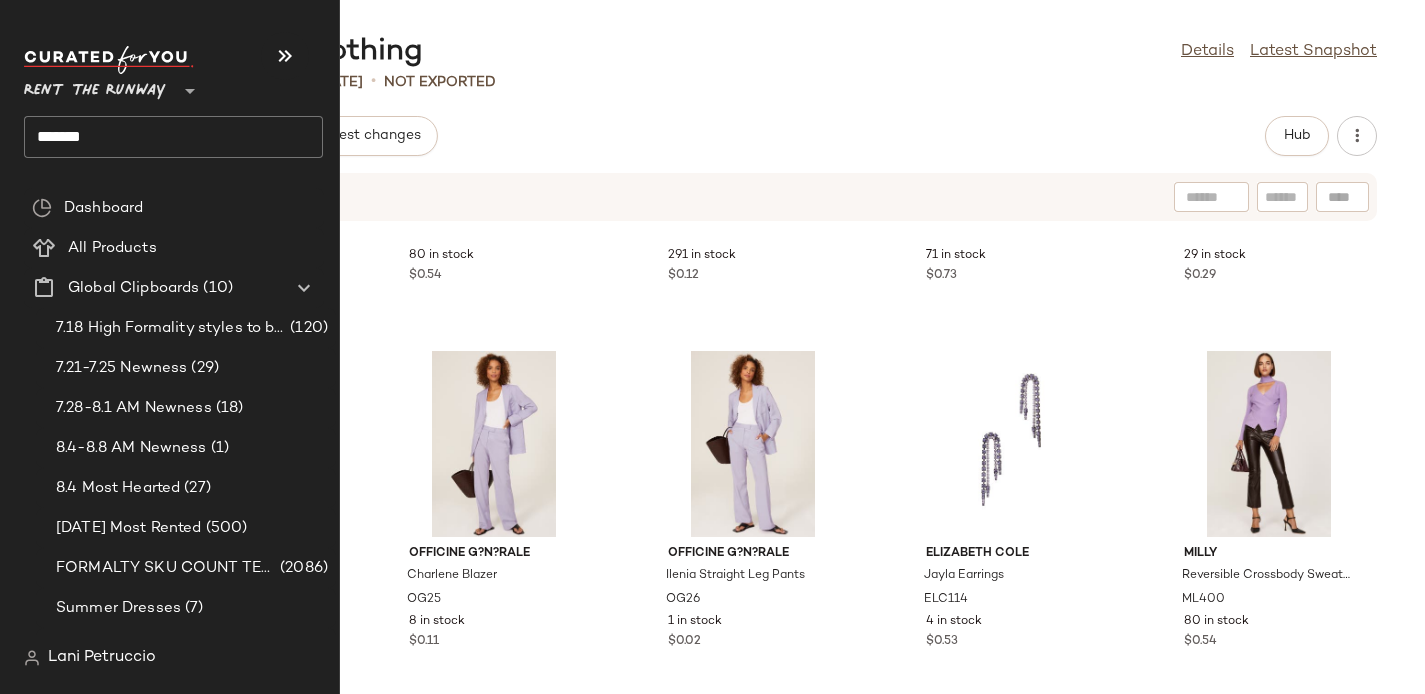 click on "*******" 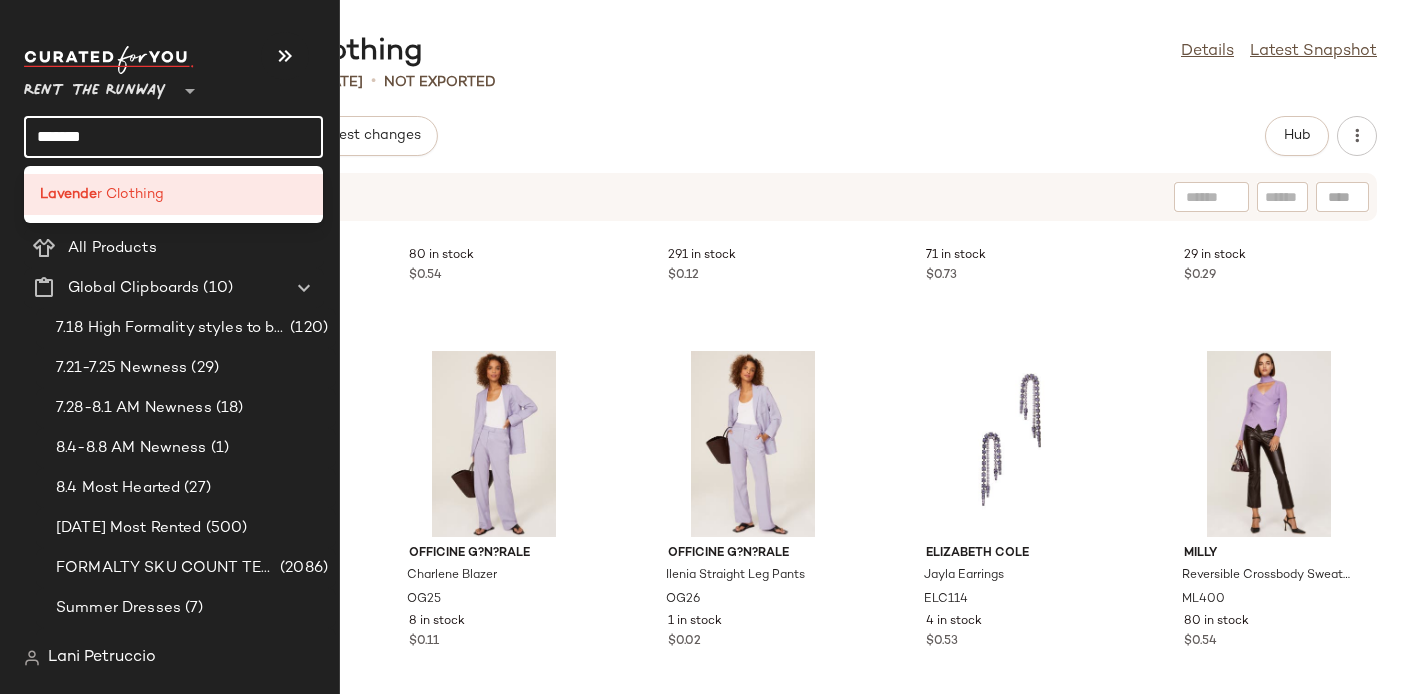 click on "*******" 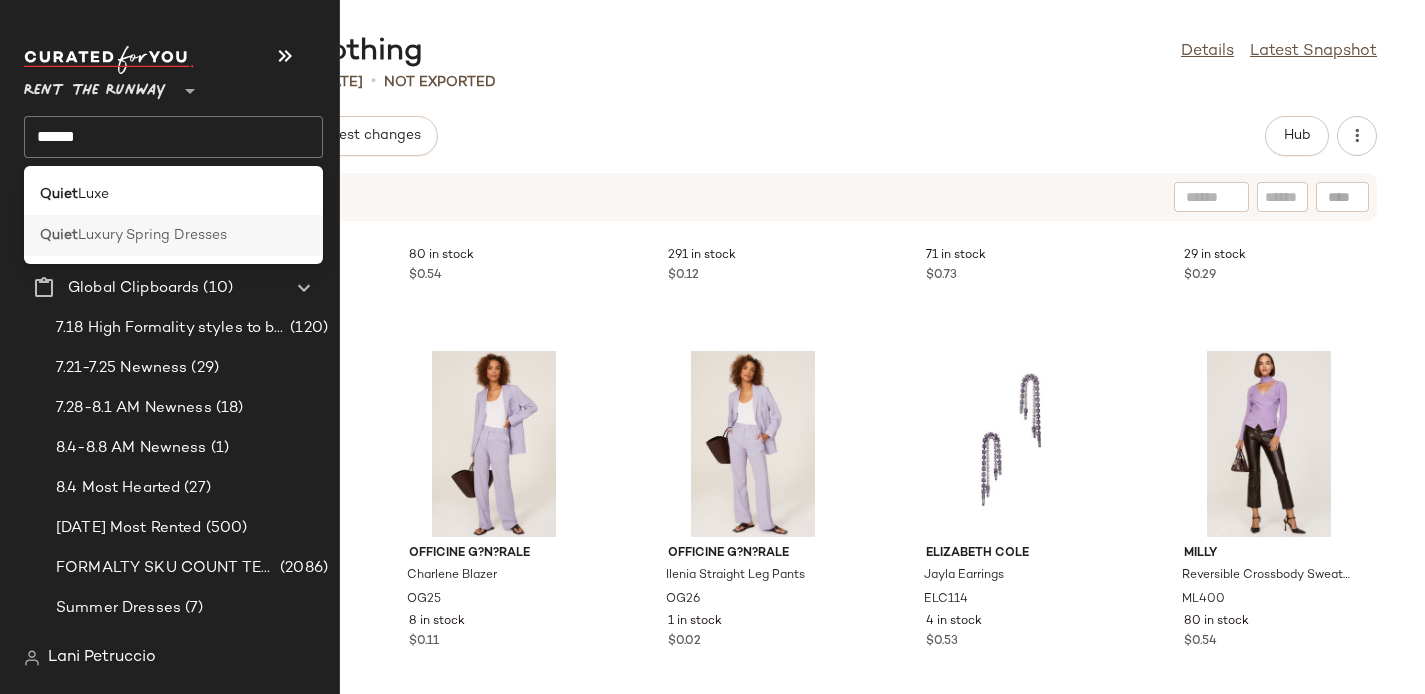 click on "Quiet  Luxury Spring Dresses" 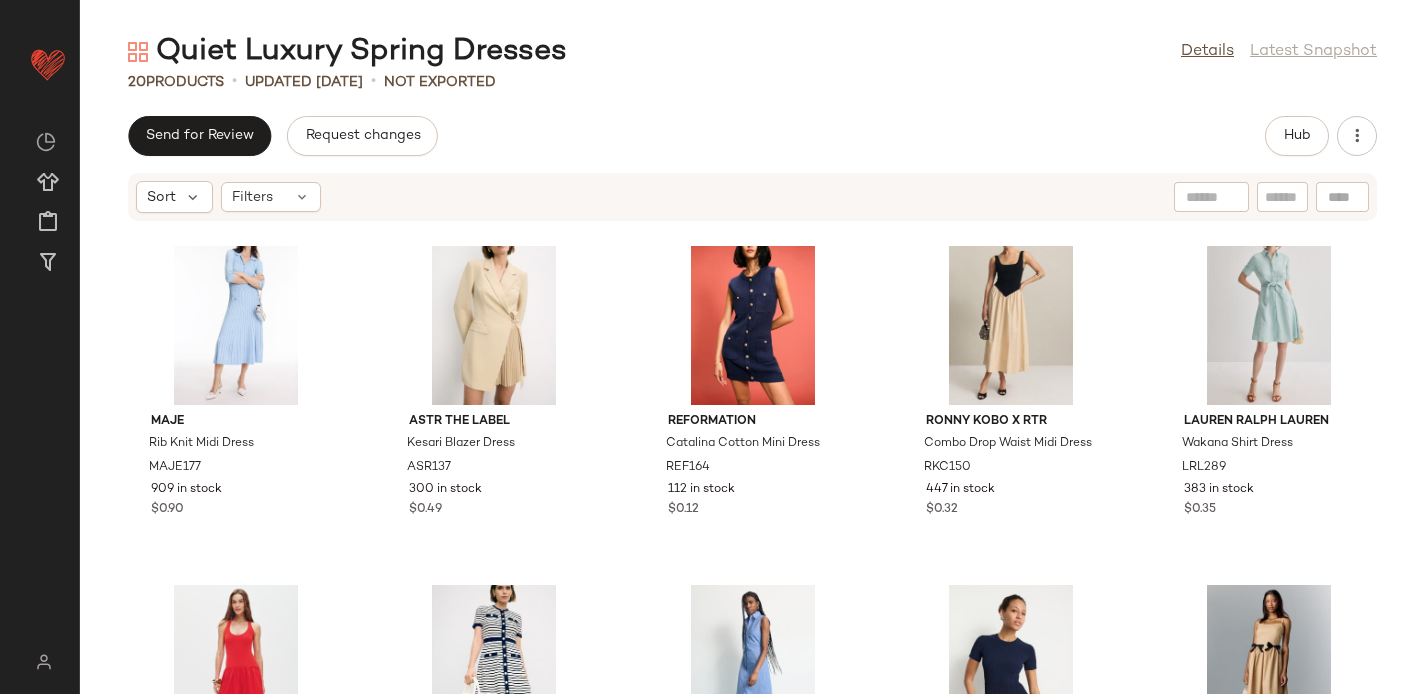 scroll, scrollTop: 0, scrollLeft: 0, axis: both 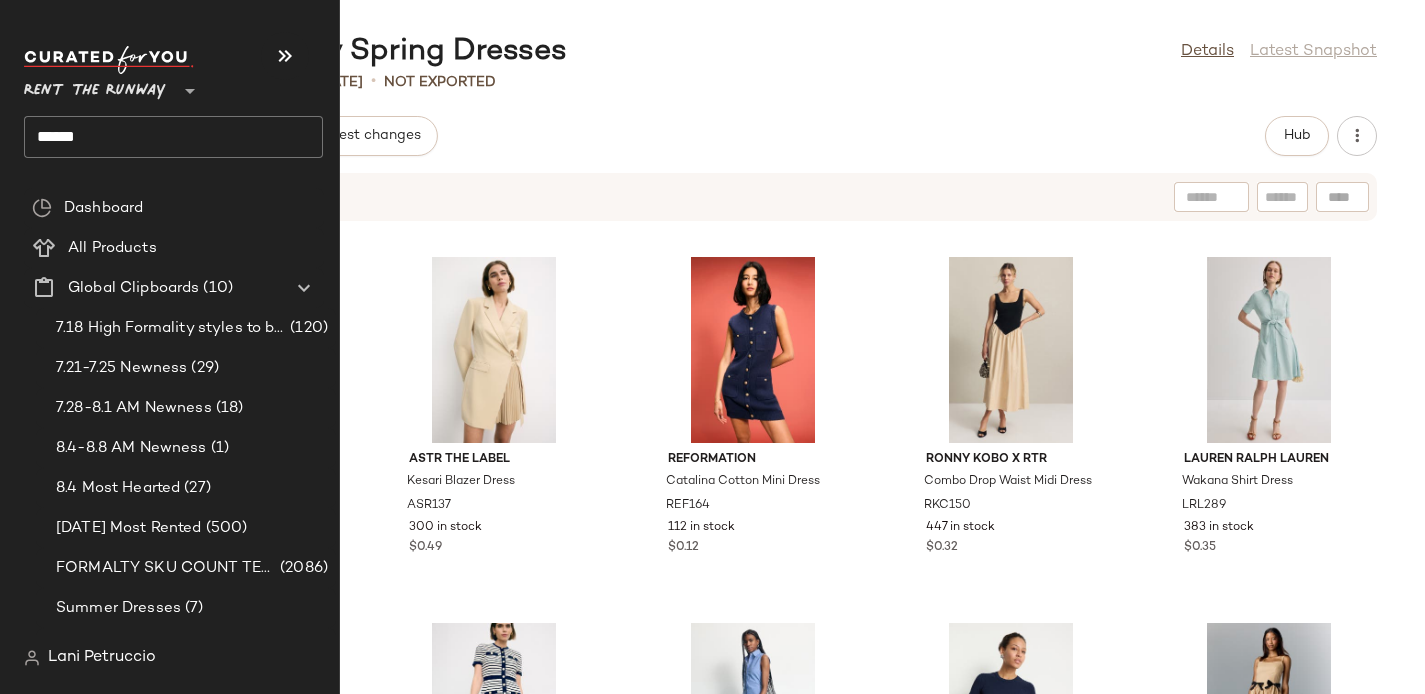 click on "*****" 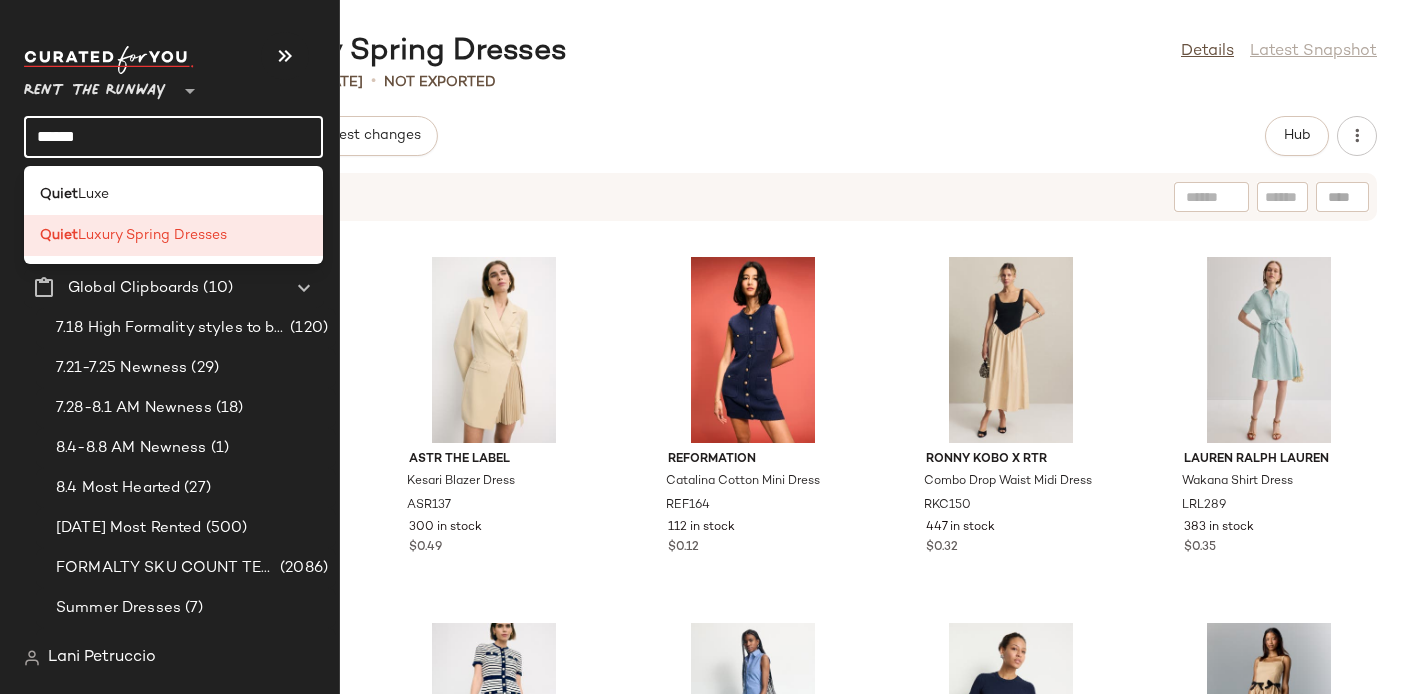 click on "*****" 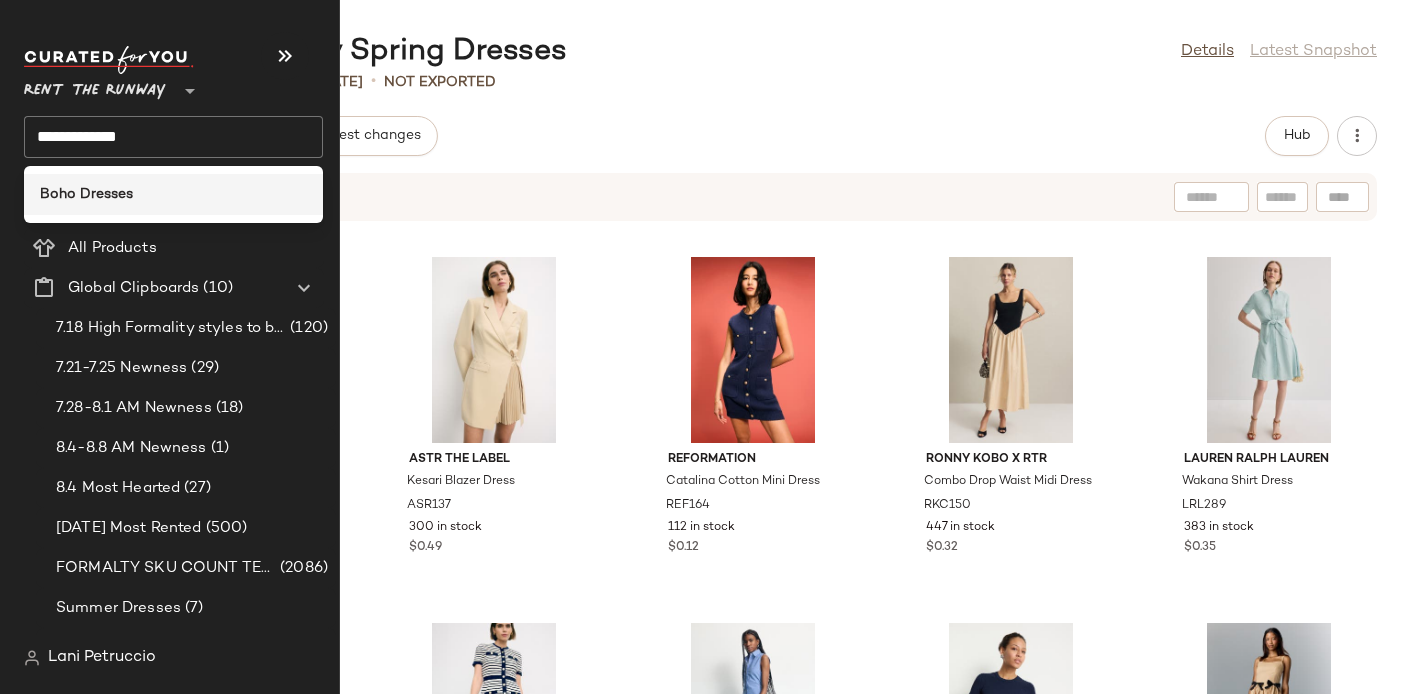 click on "Boho Dresses" at bounding box center [86, 194] 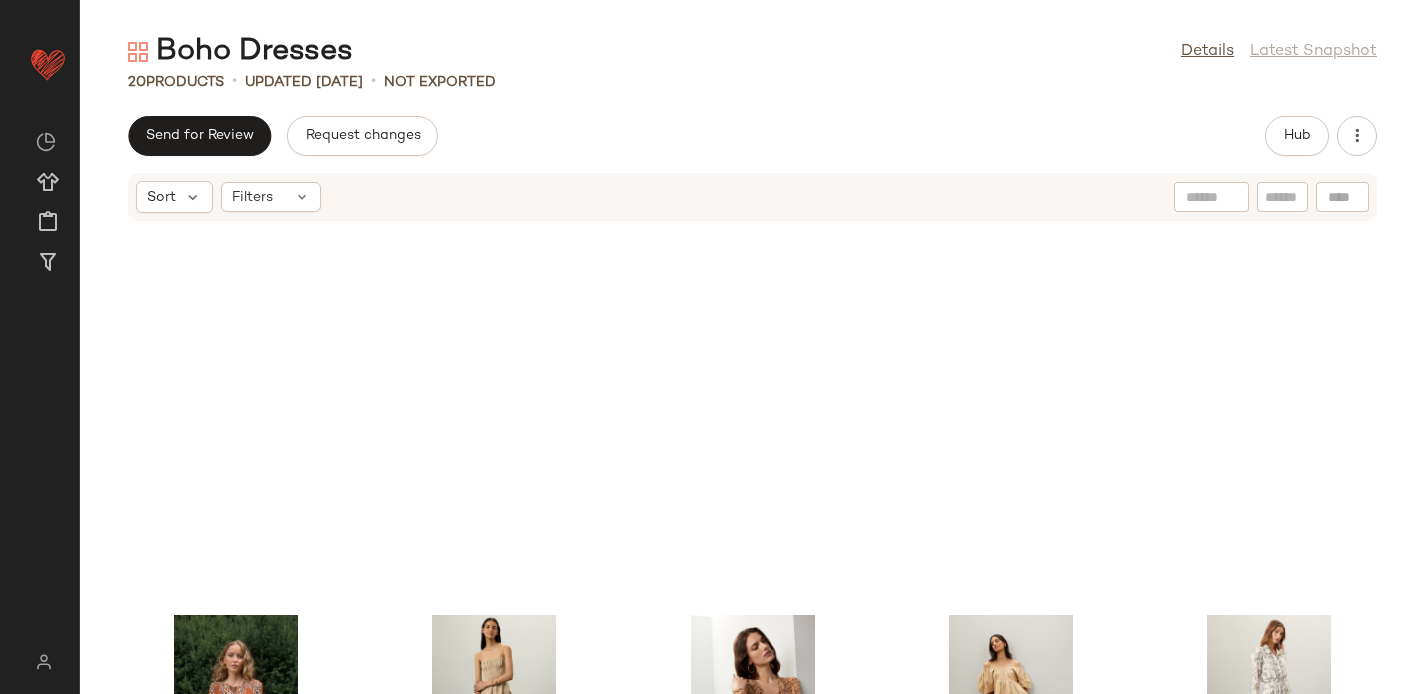 scroll, scrollTop: 1020, scrollLeft: 0, axis: vertical 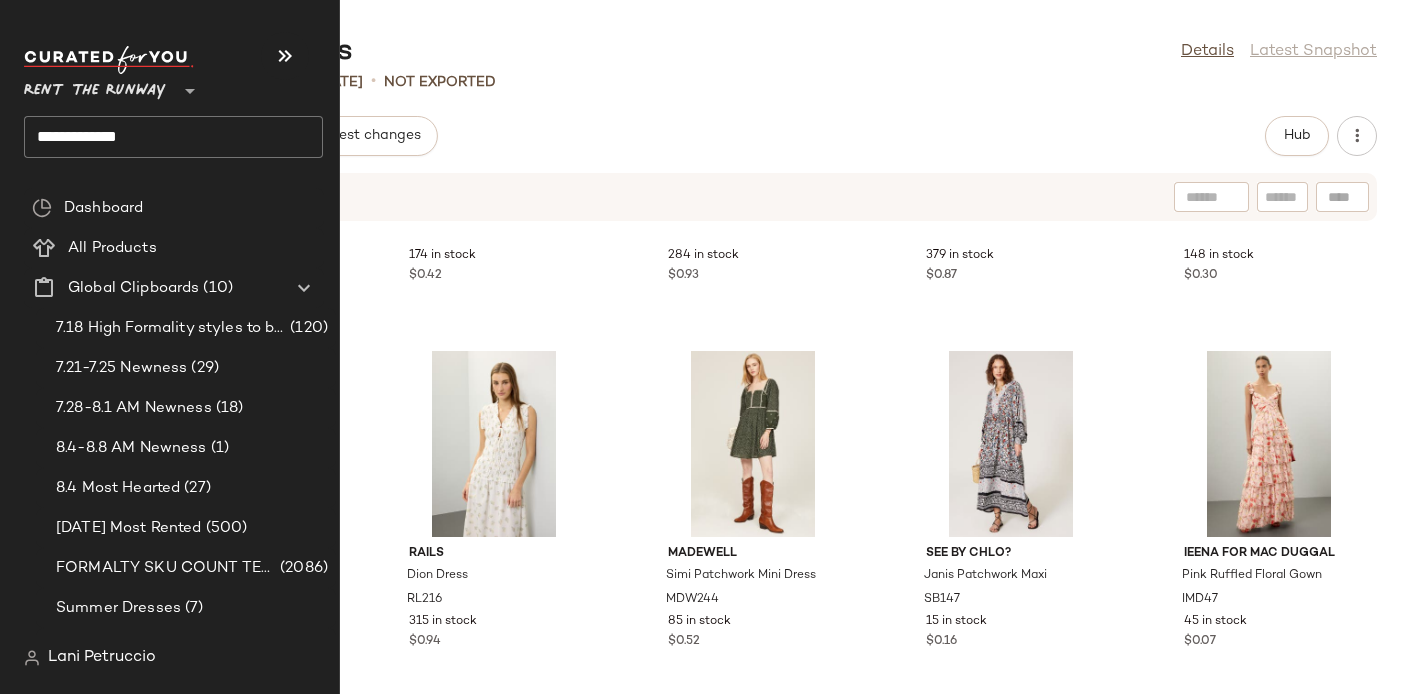 click on "**********" 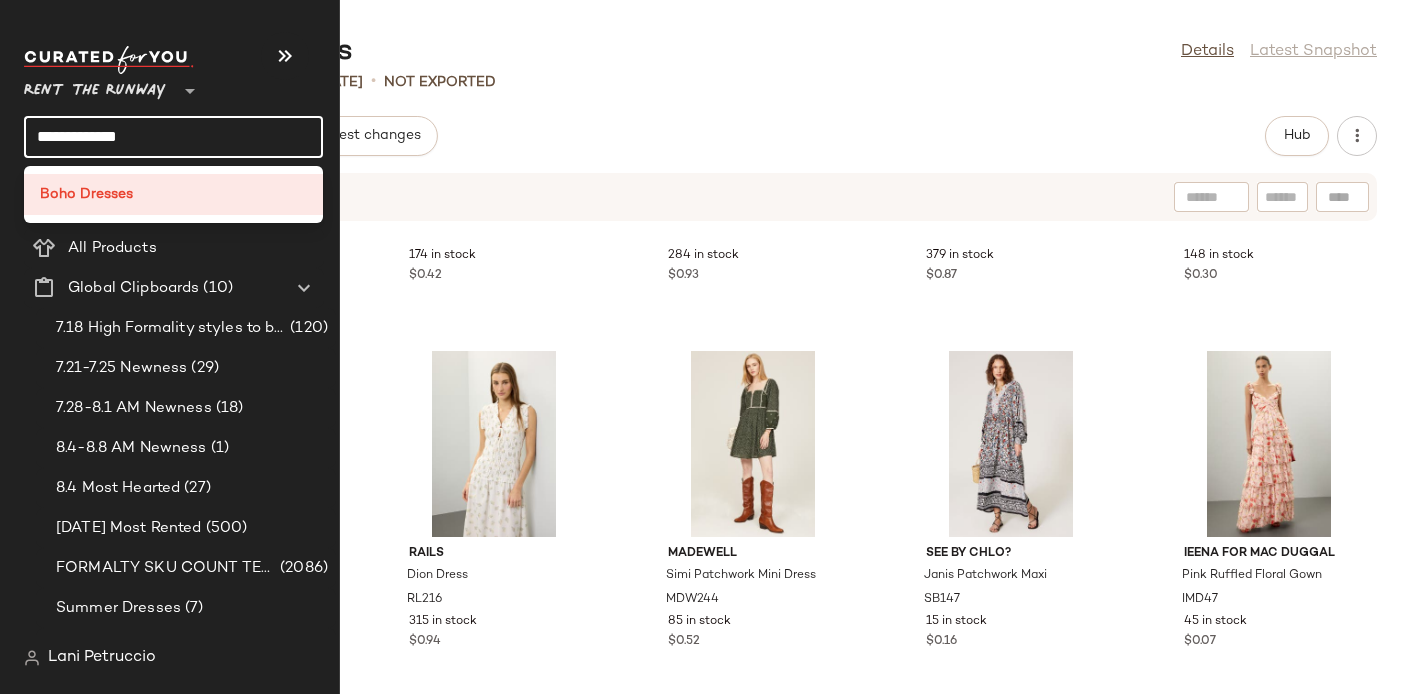 click on "**********" 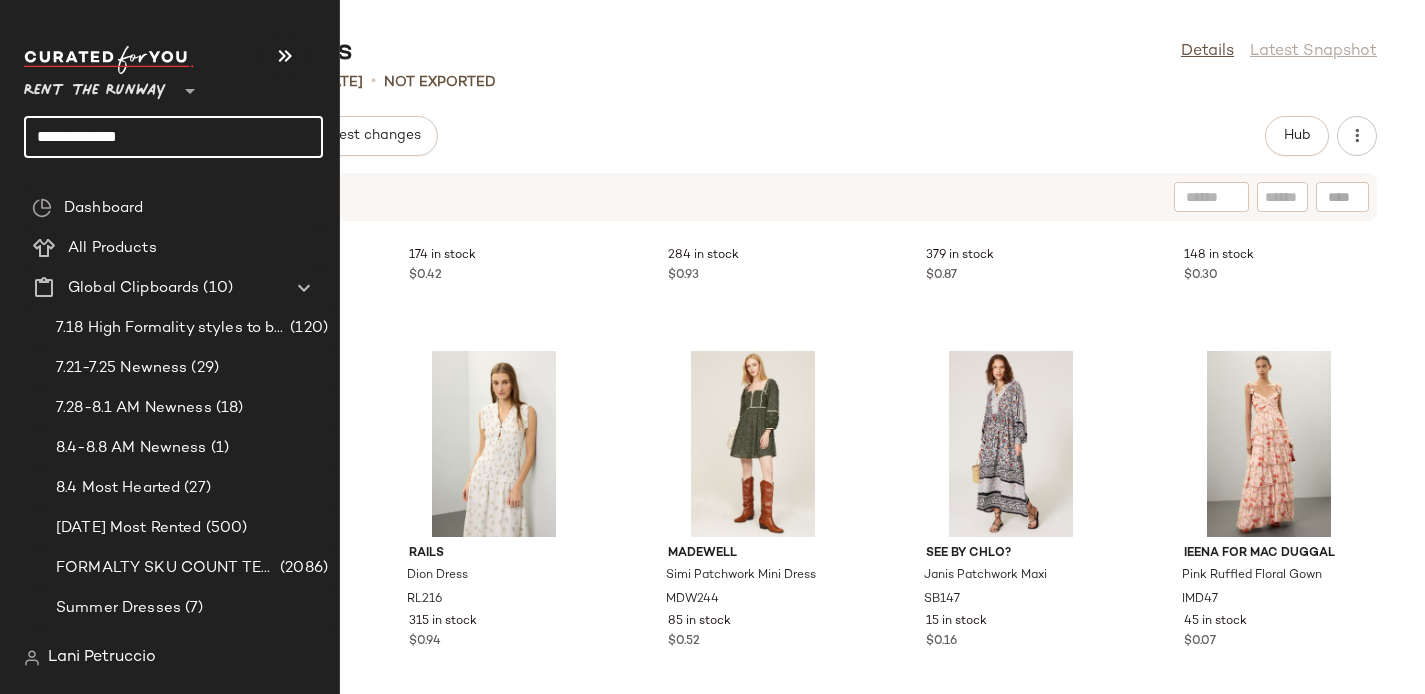 click on "**********" 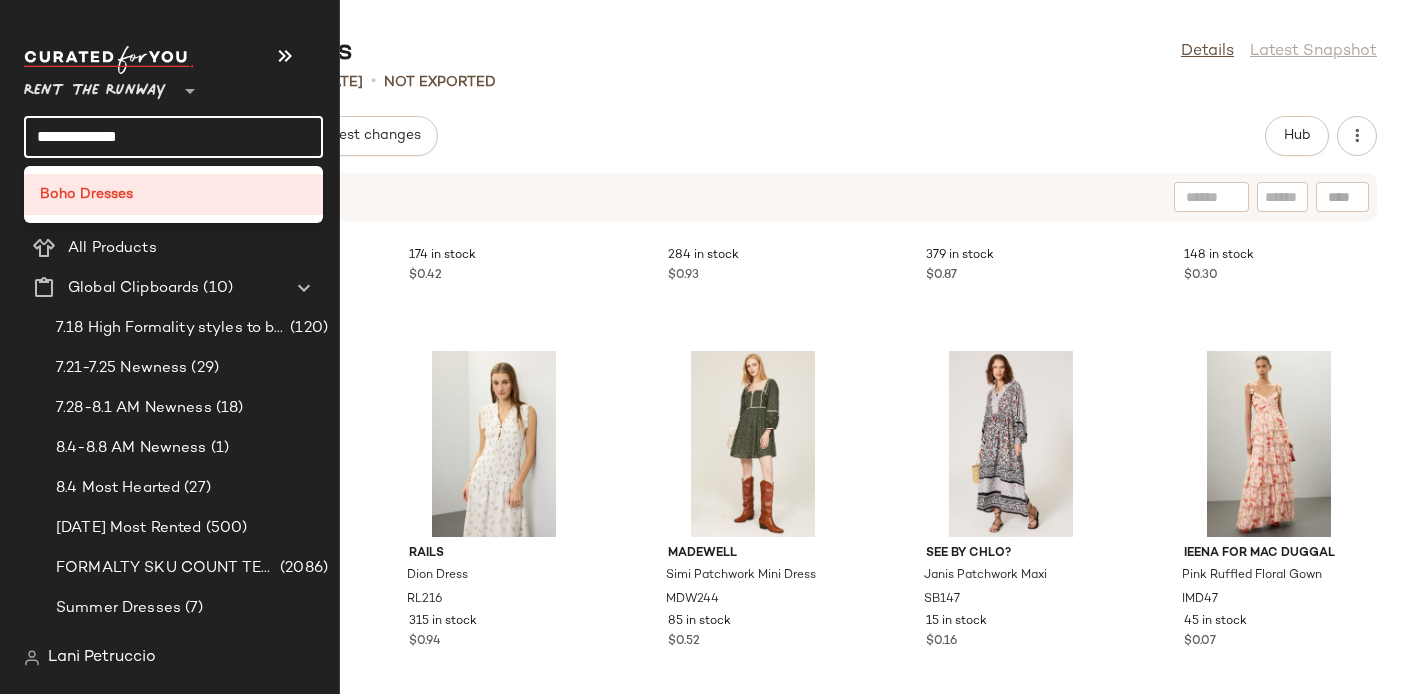 click on "**********" 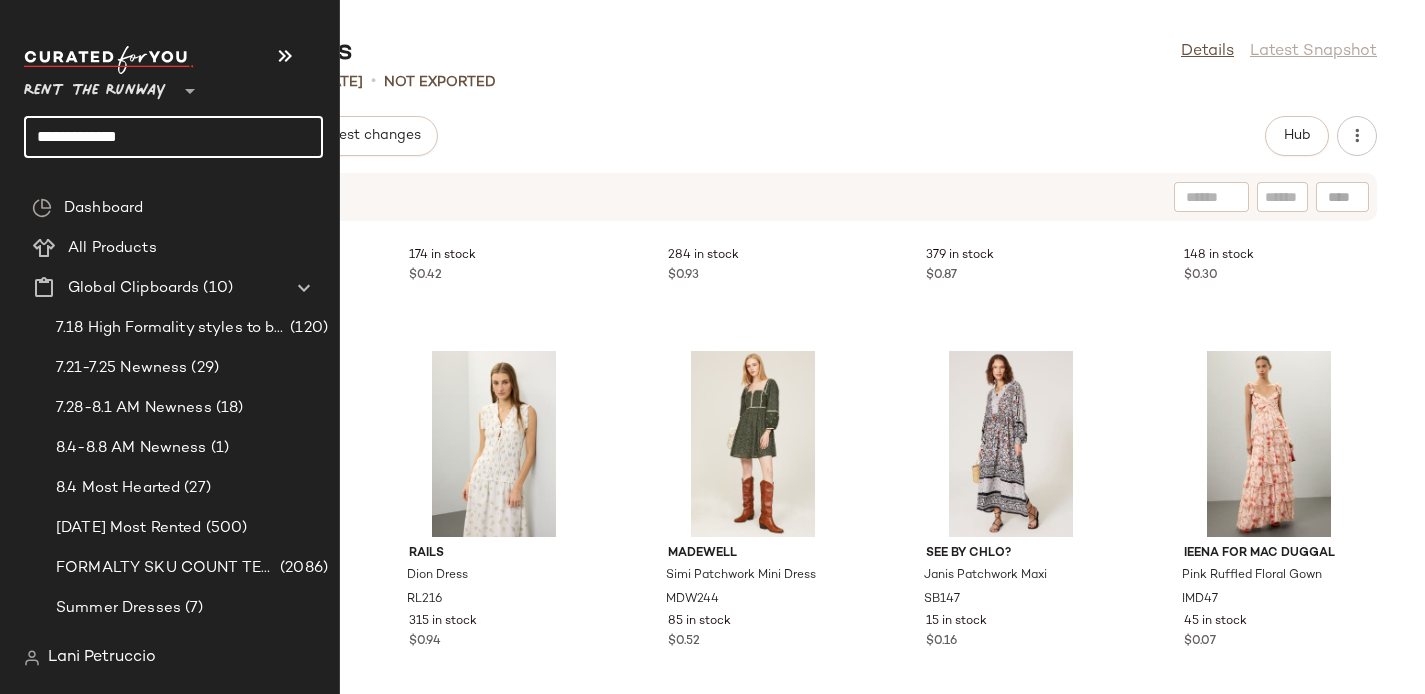 click on "**********" 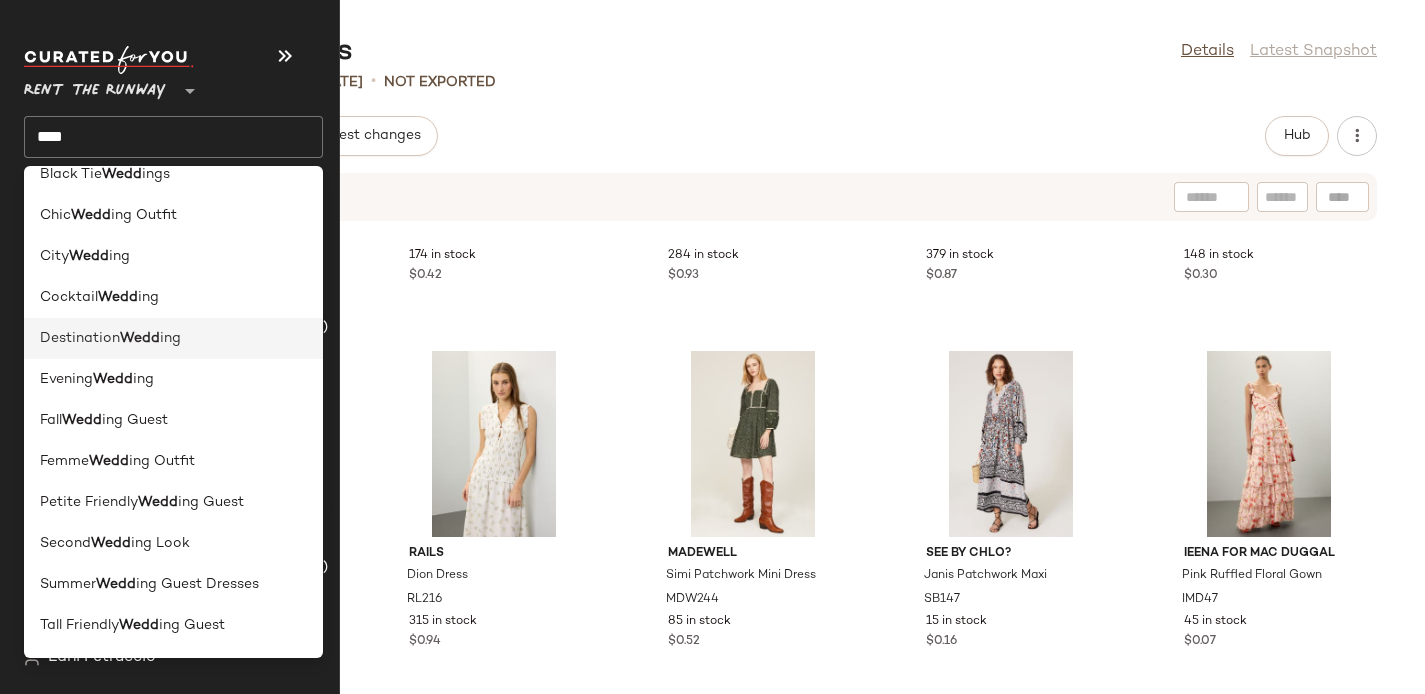 scroll, scrollTop: 0, scrollLeft: 0, axis: both 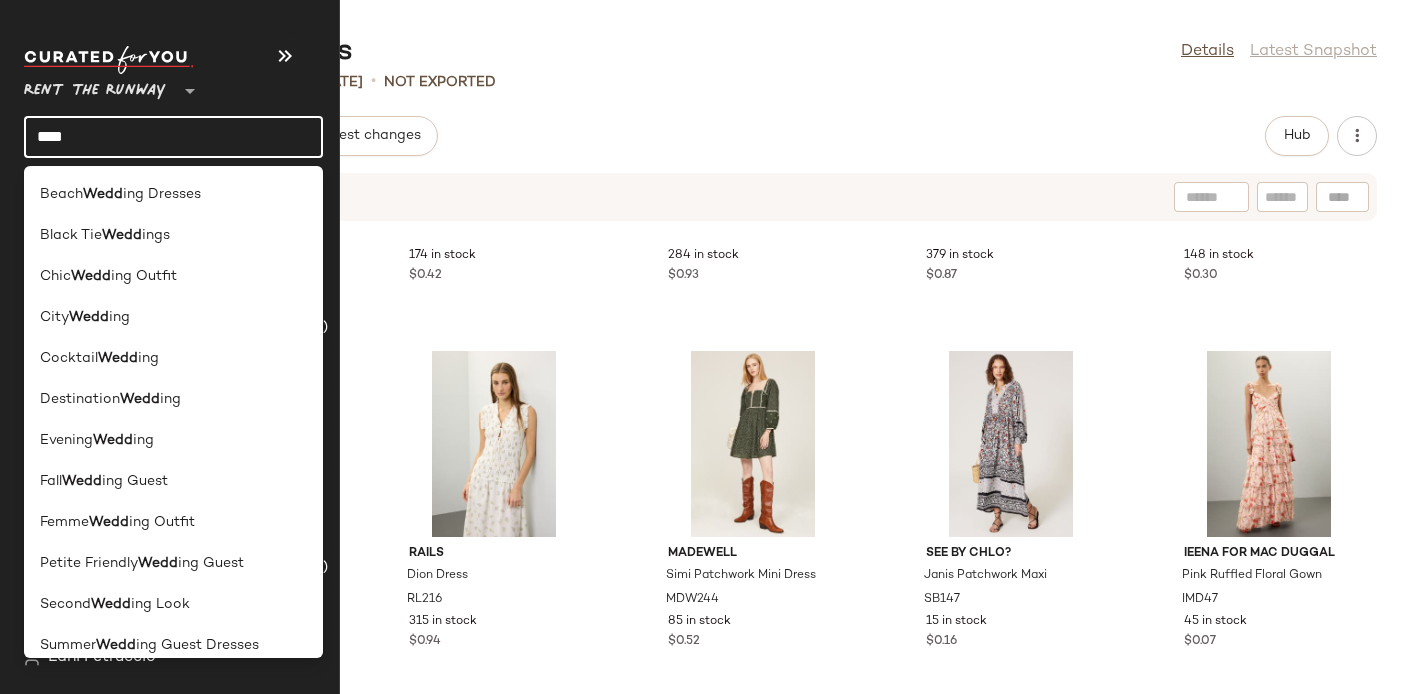 click on "****" 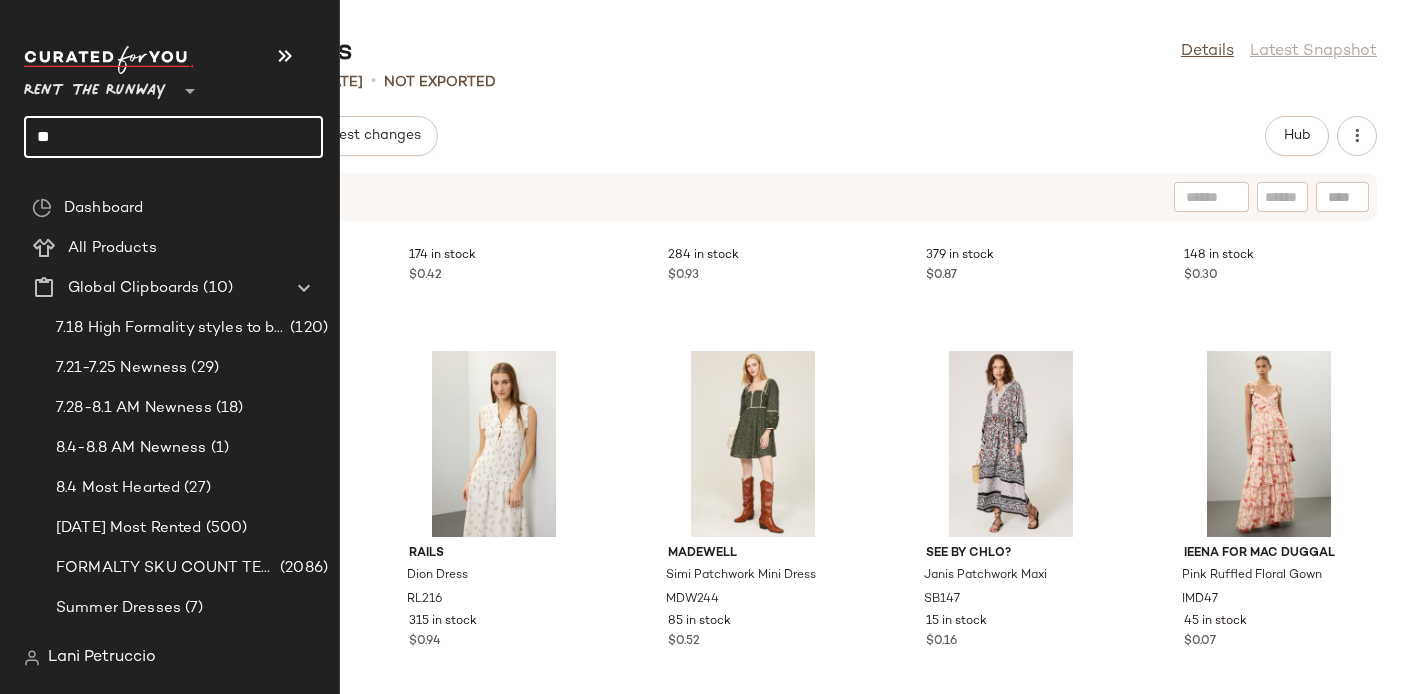type on "*" 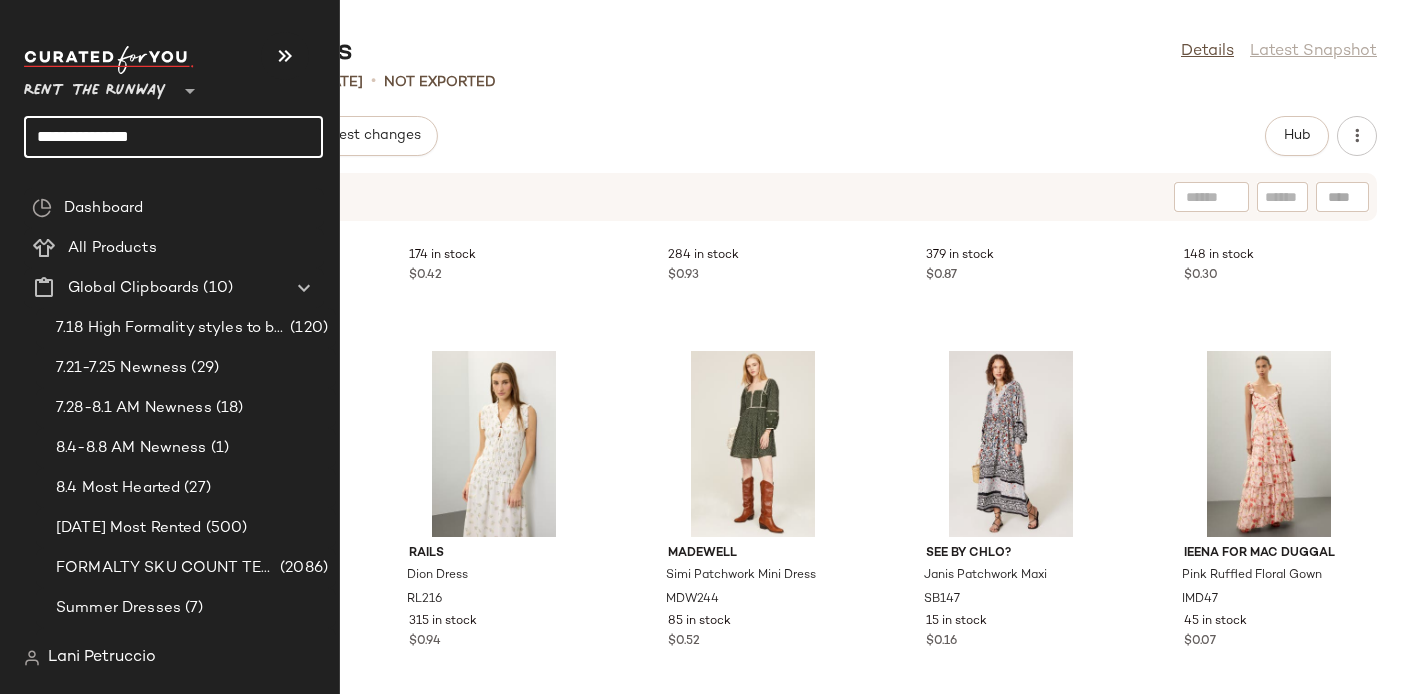 type on "**********" 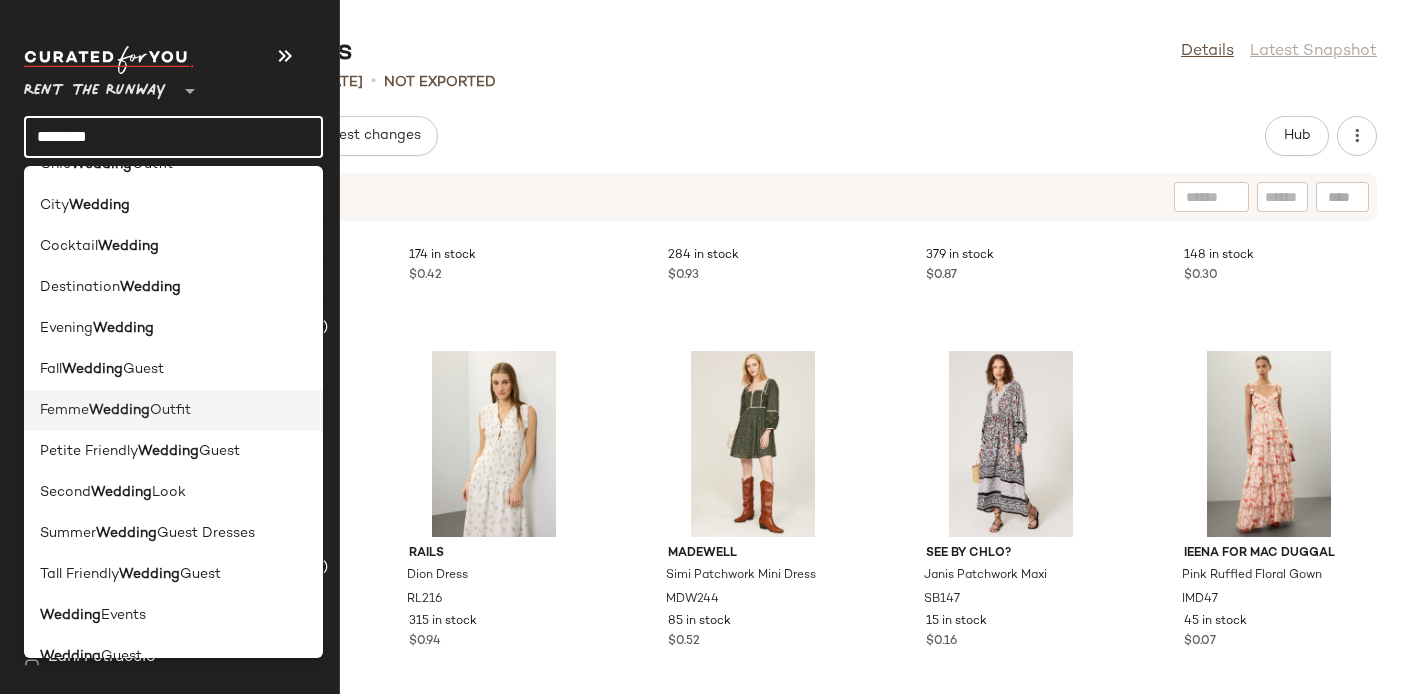 scroll, scrollTop: 180, scrollLeft: 0, axis: vertical 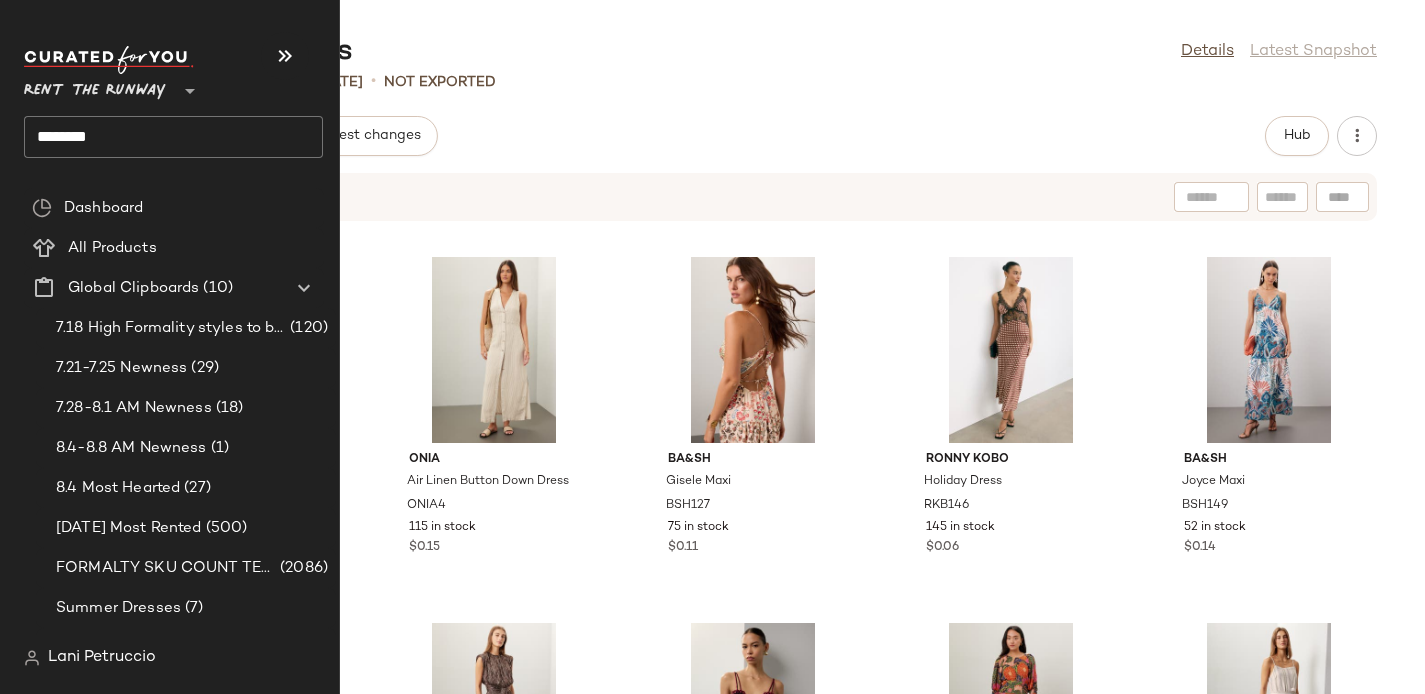 click on "*******" 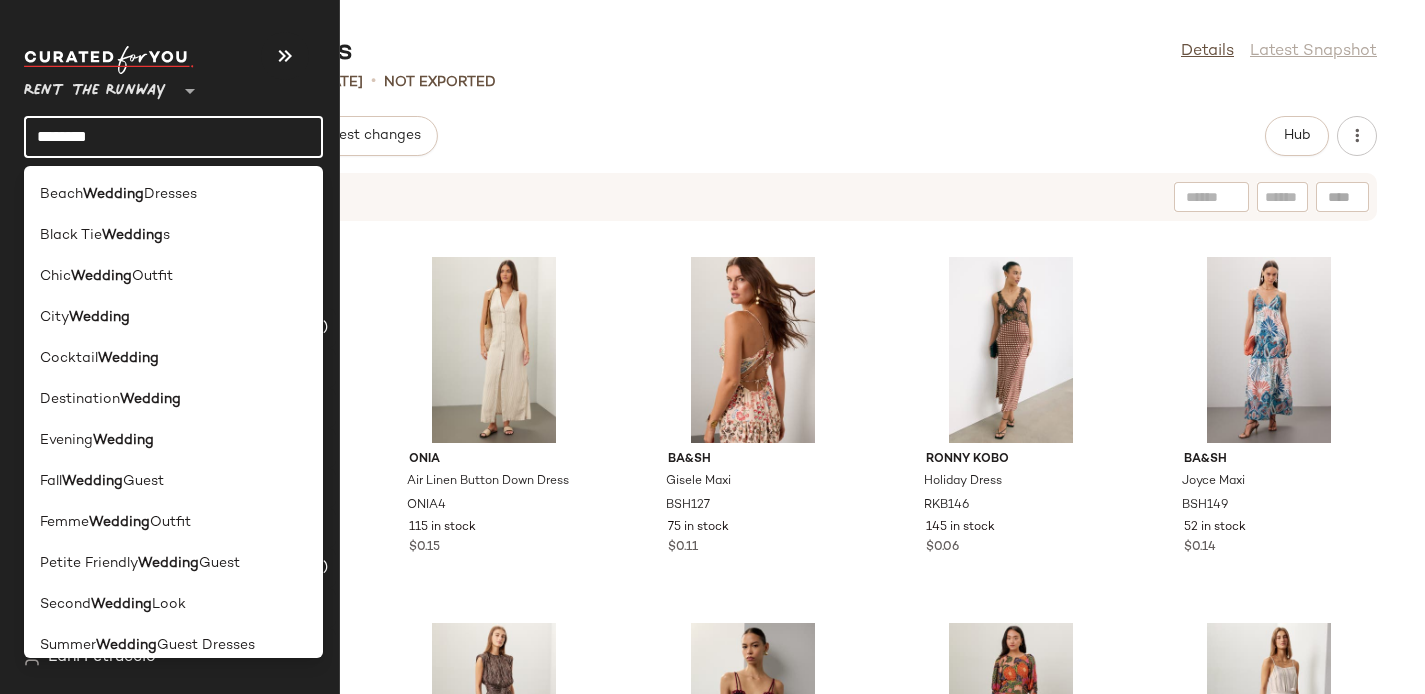 click on "*******" 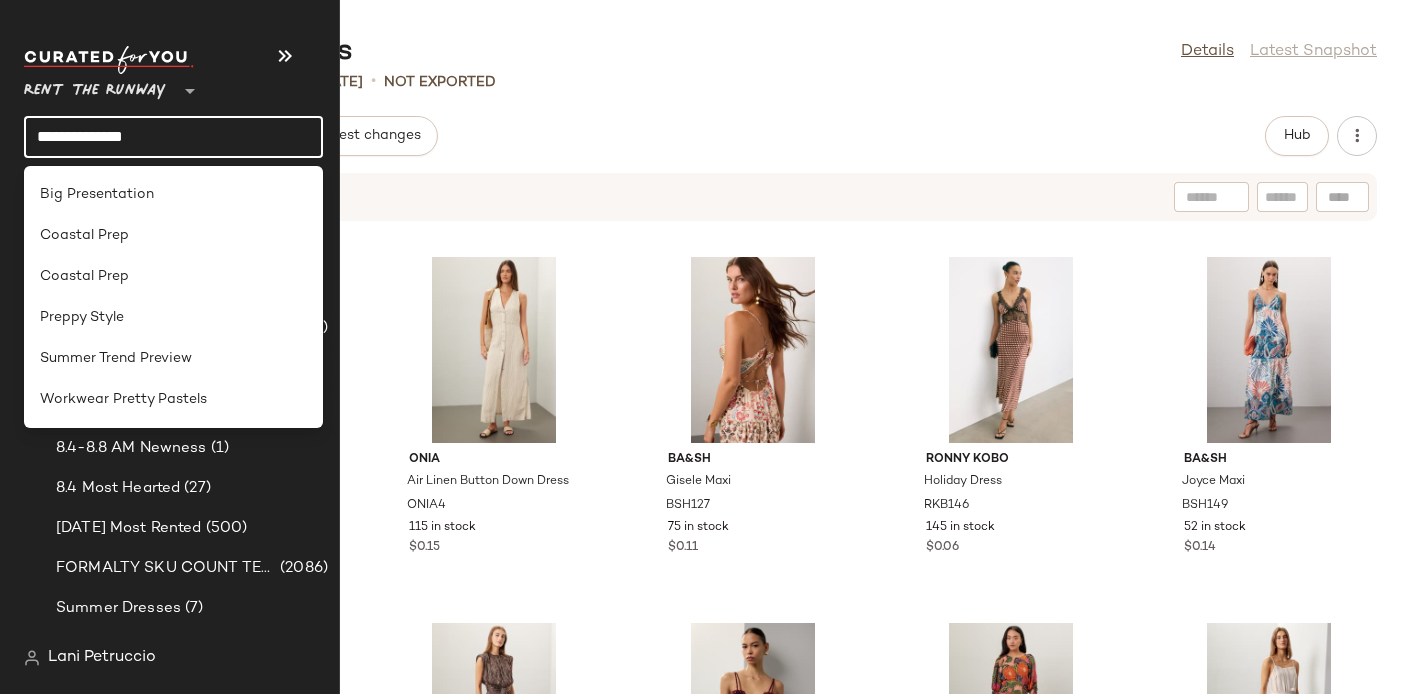 type on "**********" 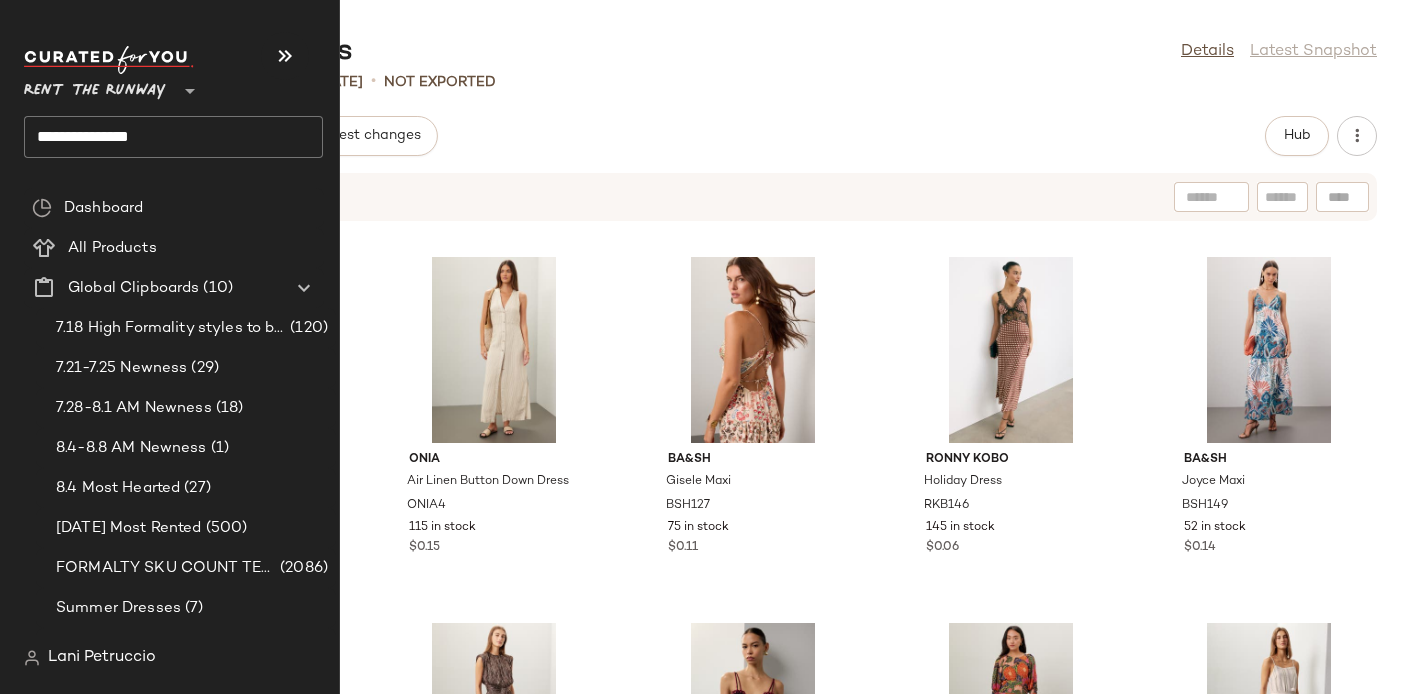 click on "**********" 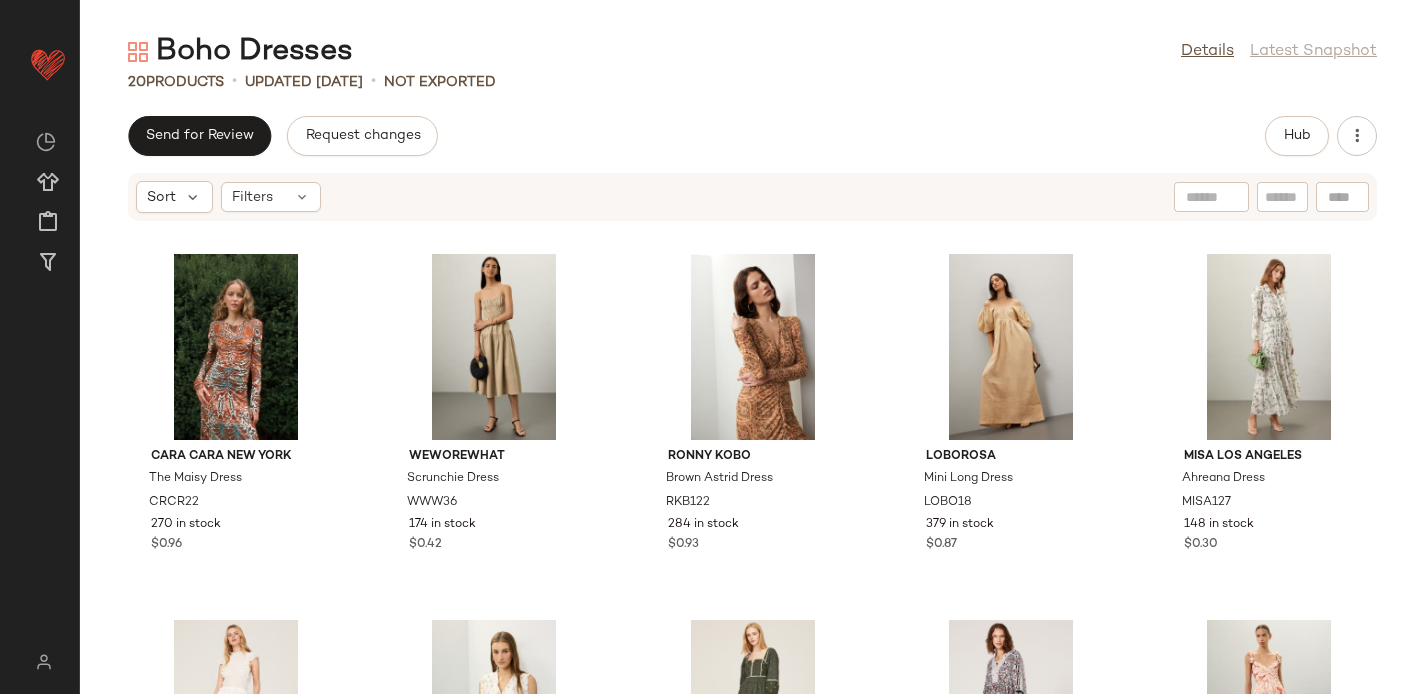 scroll, scrollTop: 755, scrollLeft: 0, axis: vertical 